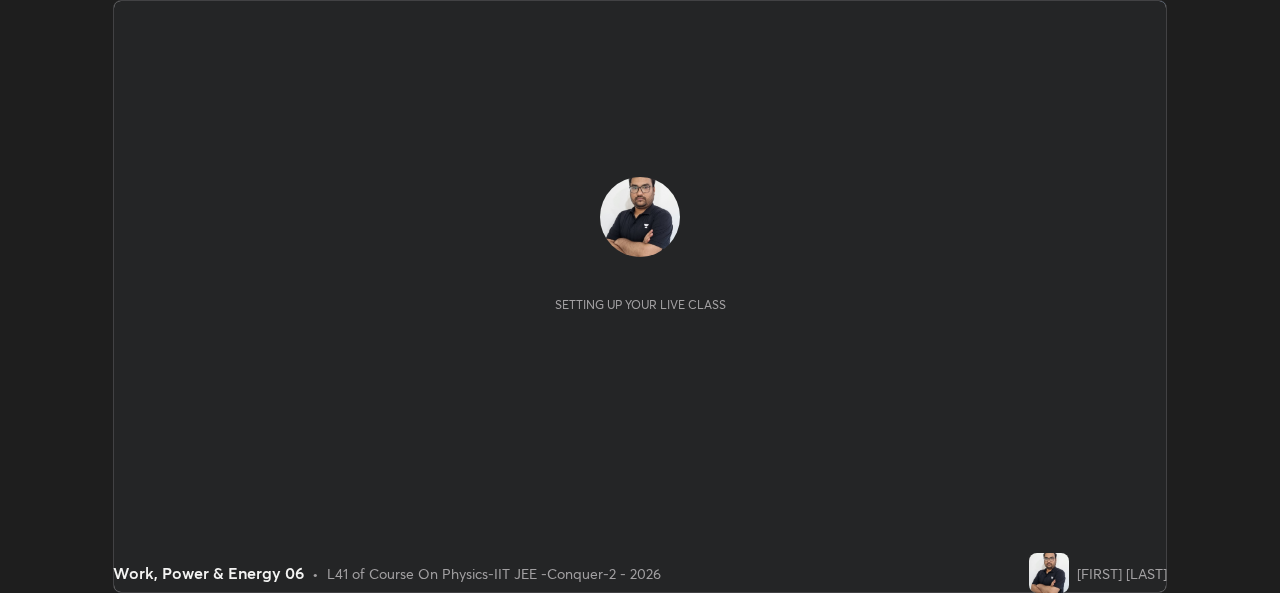 scroll, scrollTop: 0, scrollLeft: 0, axis: both 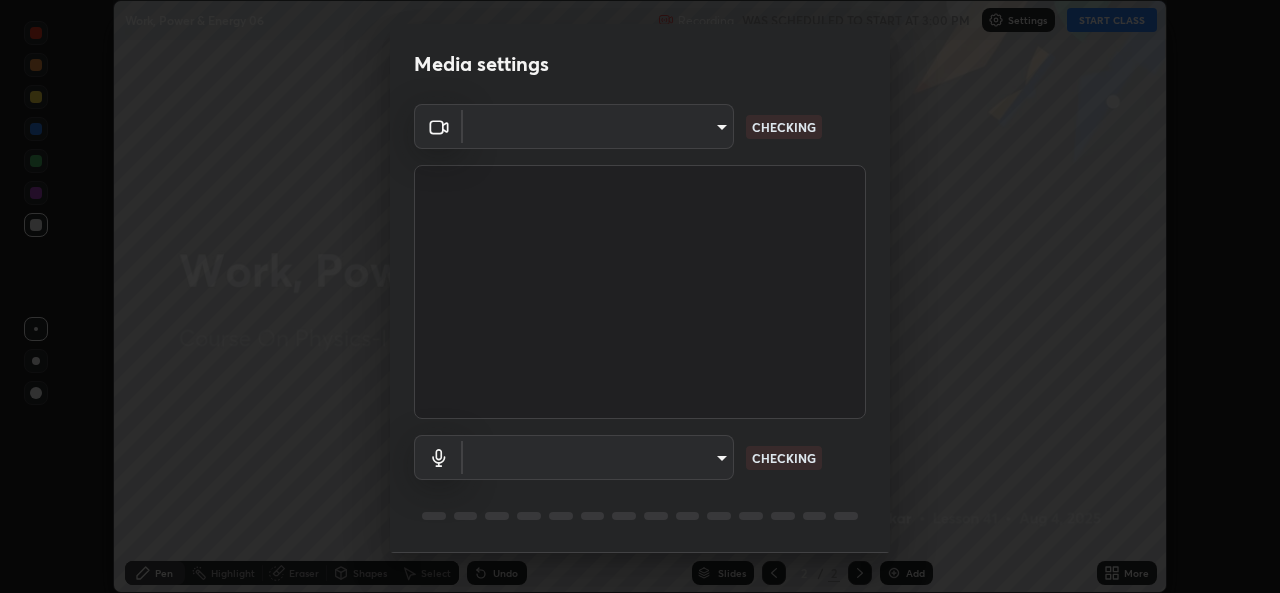 type on "05e0618f62b054dcc40553c7fbd7031c96524e68235480b96fb1515208e4dd7f" 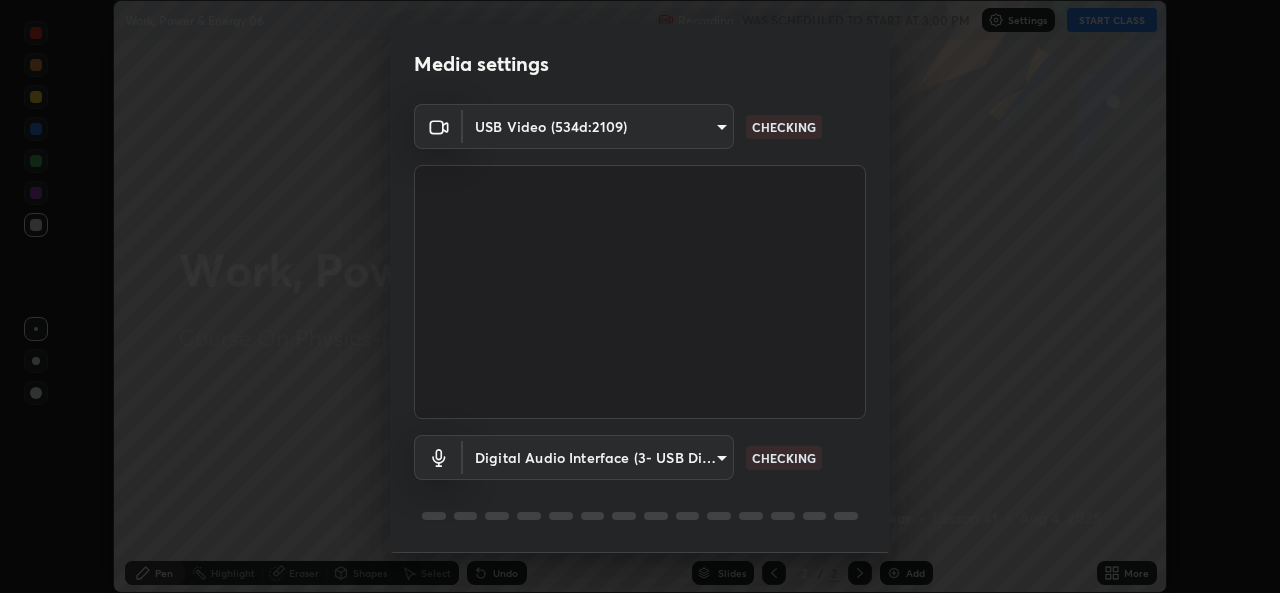 scroll, scrollTop: 63, scrollLeft: 0, axis: vertical 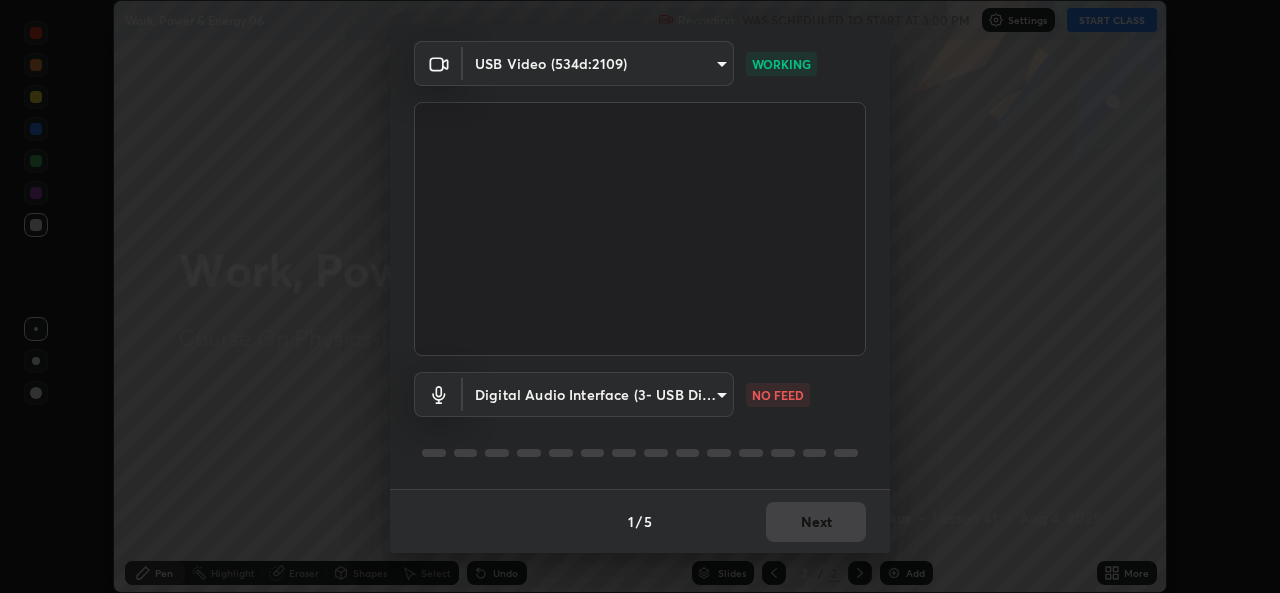 click on "Erase all Work, Power & Energy 06 Recording WAS SCHEDULED TO START AT  3:00 PM Settings START CLASS Setting up your live class Work, Power & Energy 06 • L41 of Course On Physics-IIT JEE -Conquer-2 - 2026 [FIRST] [LAST] Pen Highlight Eraser Shapes Select Undo Slides 2 / 2 Add More No doubts shared Encourage your learners to ask a doubt for better clarity Report an issue Reason for reporting Buffering Chat not working Audio - Video sync issue Educator video quality low ​ Attach an image Report Media settings USB Video (534d:2109) 05e0618f62b054dcc40553c7fbd7031c96524e68235480b96fb1515208e4dd7f WORKING Digital Audio Interface (3- USB Digital Audio) 9f550be56df35a7777e3246738e18588b2dd511c7d191a0186286be3b08ef4d4 NO FEED 1 / 5 Next" at bounding box center (640, 296) 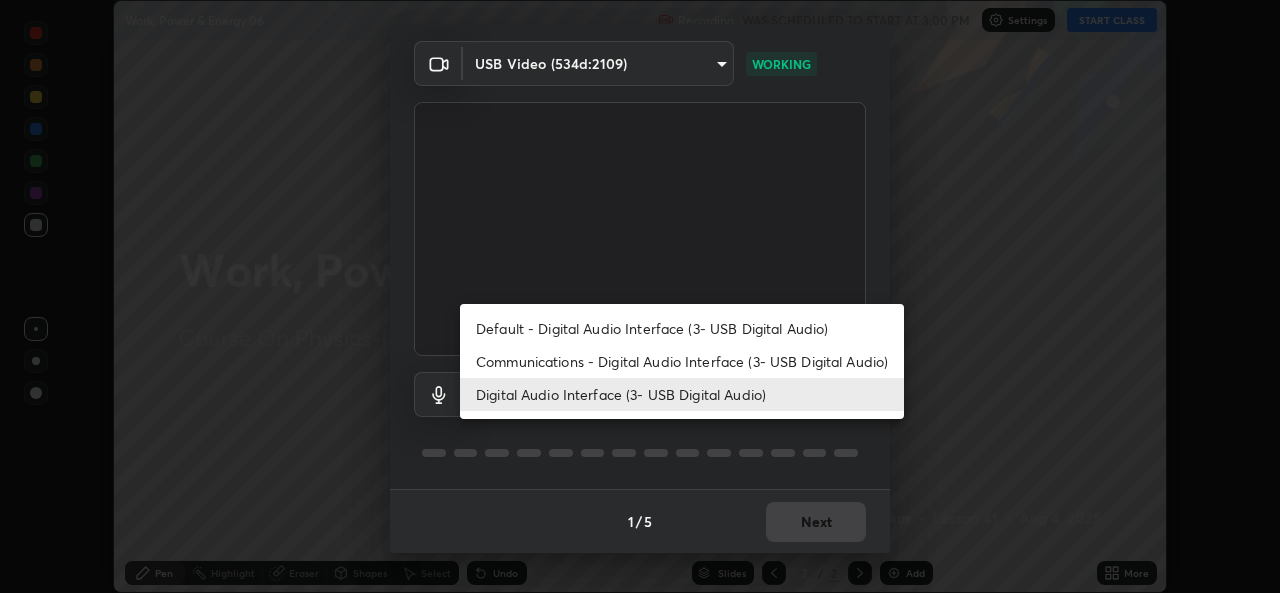 click on "Communications - Digital Audio Interface (3- USB Digital Audio)" at bounding box center (682, 361) 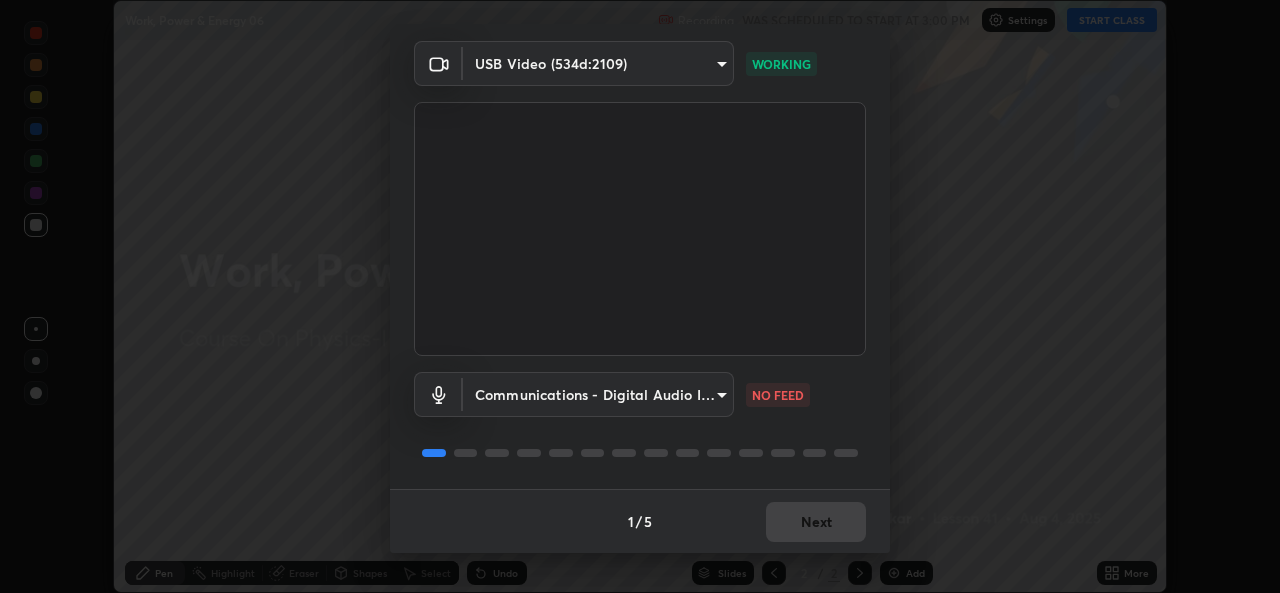 click on "Erase all Work, Power & Energy 06 Recording WAS SCHEDULED TO START AT  3:00 PM Settings START CLASS Setting up your live class Work, Power & Energy 06 • L41 of Course On Physics-IIT JEE -Conquer-2 - 2026 [FIRST] [LAST] Pen Highlight Eraser Shapes Select Undo Slides 2 / 2 Add More No doubts shared Encourage your learners to ask a doubt for better clarity Report an issue Reason for reporting Buffering Chat not working Audio - Video sync issue Educator video quality low ​ Attach an image Report Media settings USB Video (534d:2109) 05e0618f62b054dcc40553c7fbd7031c96524e68235480b96fb1515208e4dd7f WORKING Communications - Digital Audio Interface (3- USB Digital Audio) communications NO FEED 1 / 5 Next" at bounding box center (640, 296) 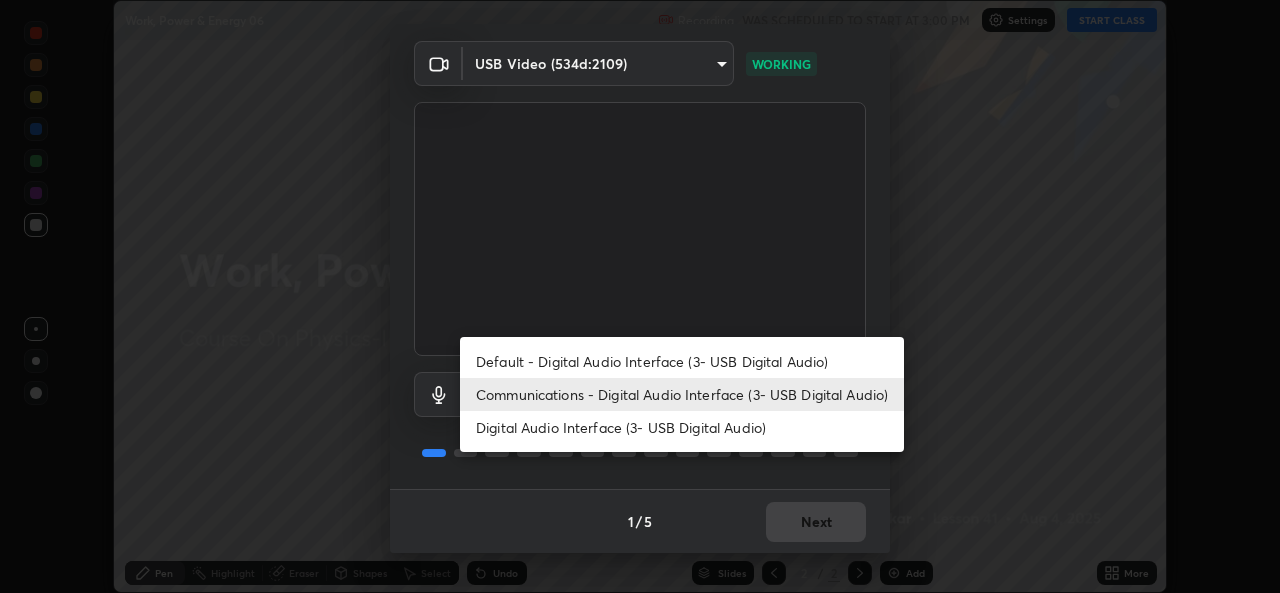 click on "Default - Digital Audio Interface (3- USB Digital Audio)" at bounding box center (682, 361) 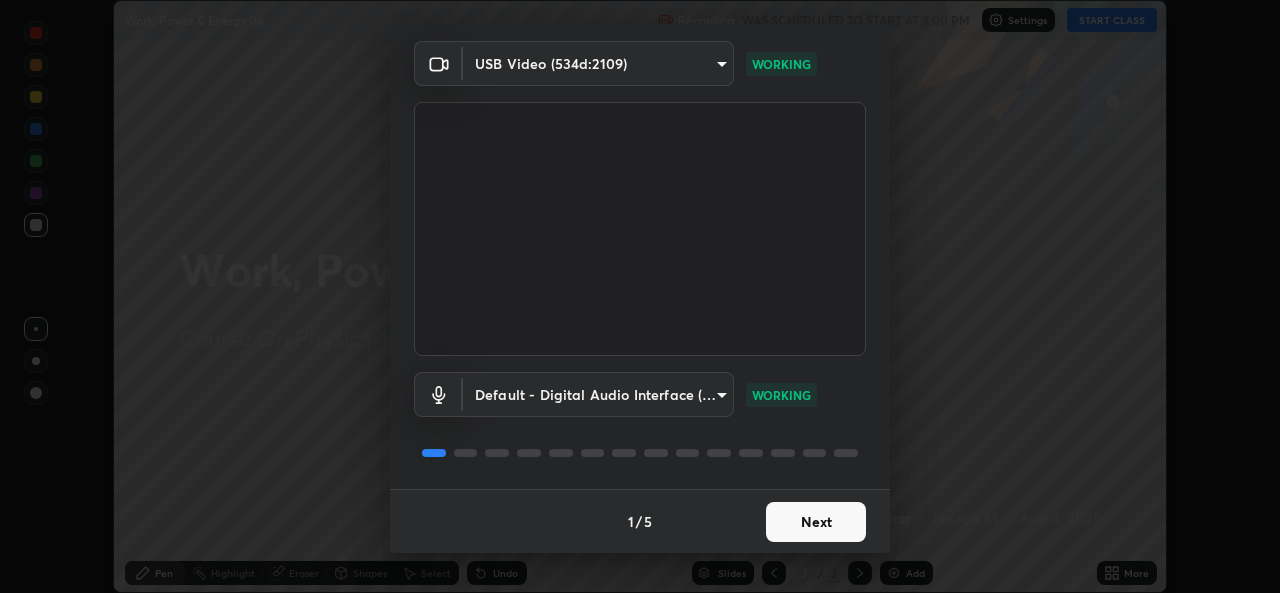 click on "Next" at bounding box center [816, 522] 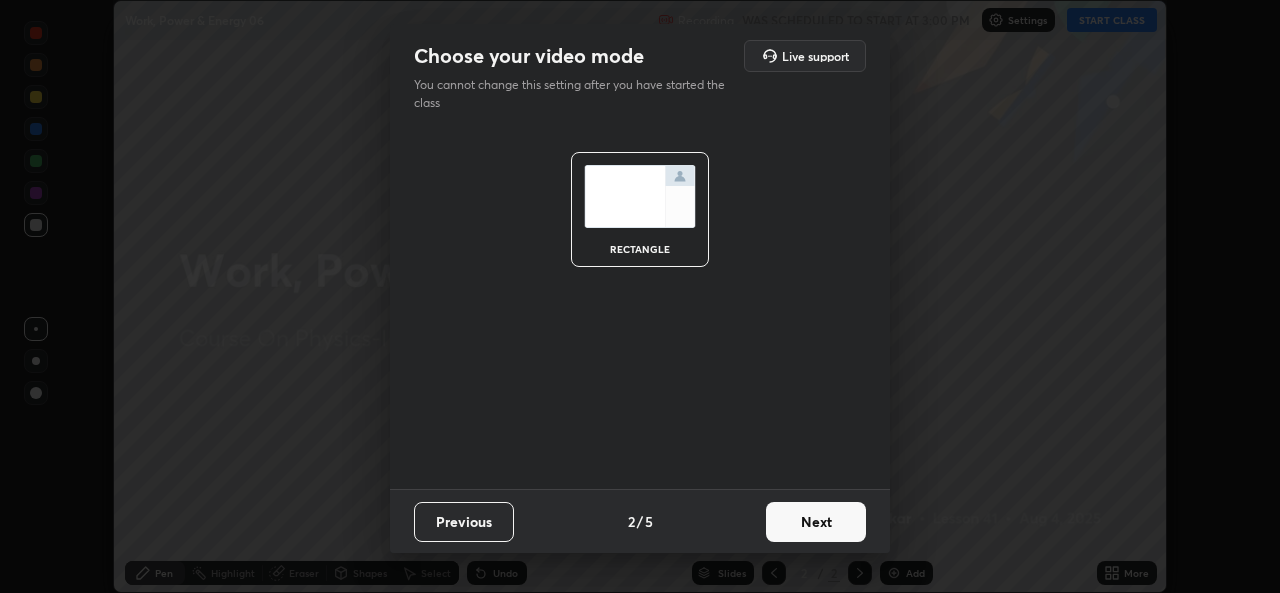 click on "Next" at bounding box center [816, 522] 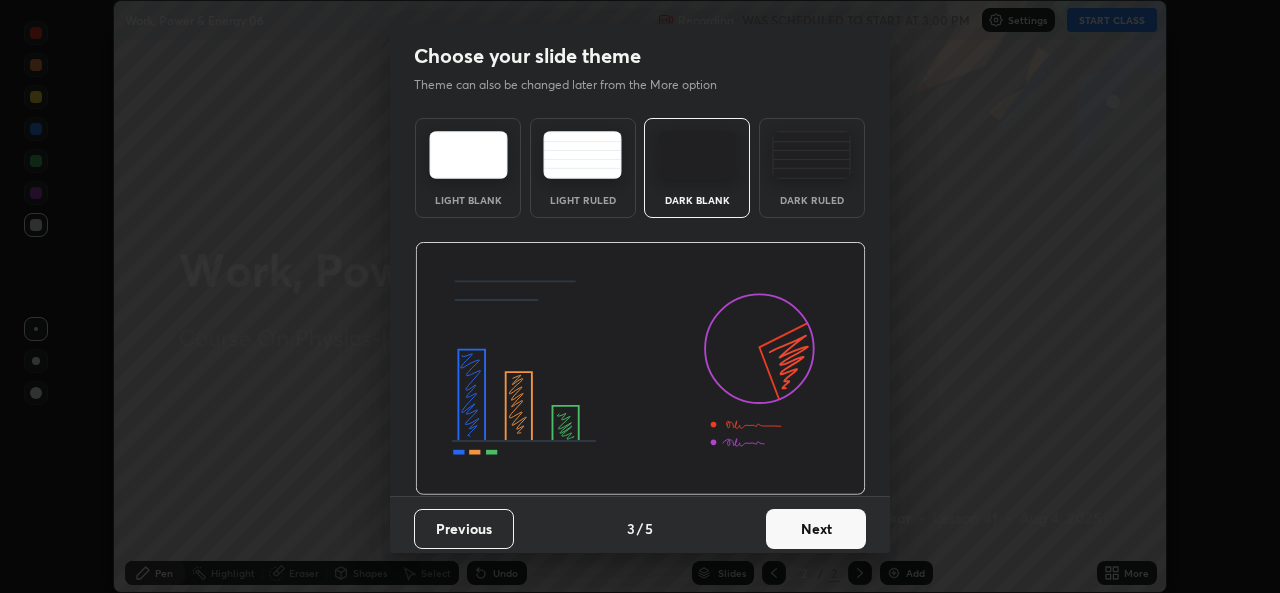 click on "Next" at bounding box center (816, 529) 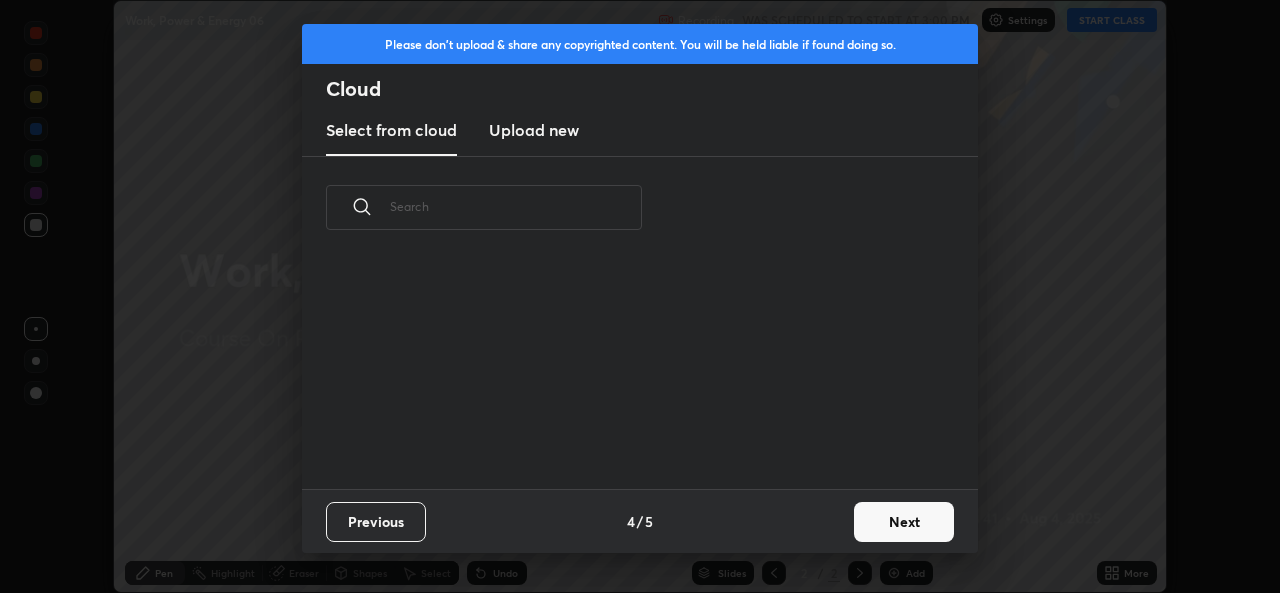 click on "Next" at bounding box center (904, 522) 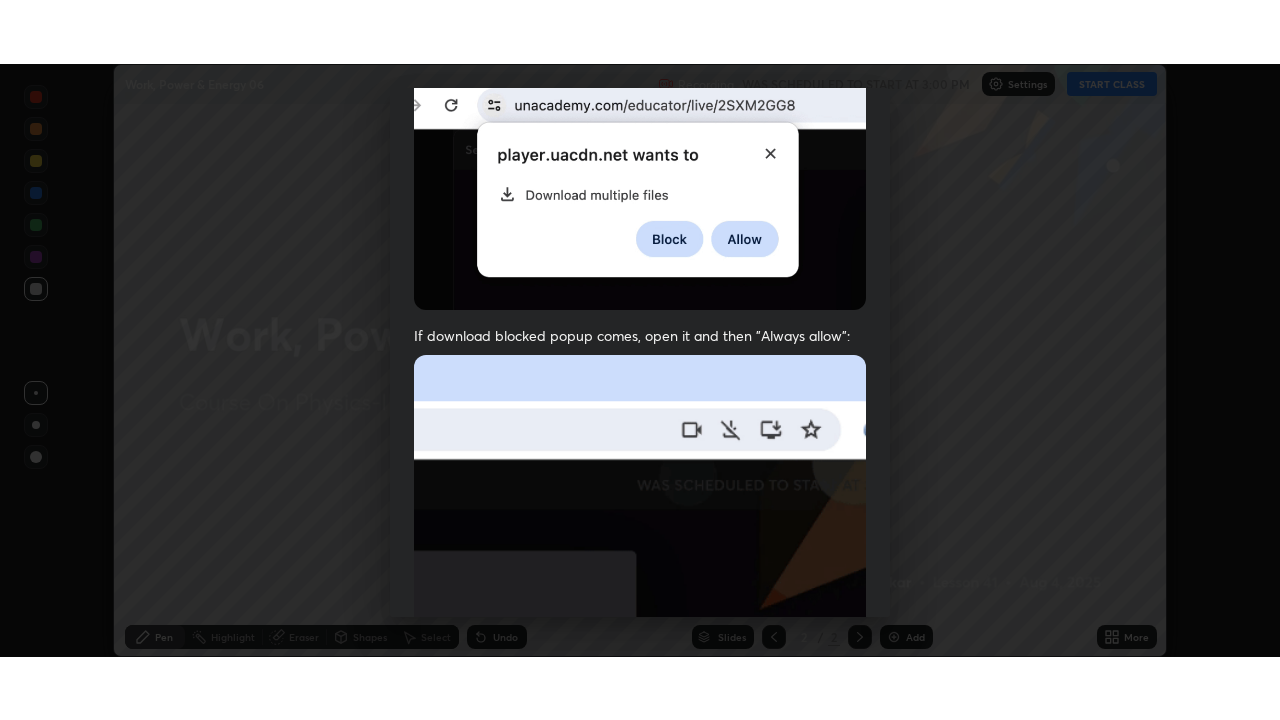 scroll, scrollTop: 471, scrollLeft: 0, axis: vertical 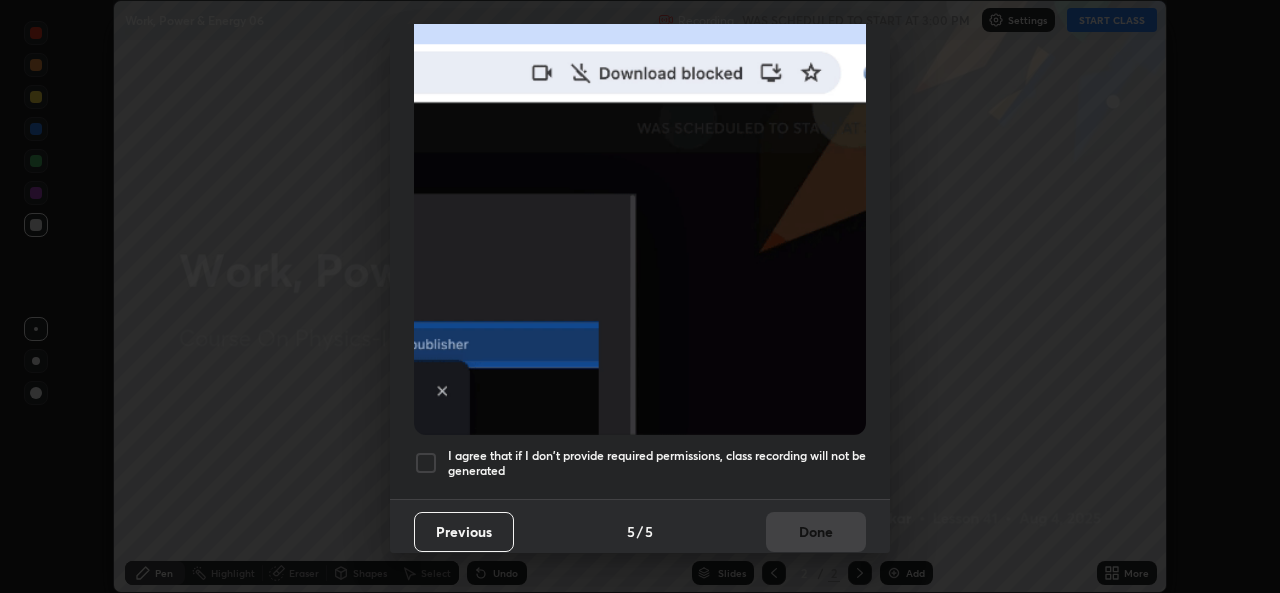 click at bounding box center (426, 463) 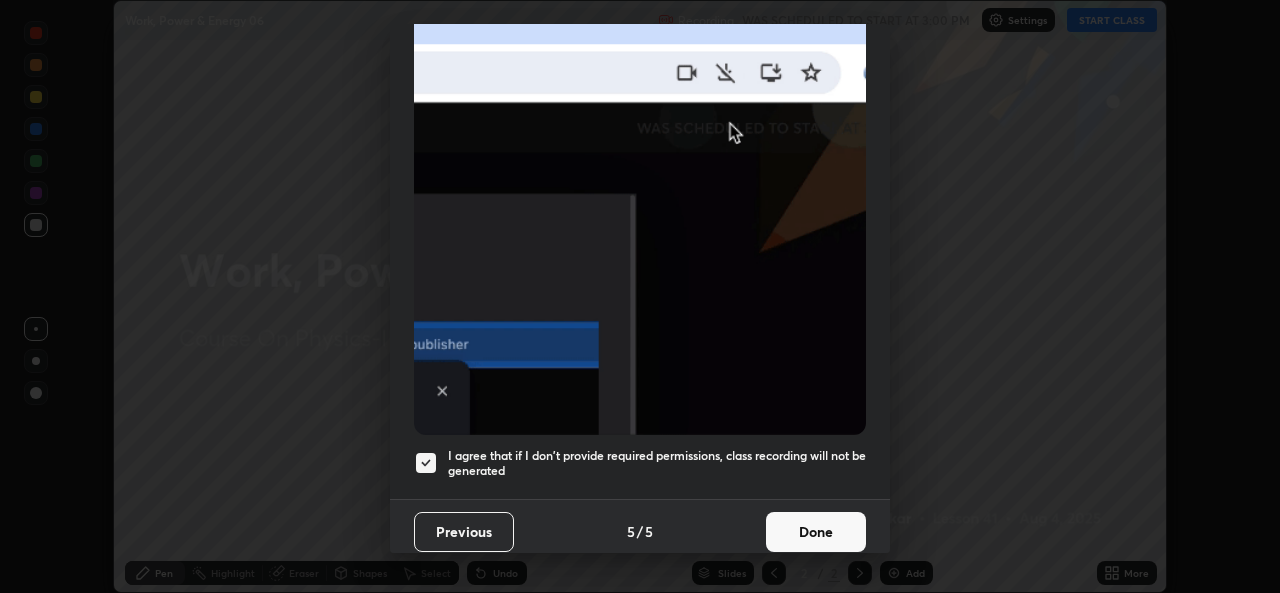click on "Done" at bounding box center (816, 532) 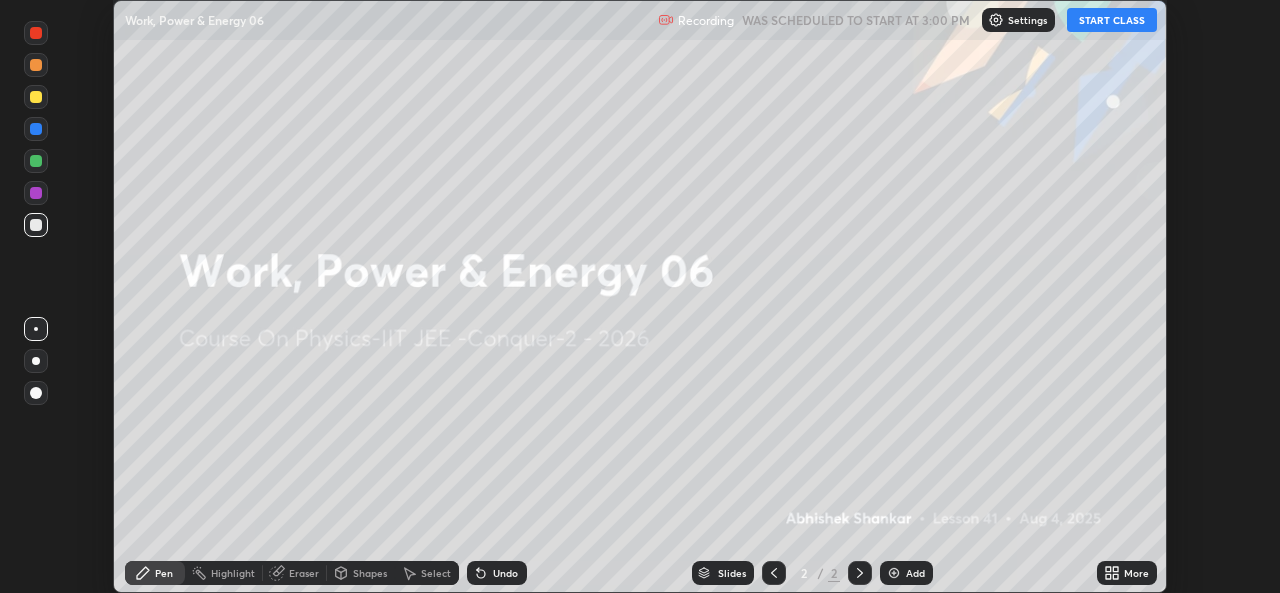click 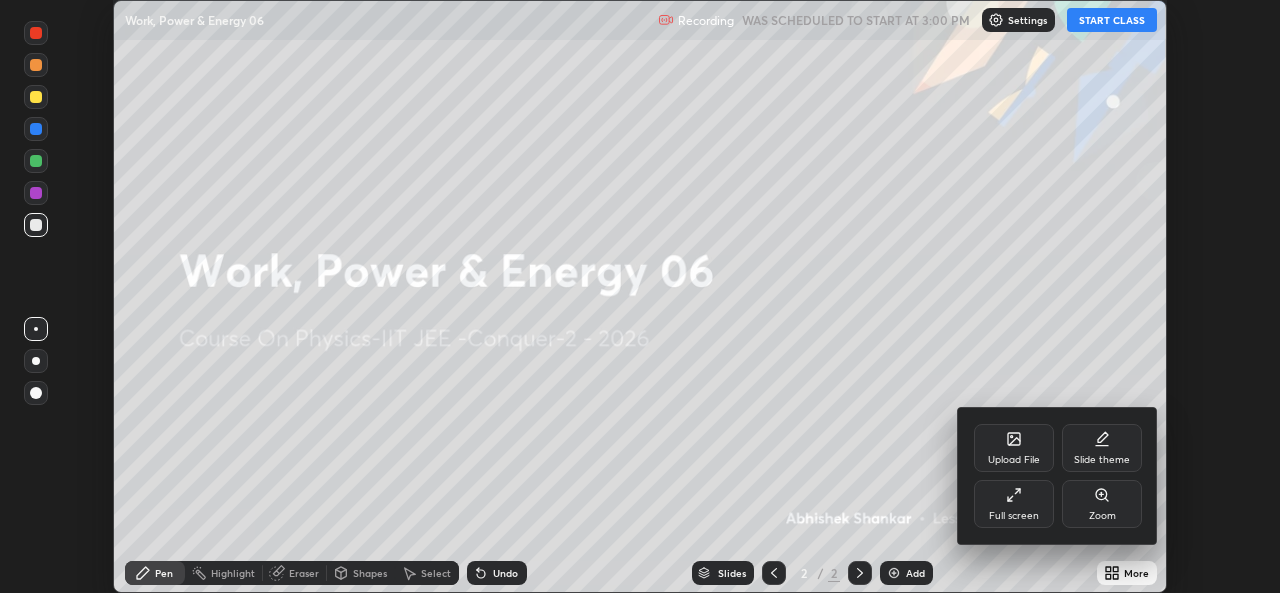 click 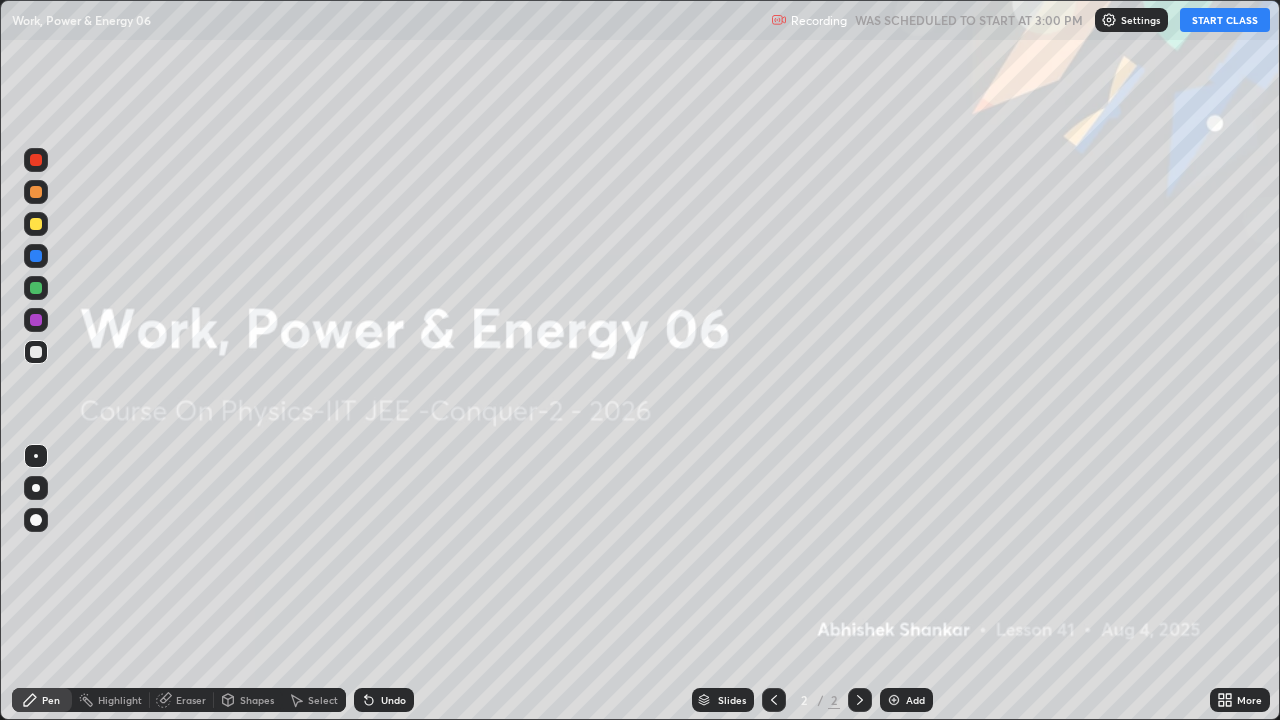 scroll, scrollTop: 99280, scrollLeft: 98720, axis: both 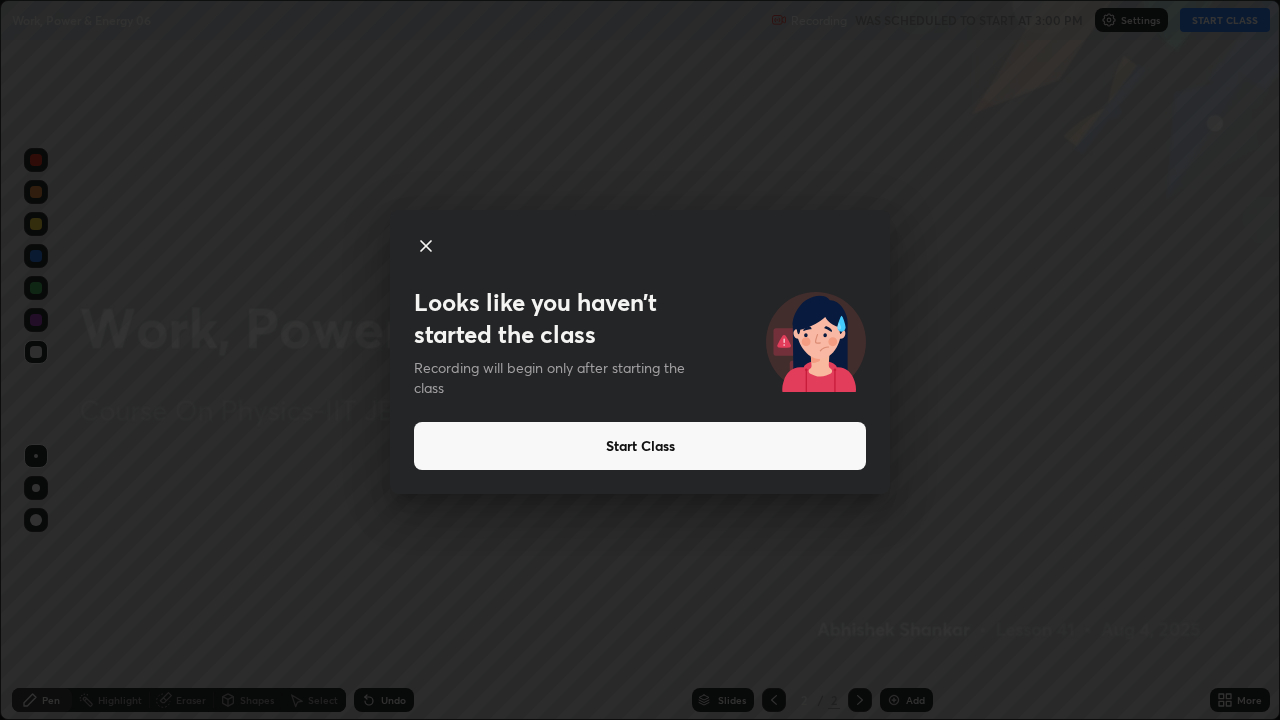 click on "Start Class" at bounding box center [640, 446] 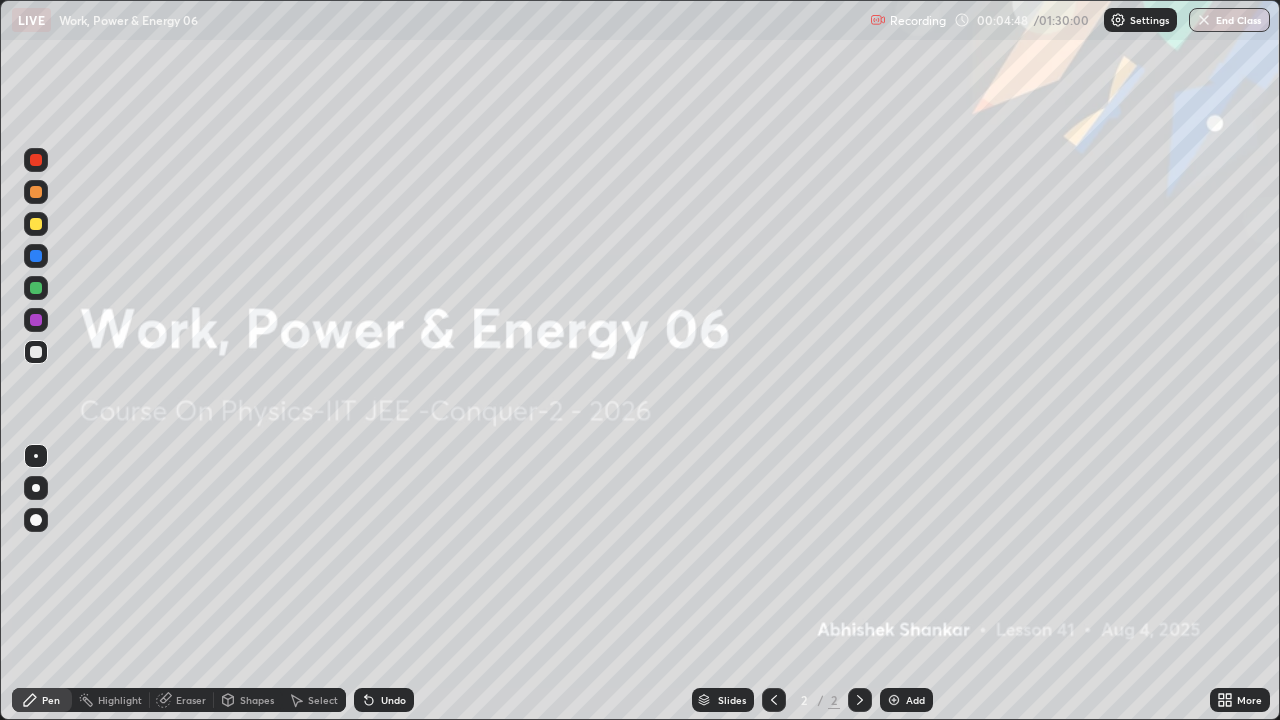 click on "Add" at bounding box center [915, 700] 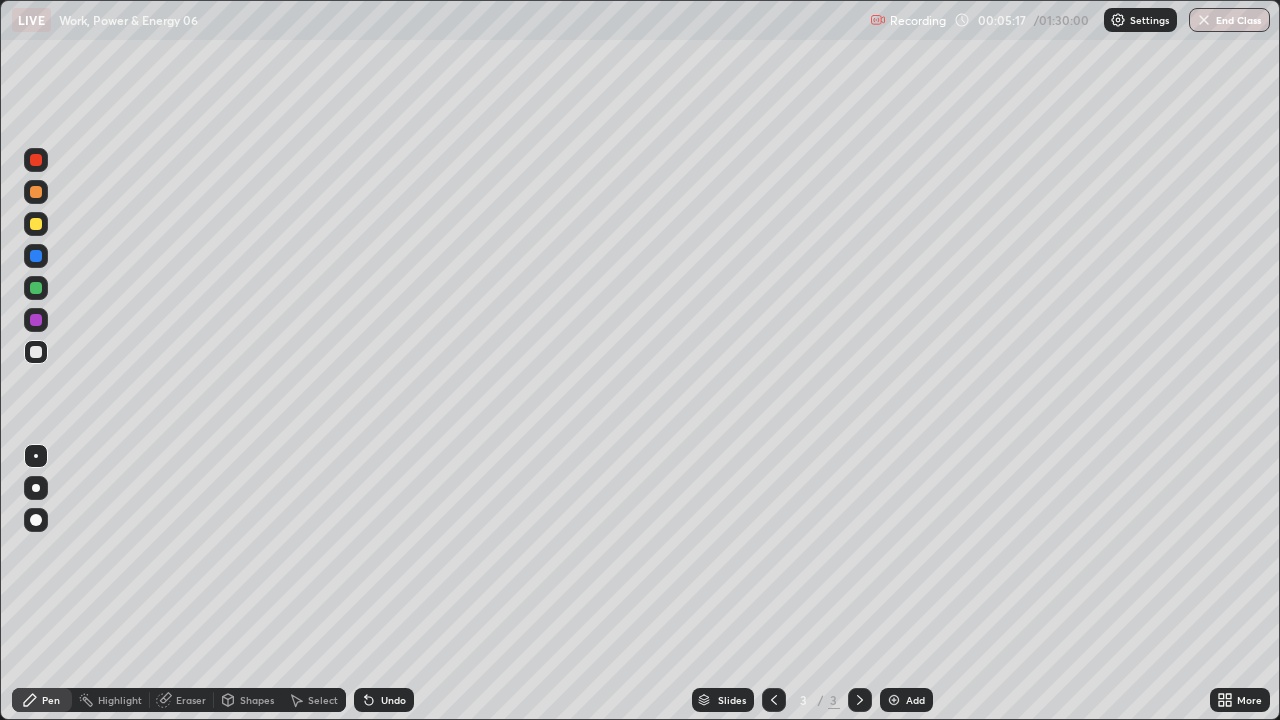 click on "Undo" at bounding box center [384, 700] 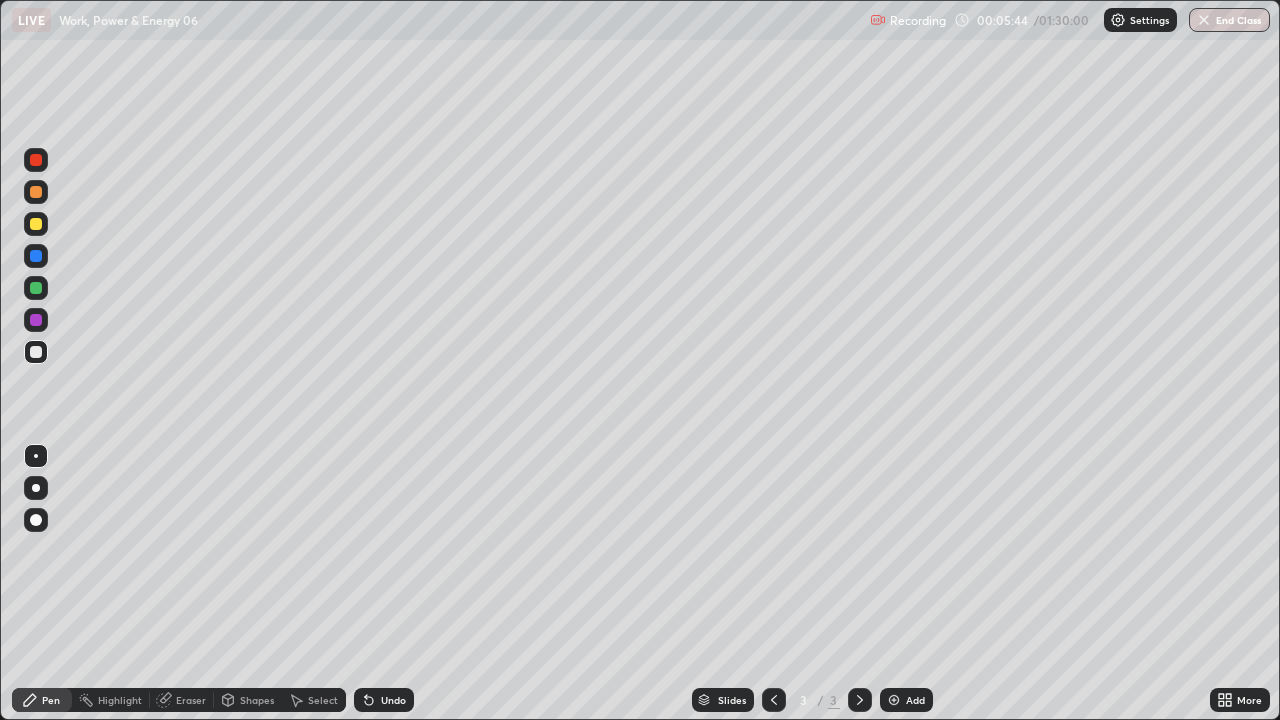 click on "Undo" at bounding box center [393, 700] 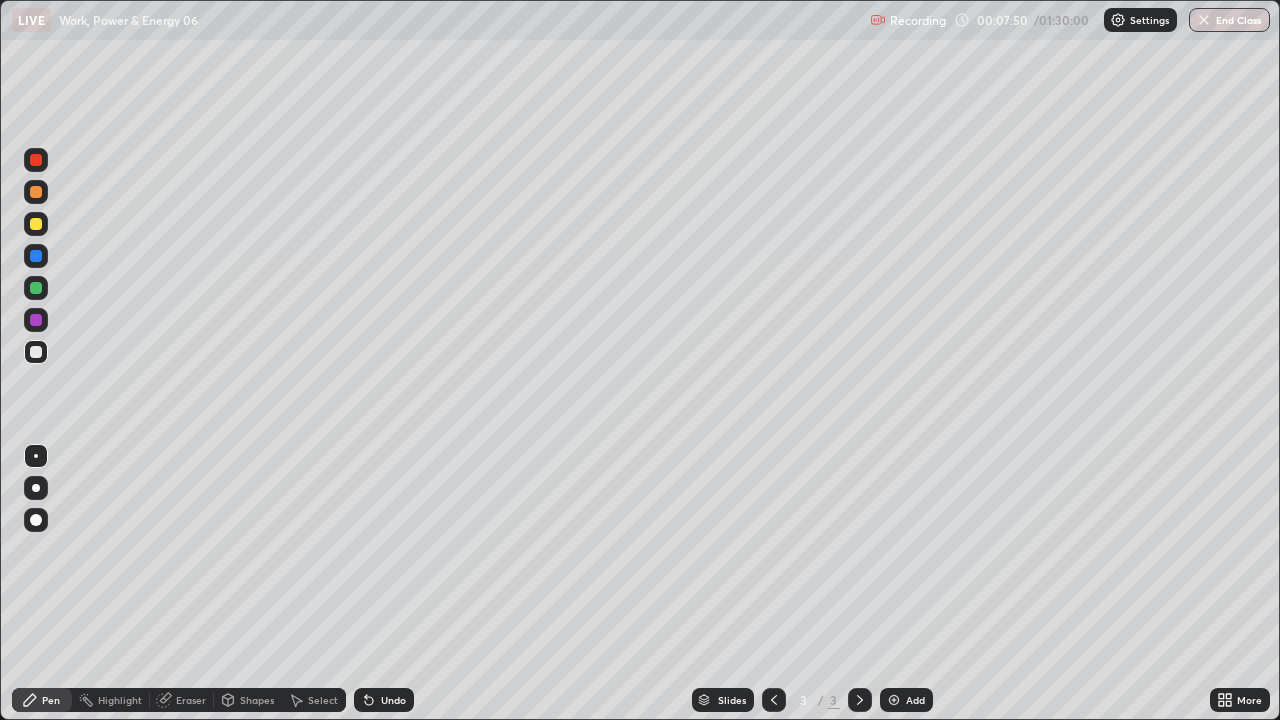 click on "Add" at bounding box center [906, 700] 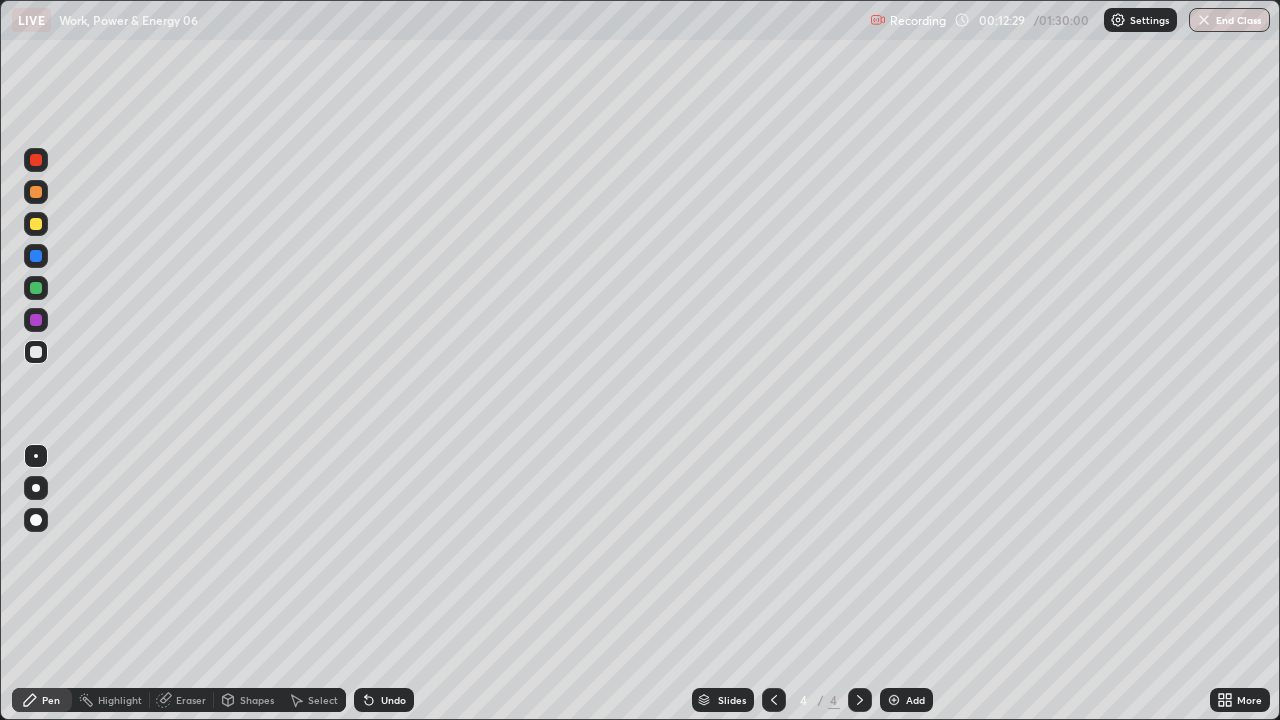 click on "Shapes" at bounding box center [257, 700] 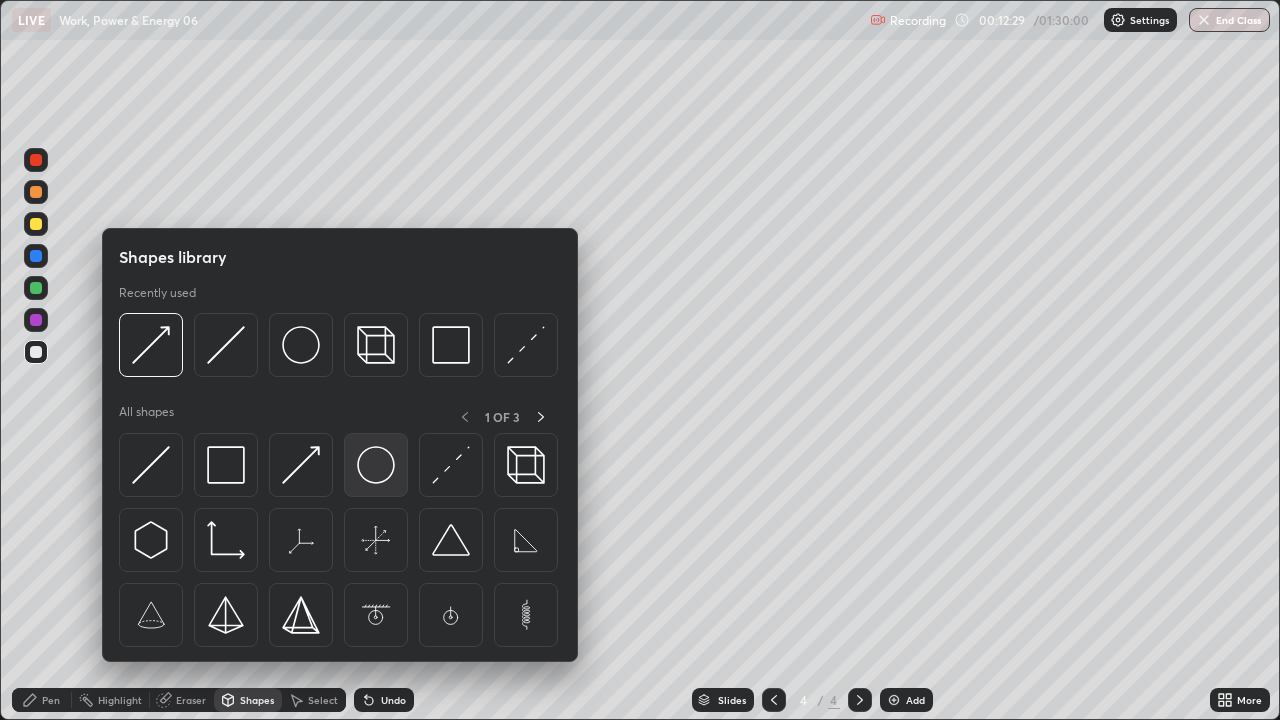 click at bounding box center (376, 465) 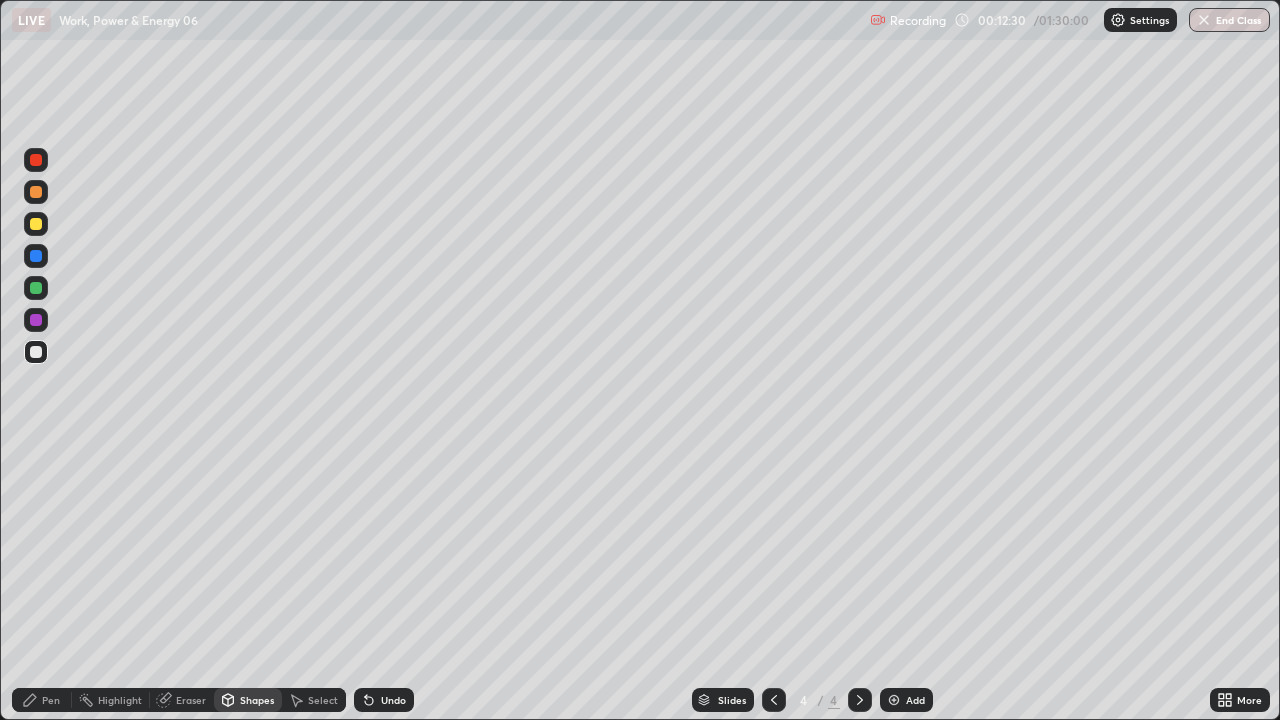 click at bounding box center (36, 224) 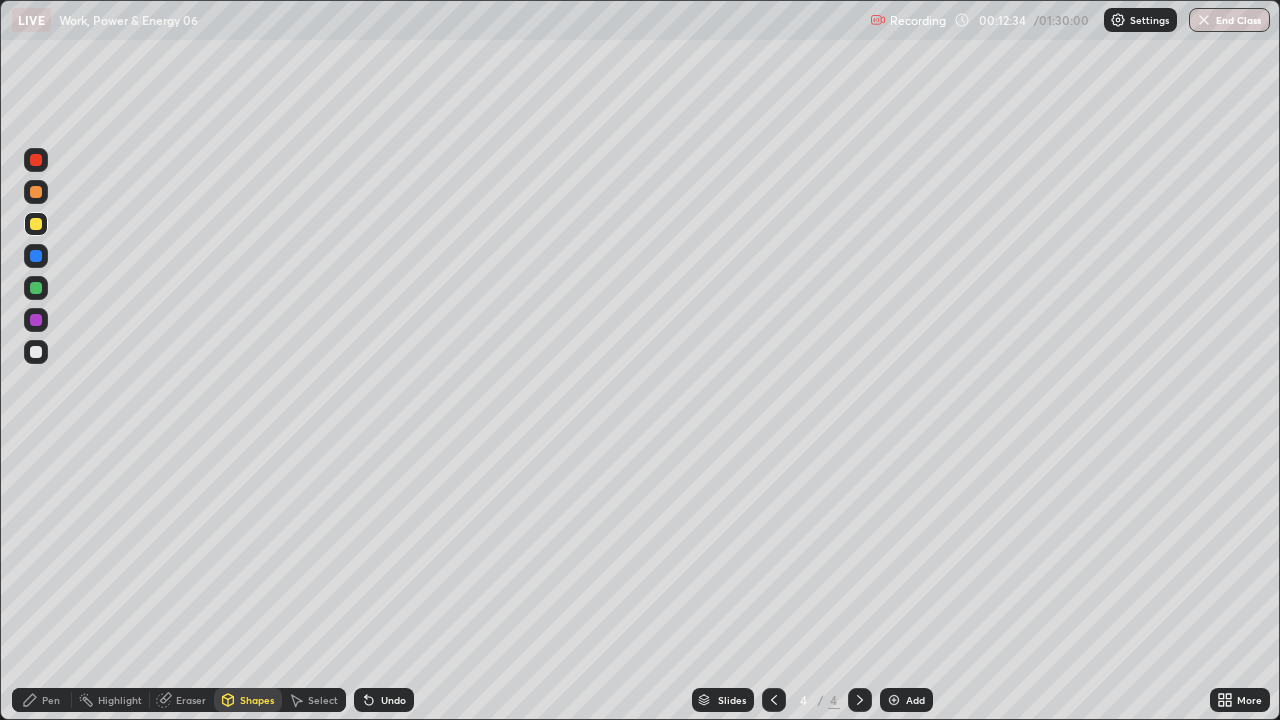 click on "Select" at bounding box center (323, 700) 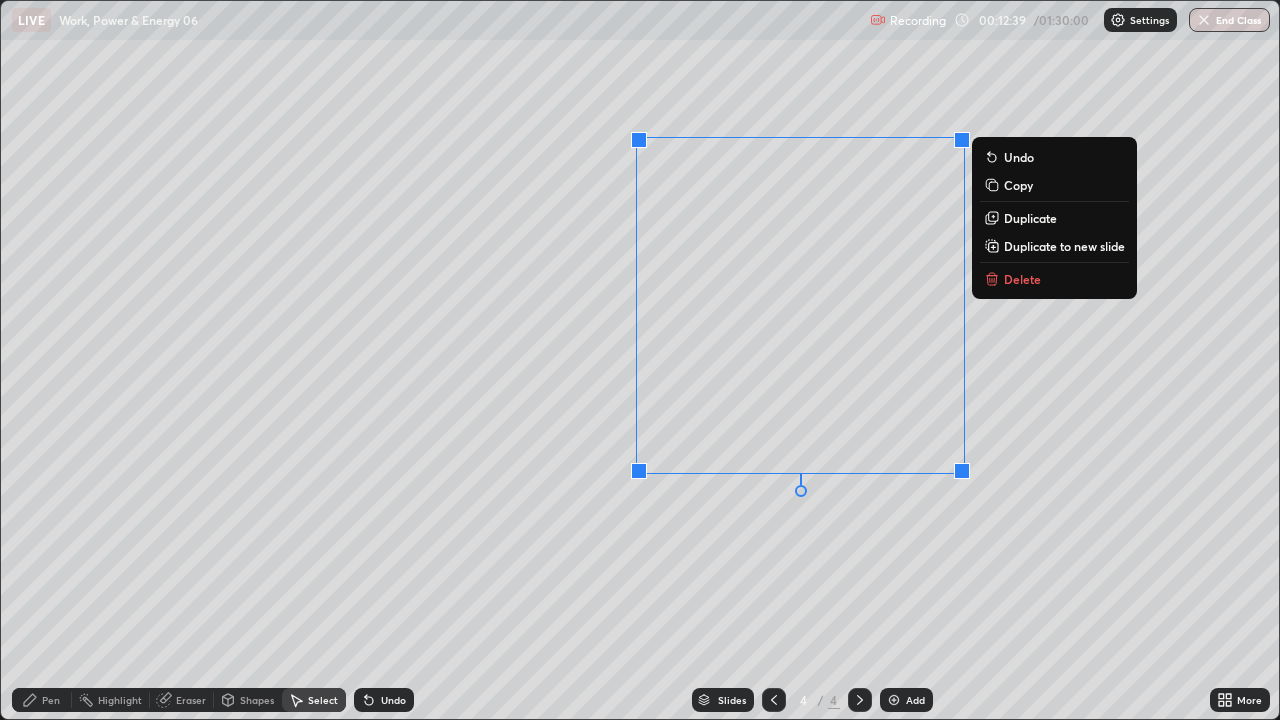 click on "0 ° Undo Copy Duplicate Duplicate to new slide Delete" at bounding box center (640, 360) 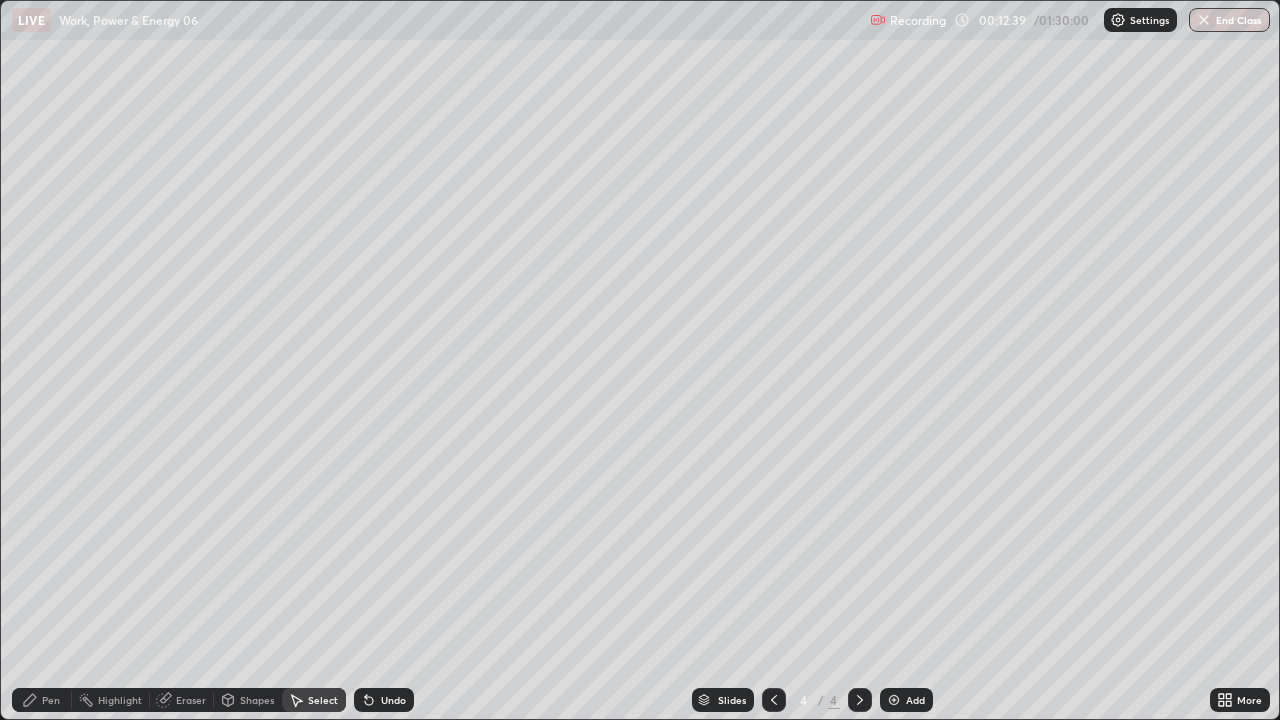 click on "Shapes" at bounding box center (257, 700) 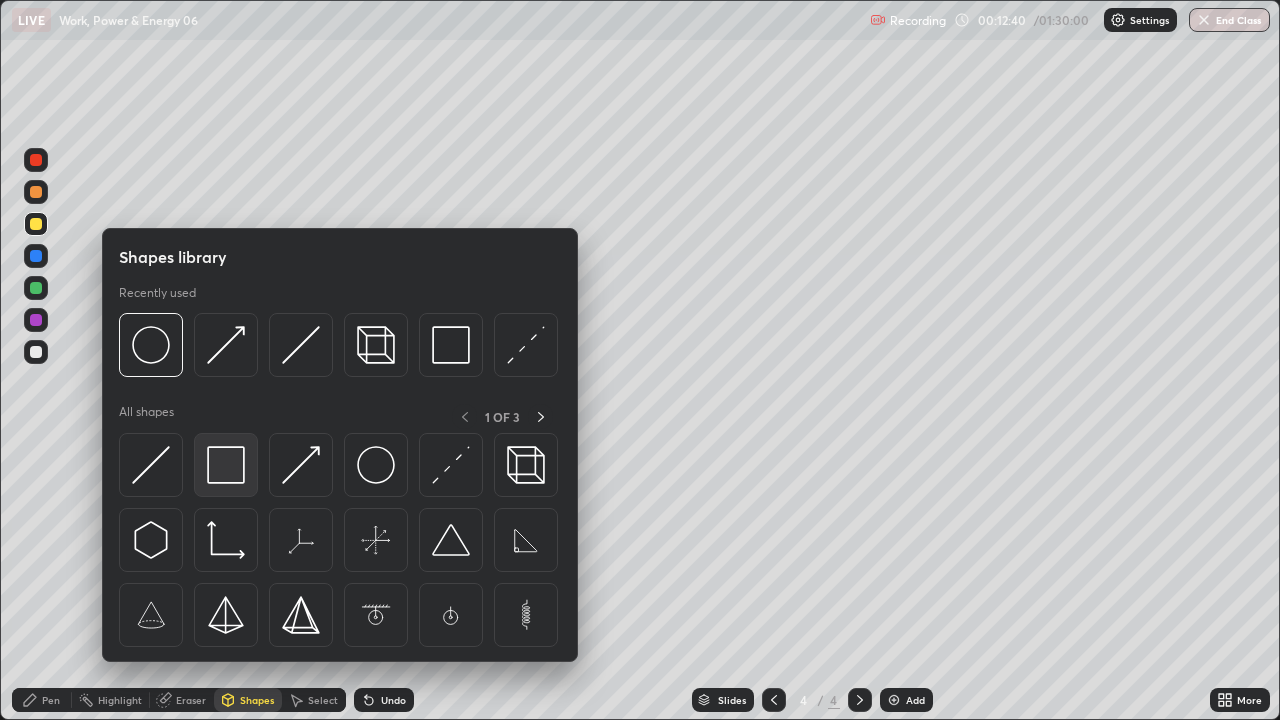 click at bounding box center (226, 465) 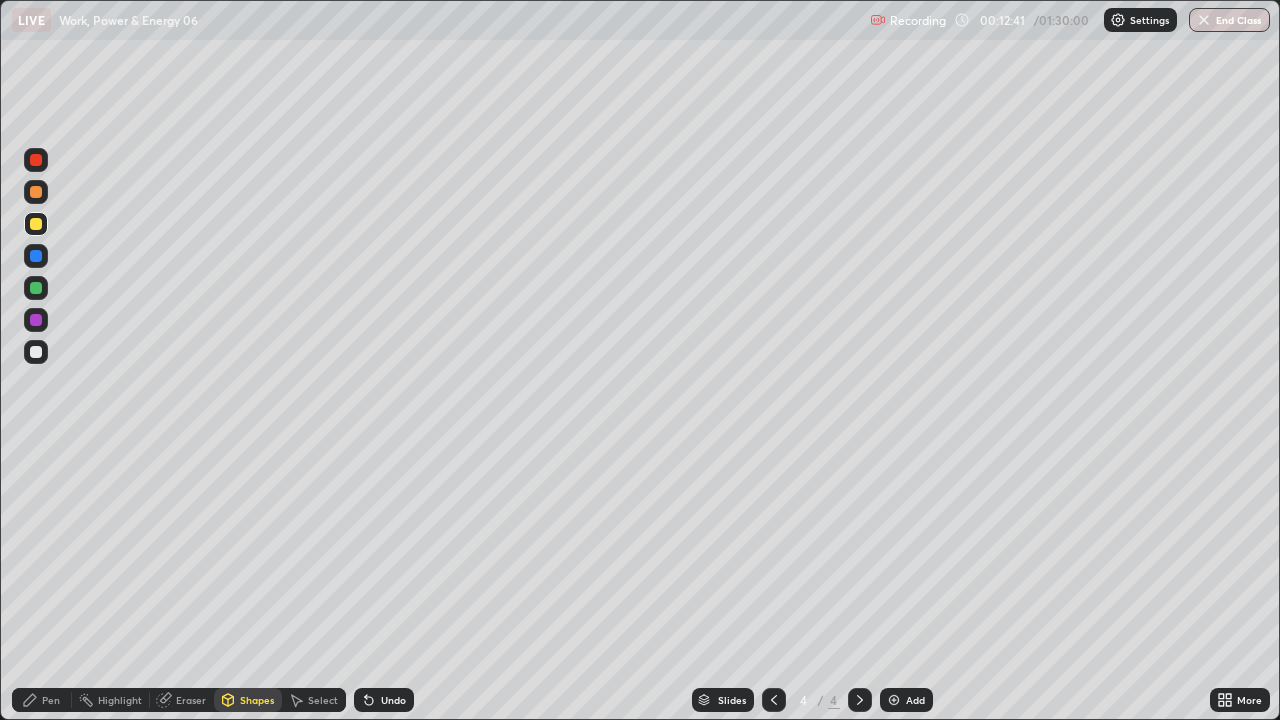 click at bounding box center [36, 288] 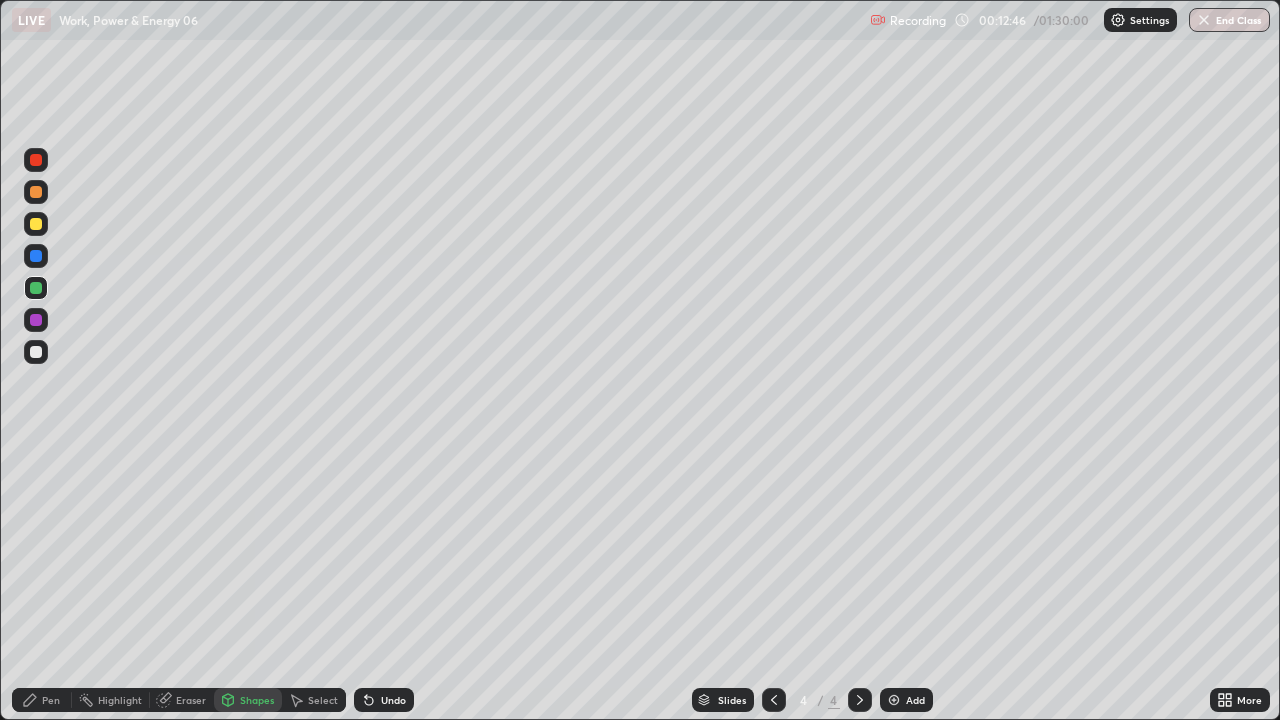 click on "Shapes" at bounding box center [257, 700] 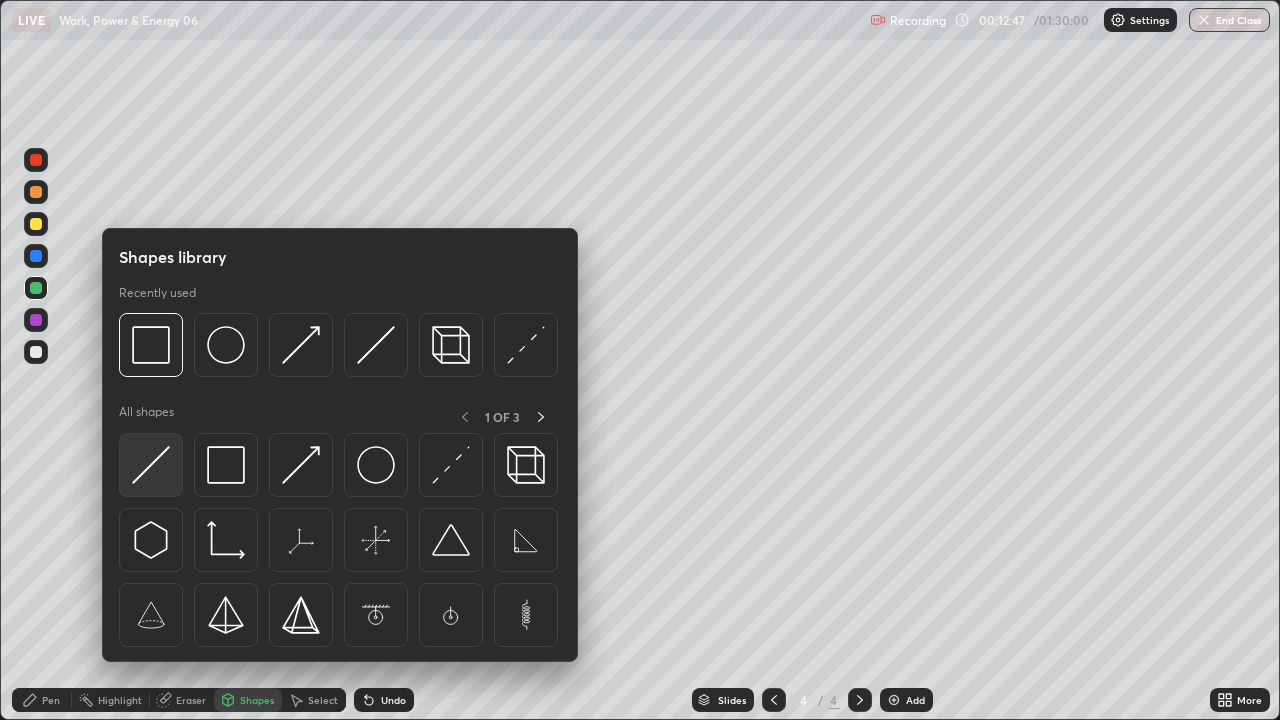 click at bounding box center [151, 465] 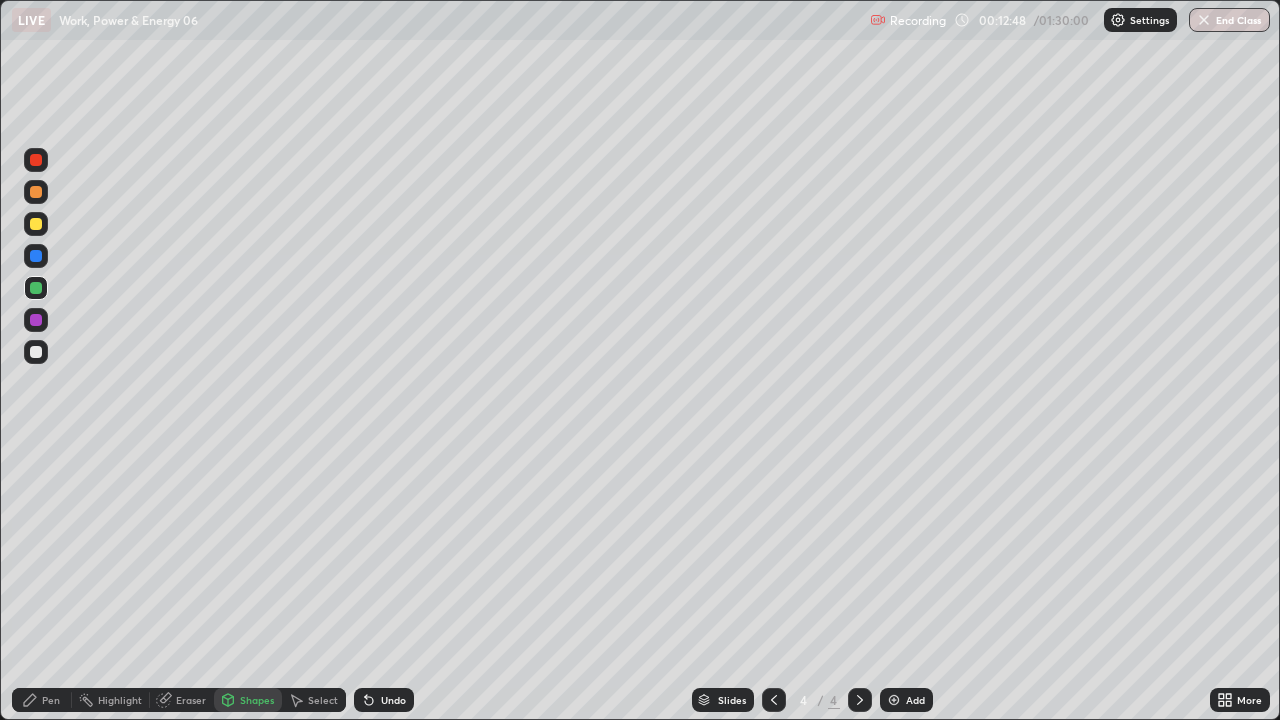 click on "Shapes" at bounding box center (248, 700) 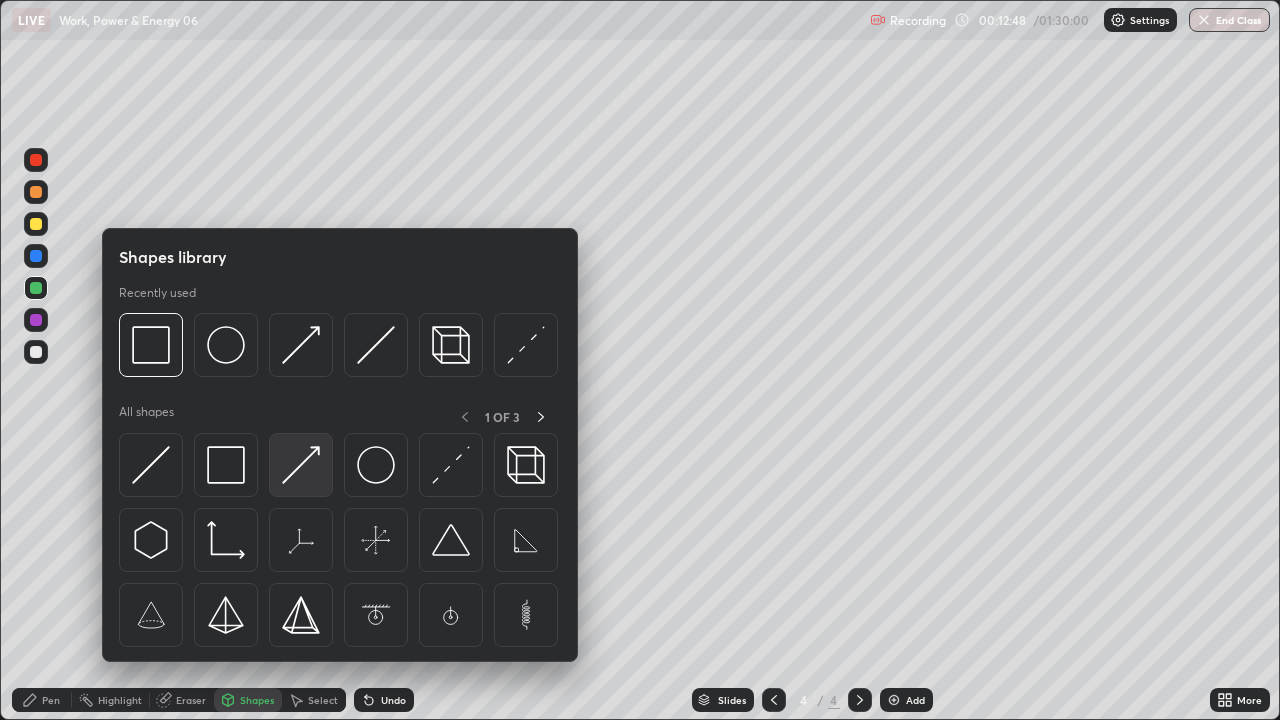 click at bounding box center [301, 465] 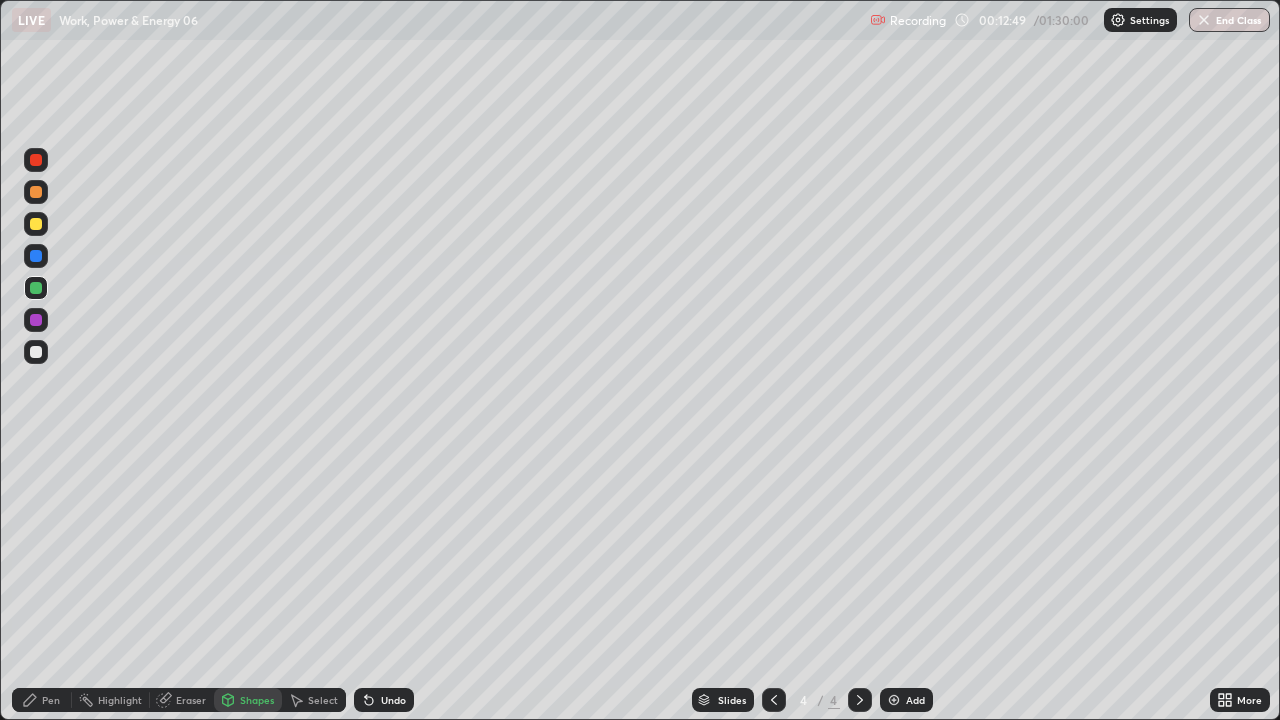click at bounding box center (36, 352) 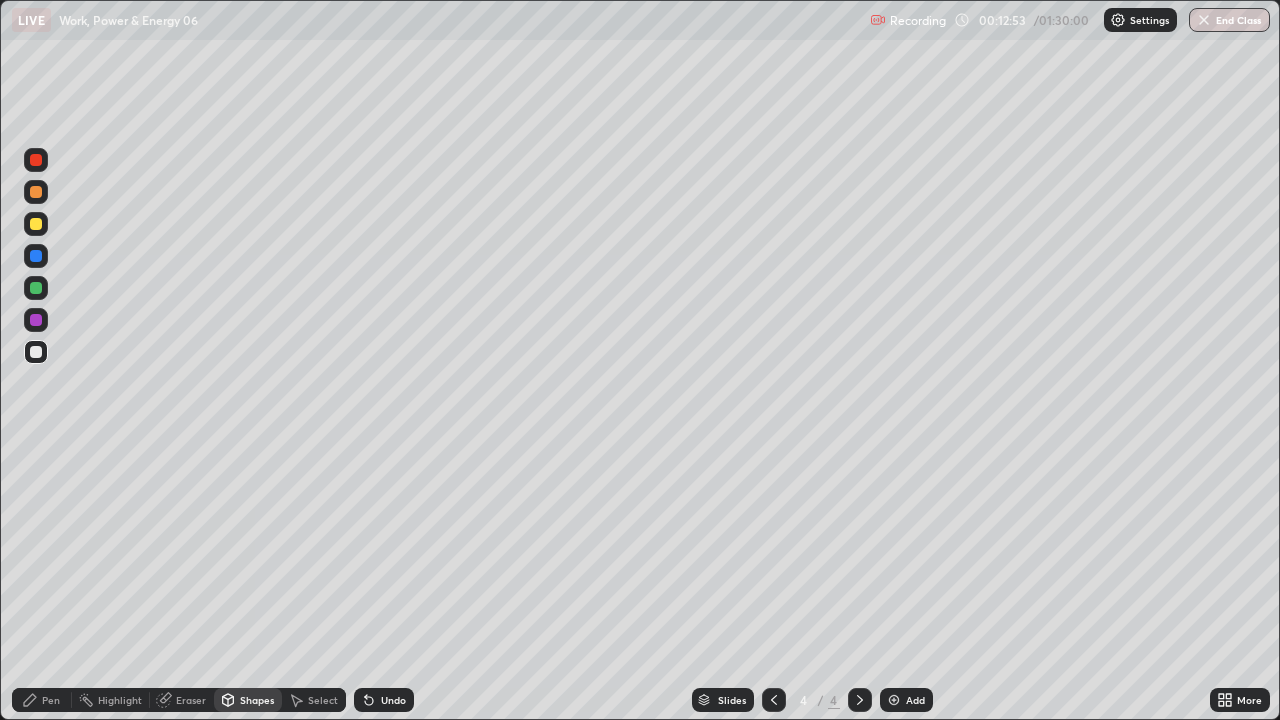 click on "Pen" at bounding box center [51, 700] 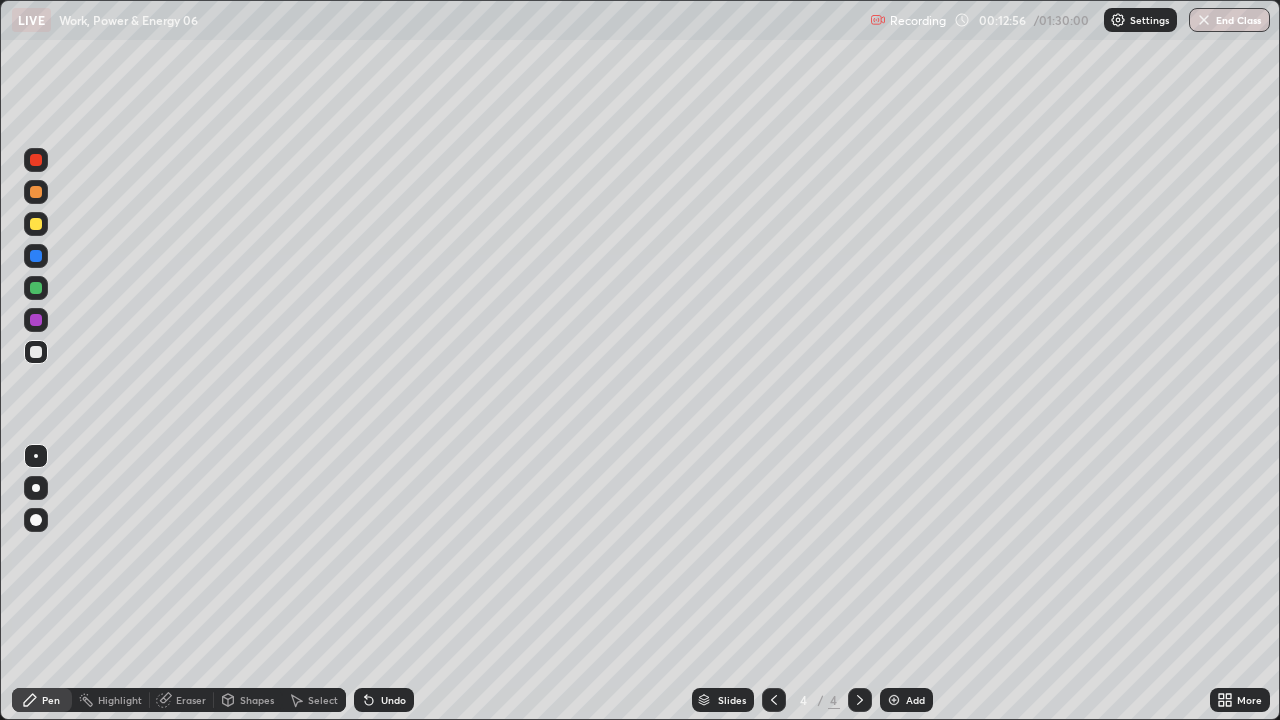 click on "Shapes" at bounding box center (257, 700) 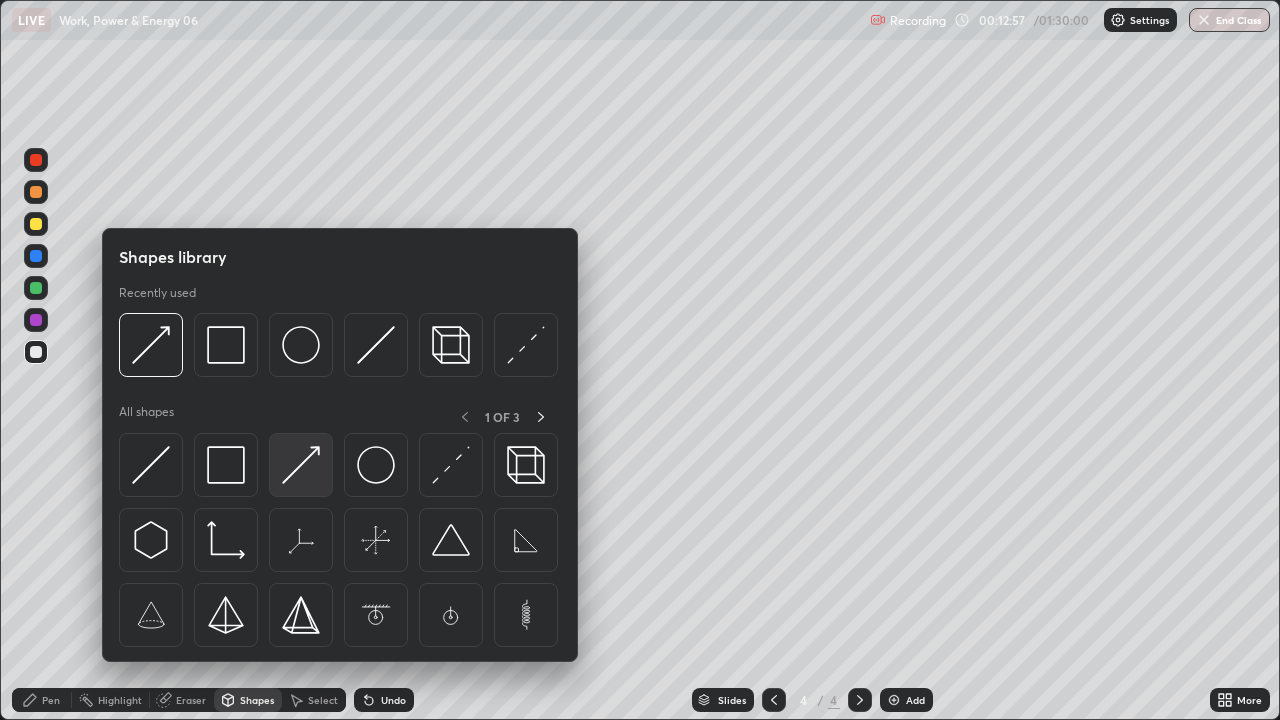 click at bounding box center [301, 465] 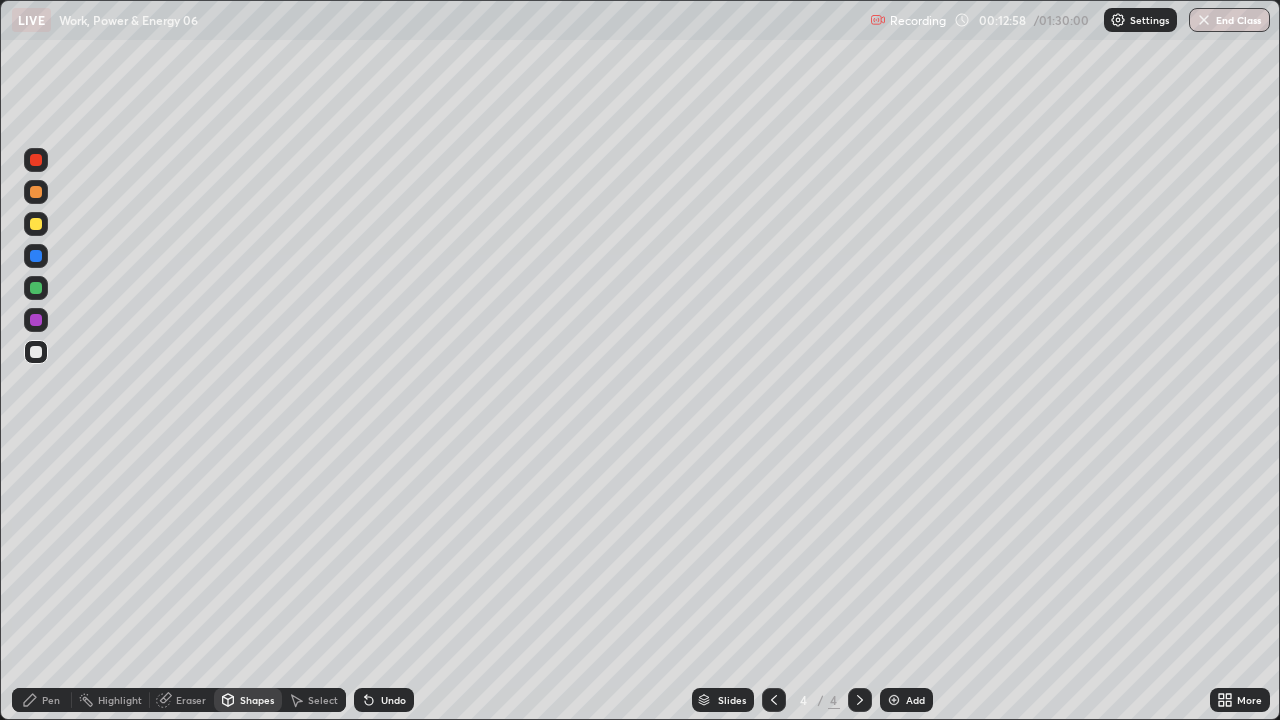 click at bounding box center (36, 288) 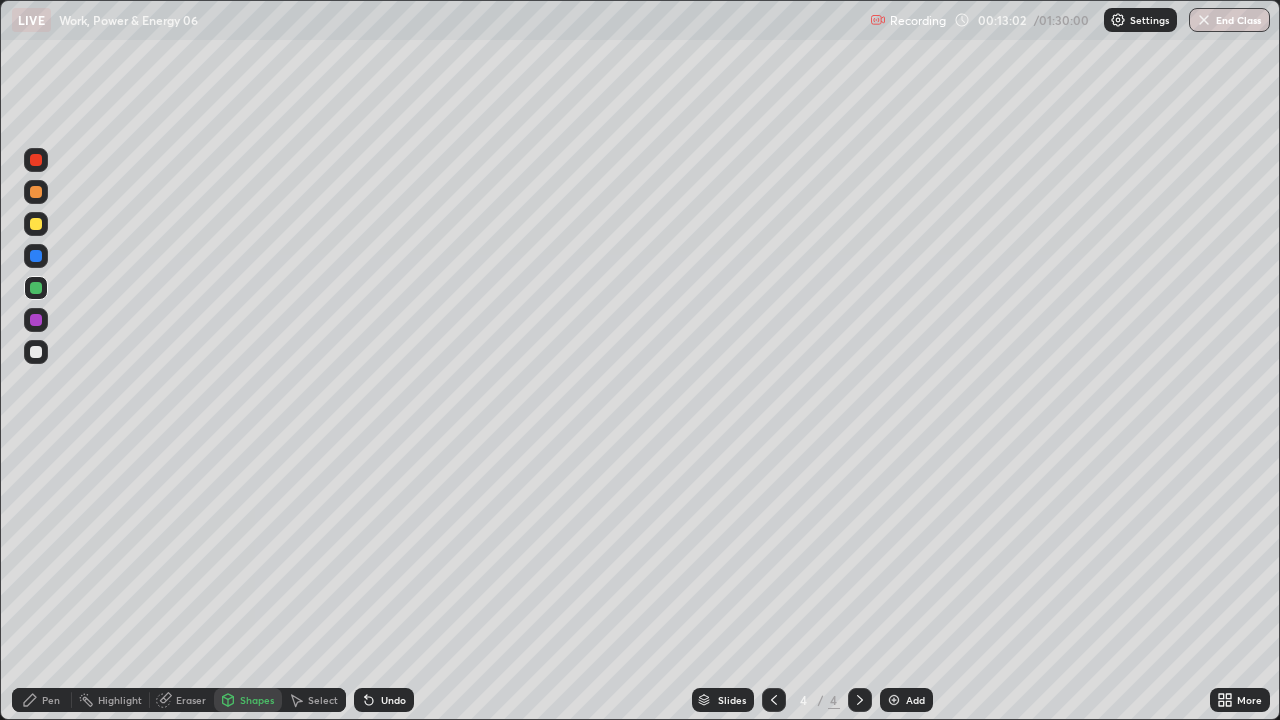 click on "Pen" at bounding box center (51, 700) 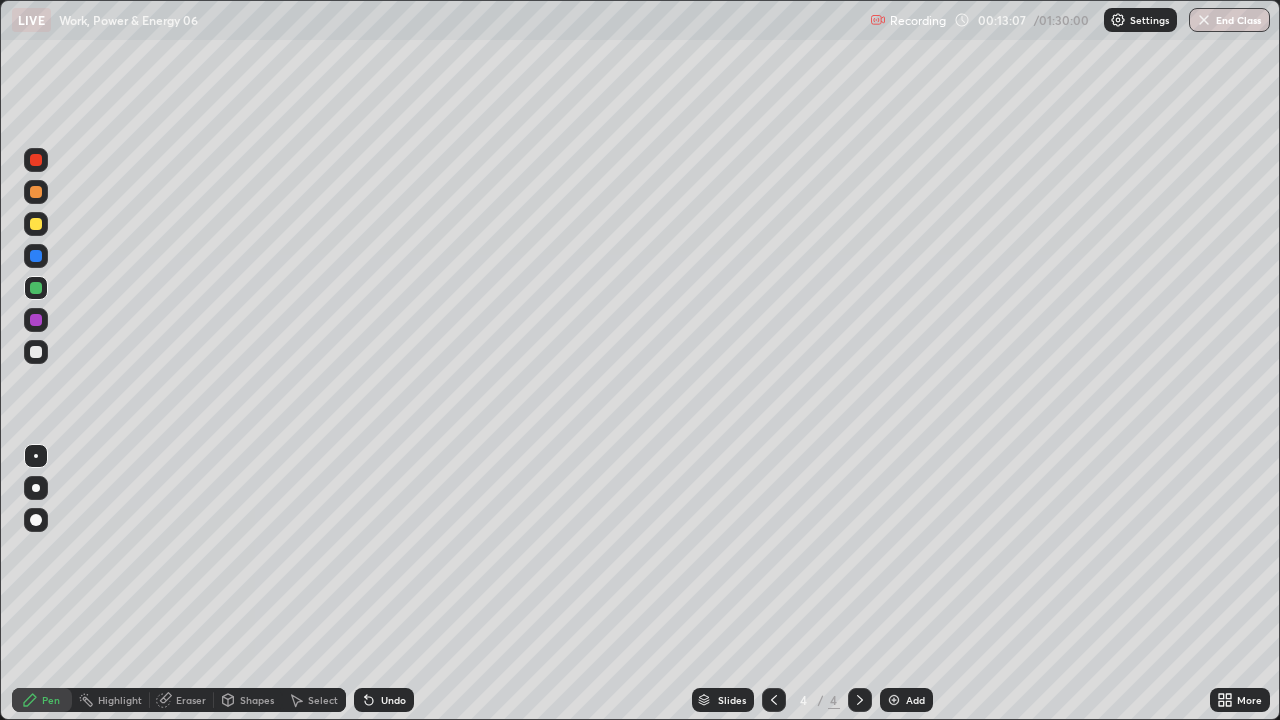 click at bounding box center (36, 352) 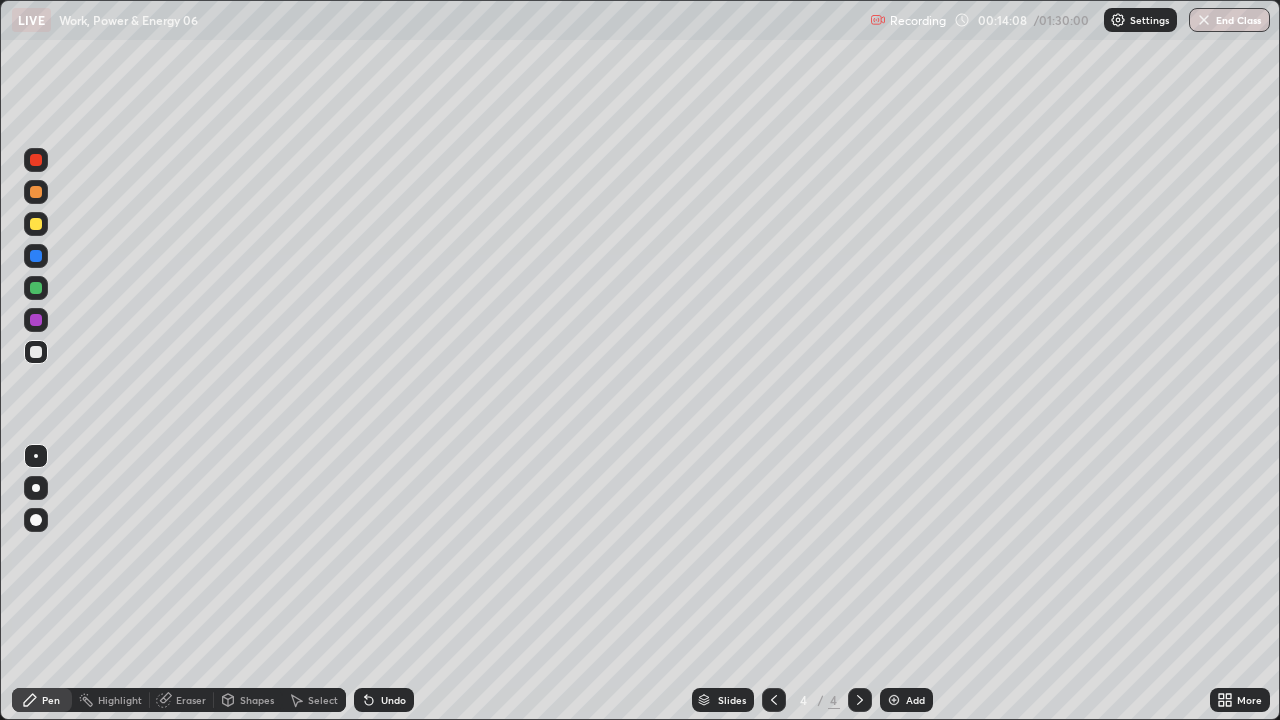 click on "Select" at bounding box center [323, 700] 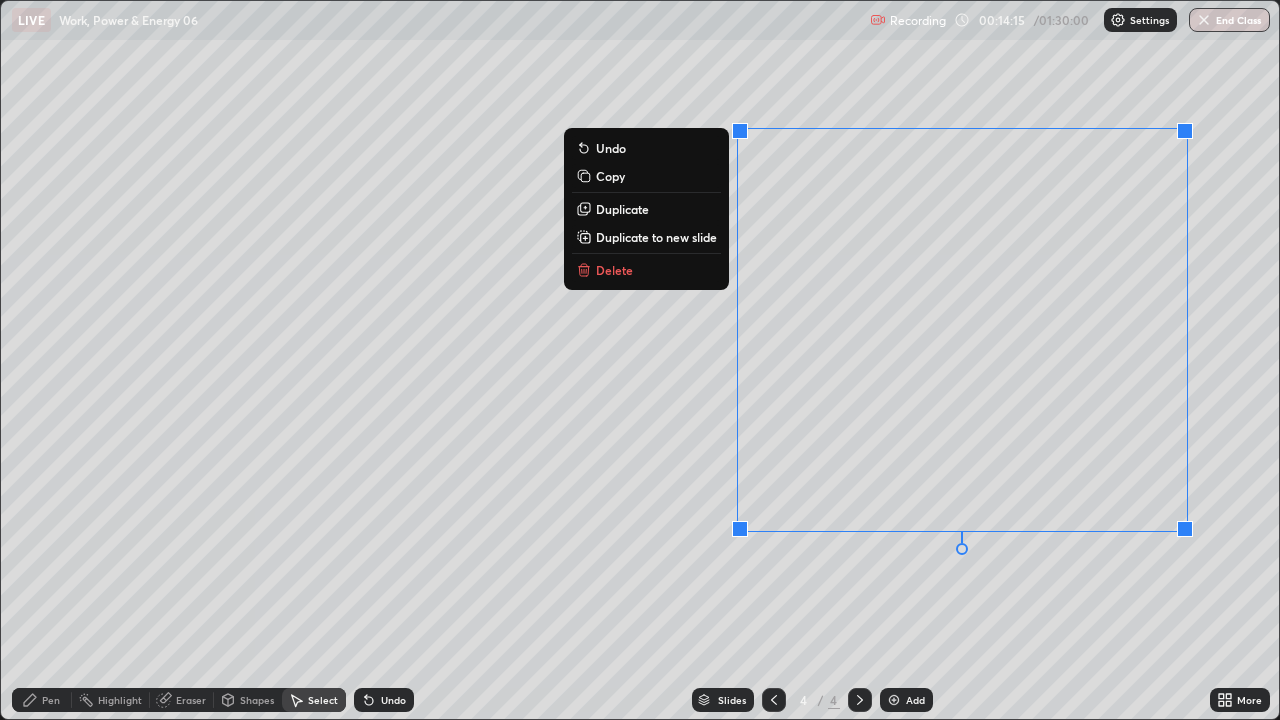 click on "0 ° Undo Copy Duplicate Duplicate to new slide Delete" at bounding box center (640, 360) 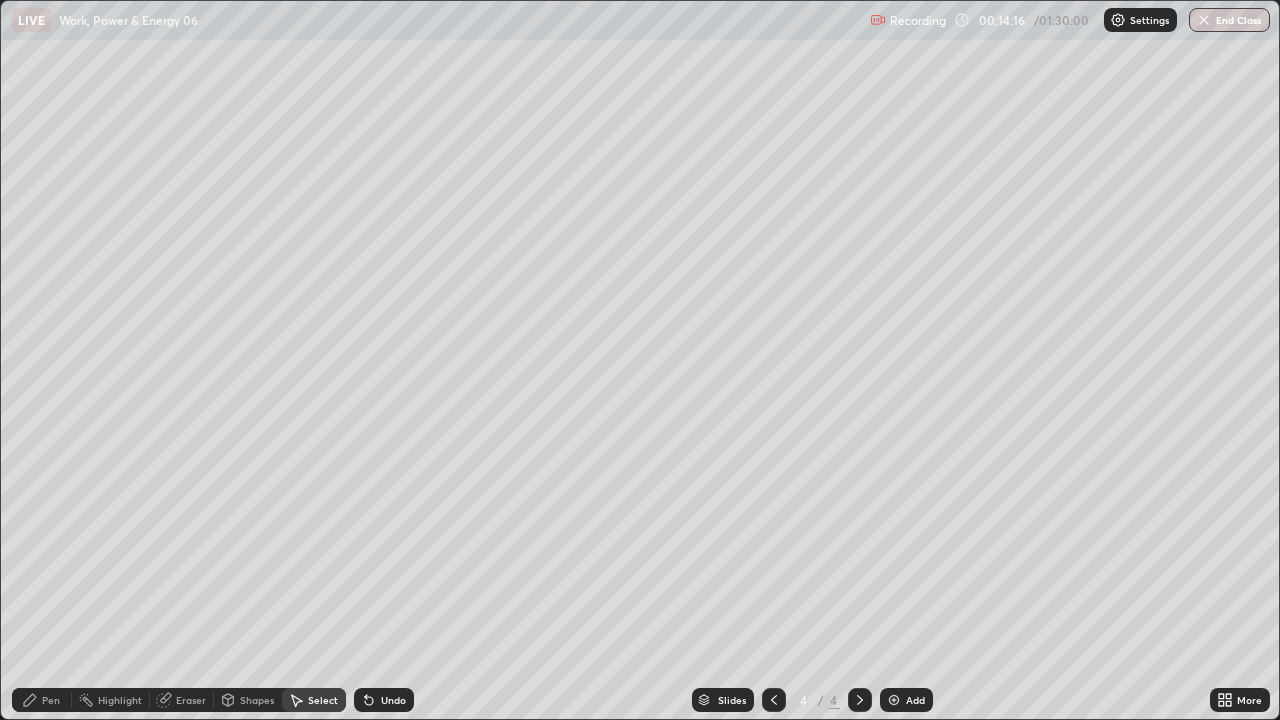 click on "Shapes" at bounding box center [248, 700] 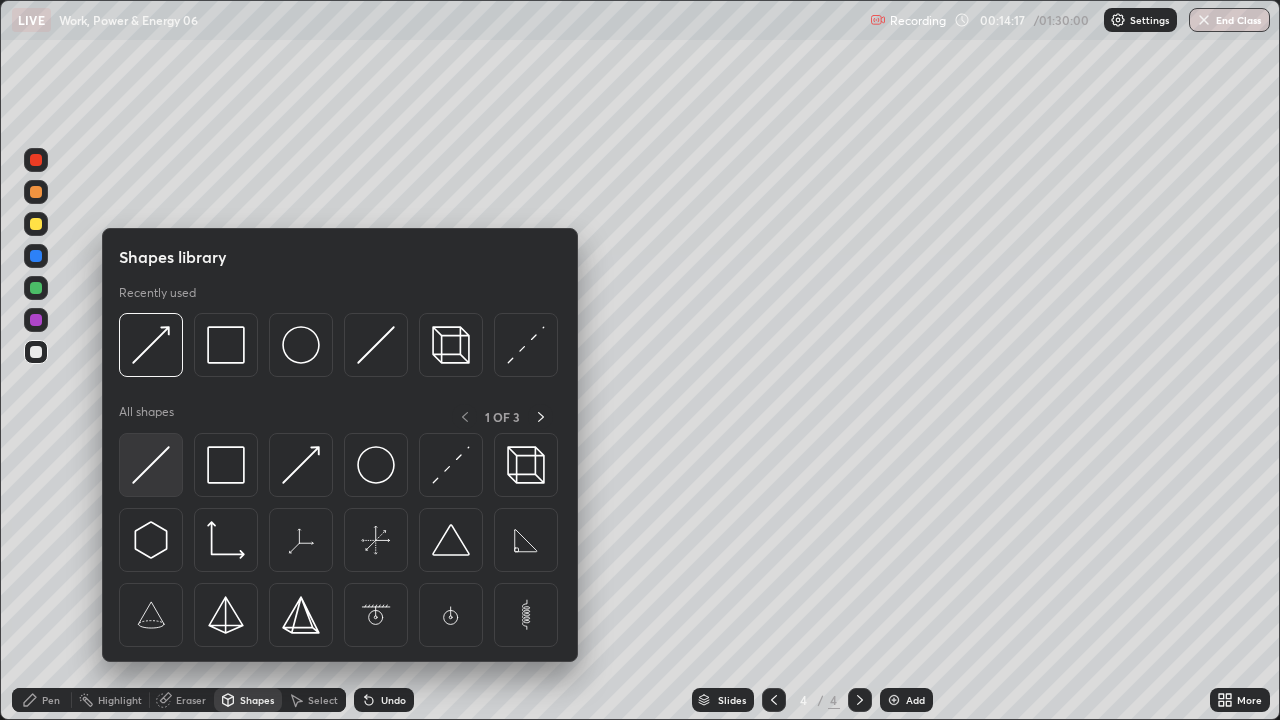 click at bounding box center [151, 465] 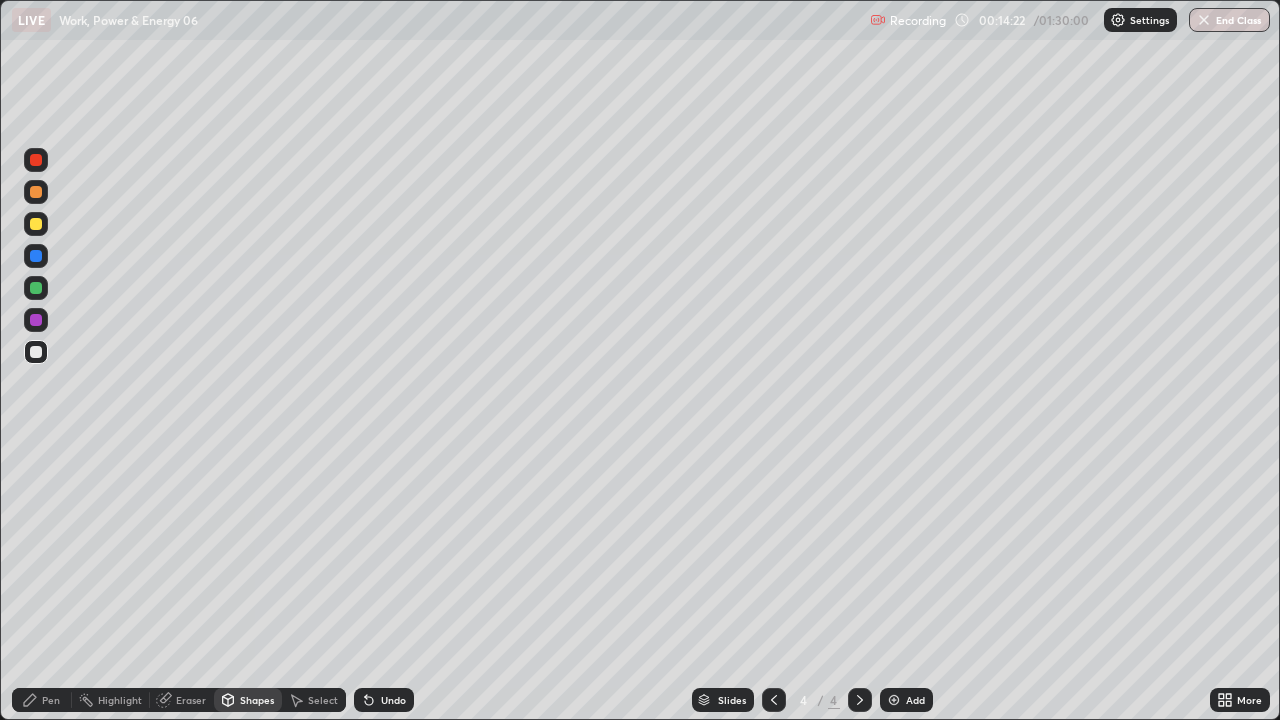 click on "Pen" at bounding box center (42, 700) 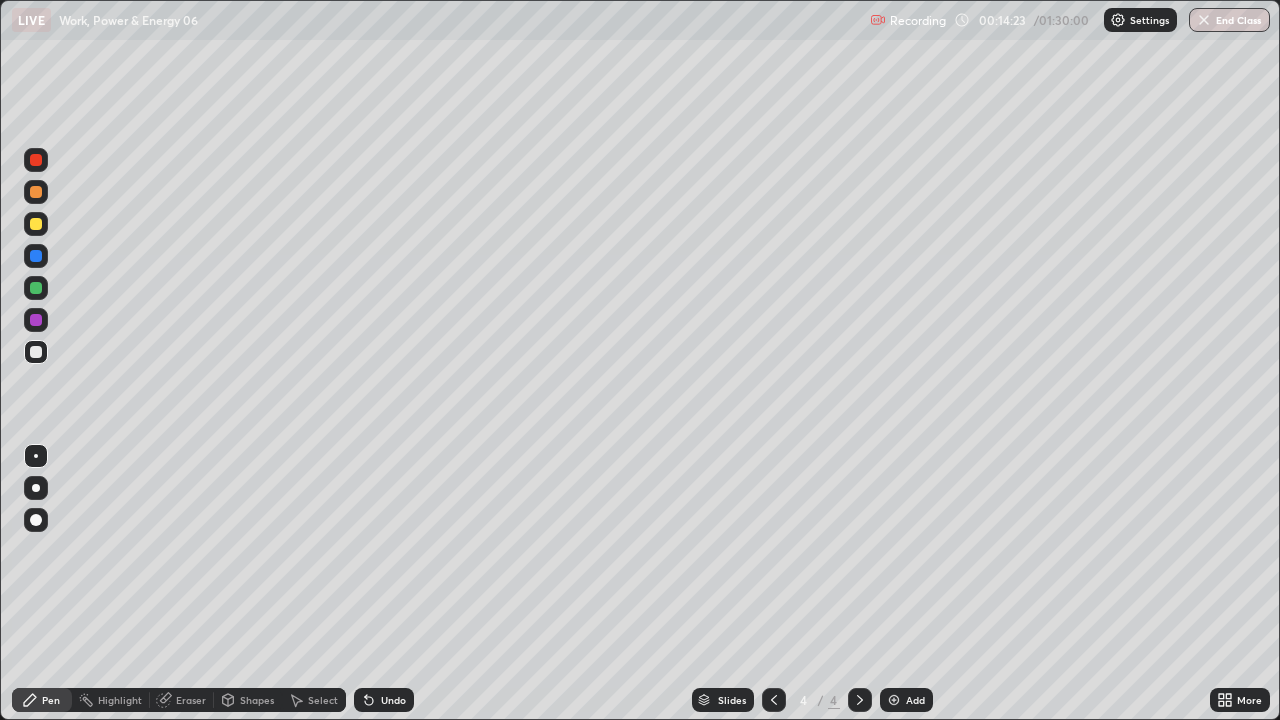 click at bounding box center (36, 352) 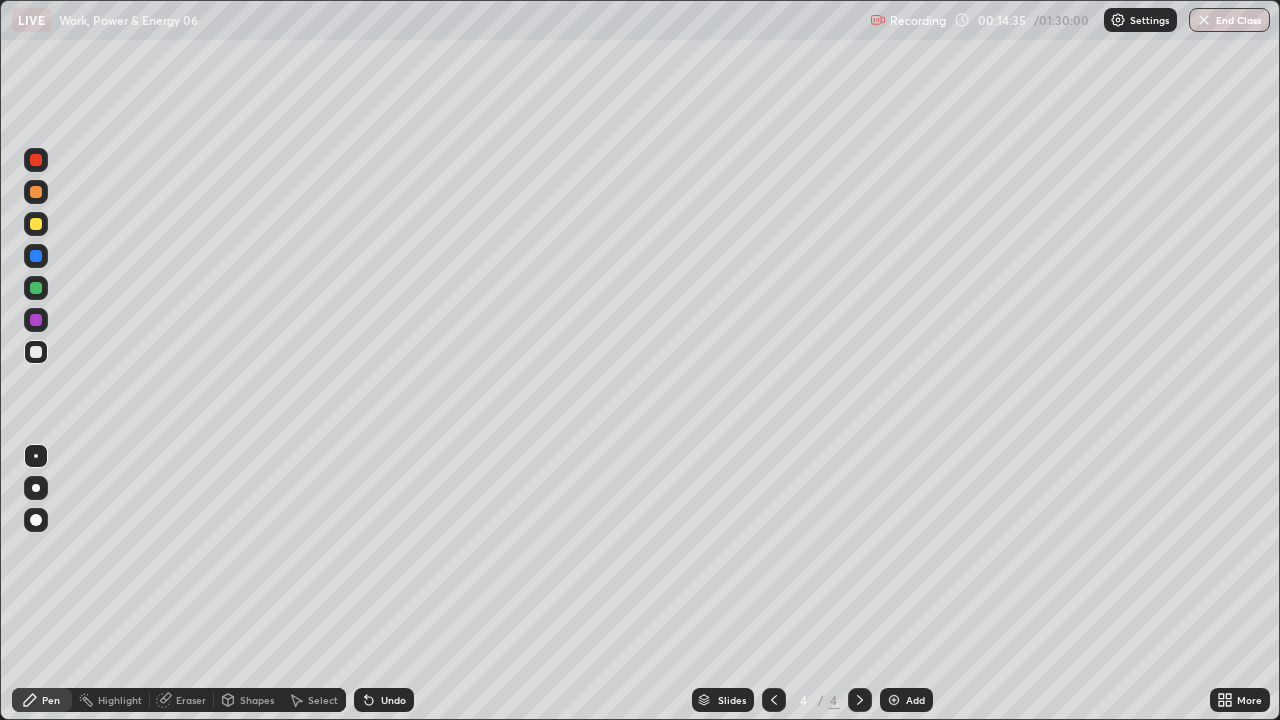 click at bounding box center [36, 288] 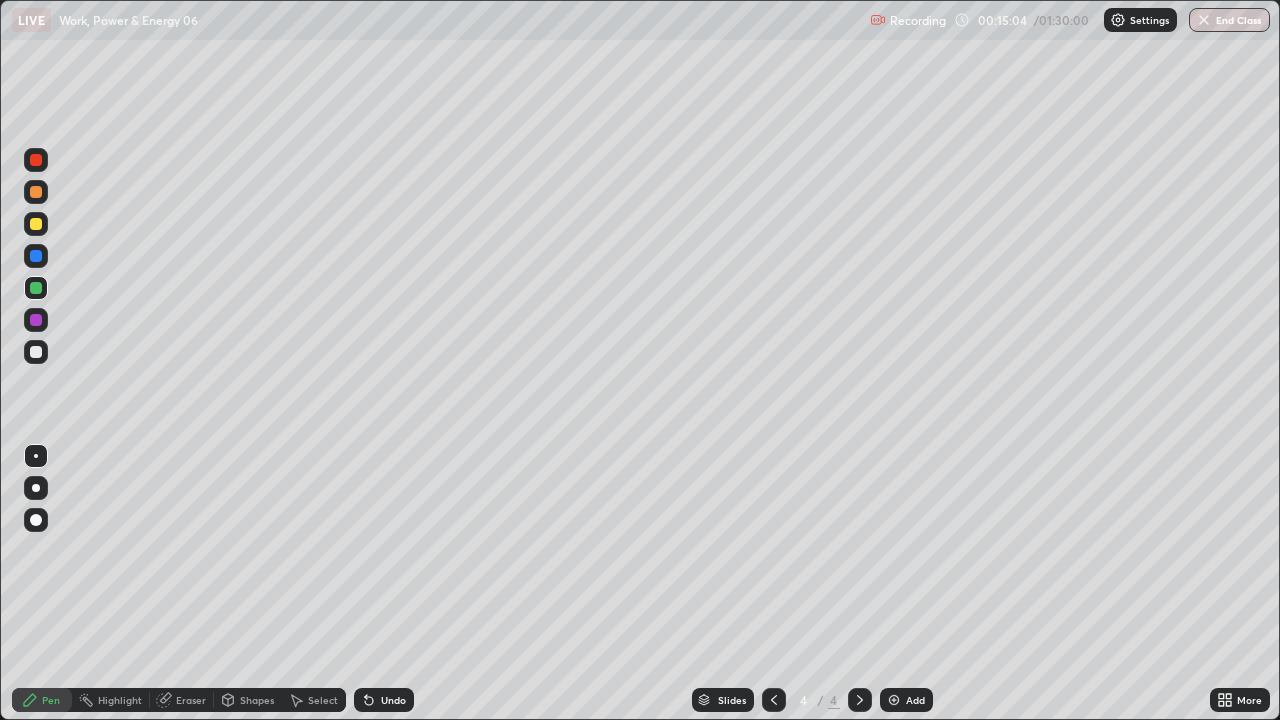 click at bounding box center (36, 352) 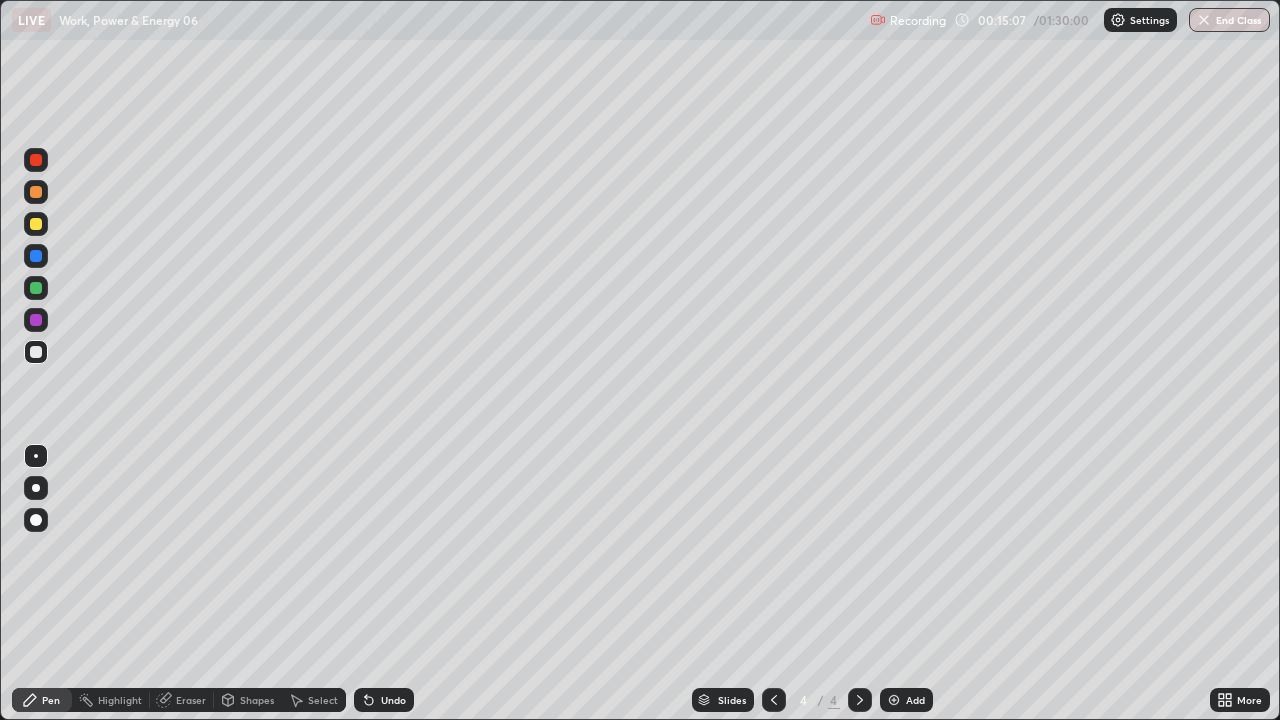 click on "Select" at bounding box center [323, 700] 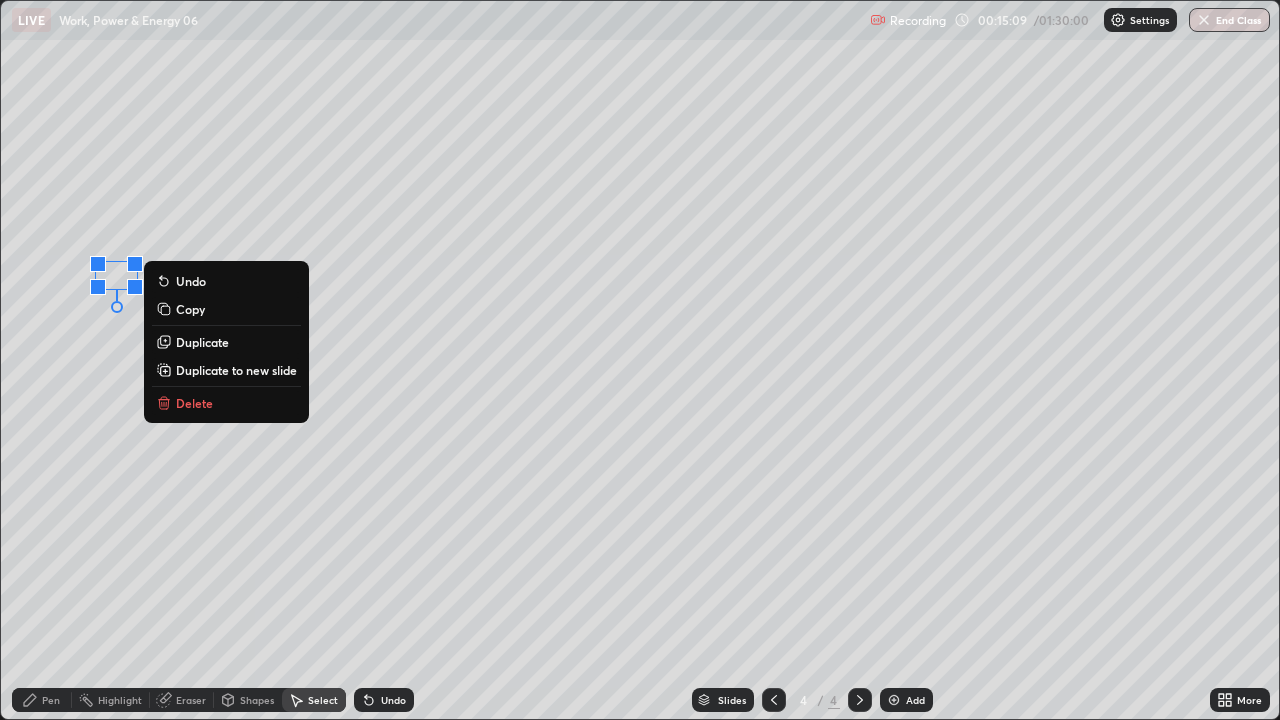 click on "Pen" at bounding box center [42, 700] 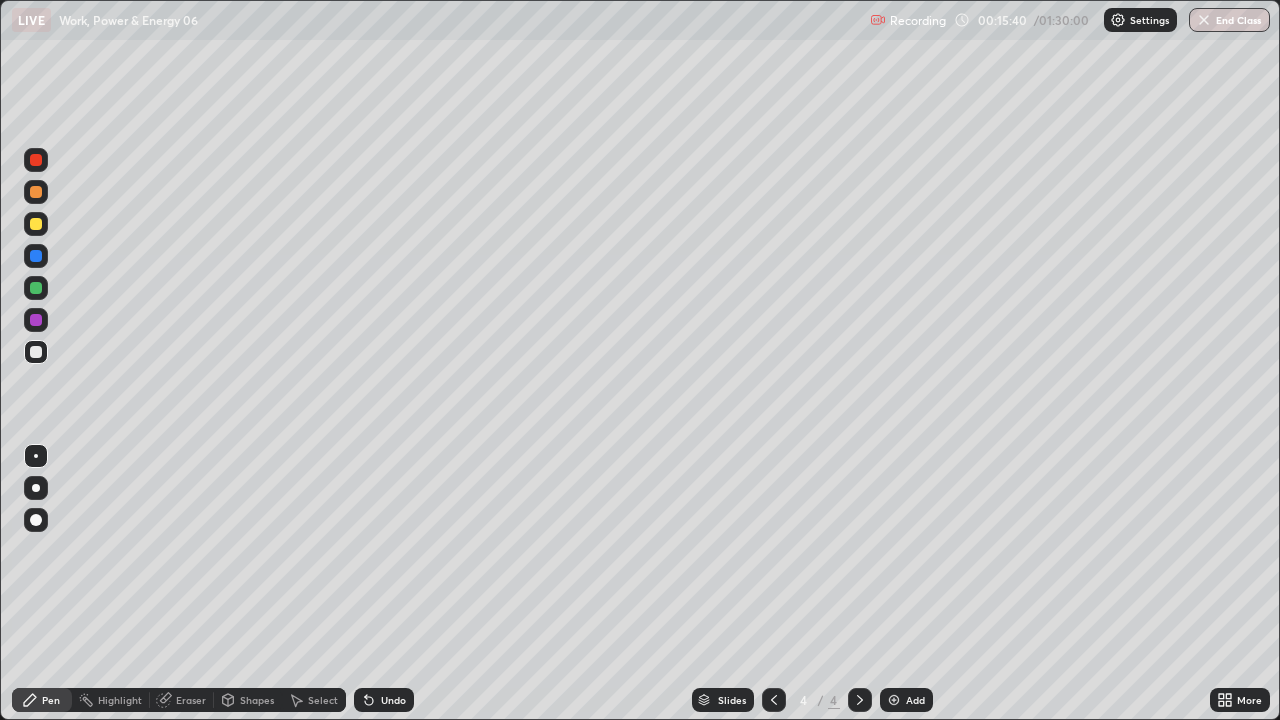 click at bounding box center (36, 352) 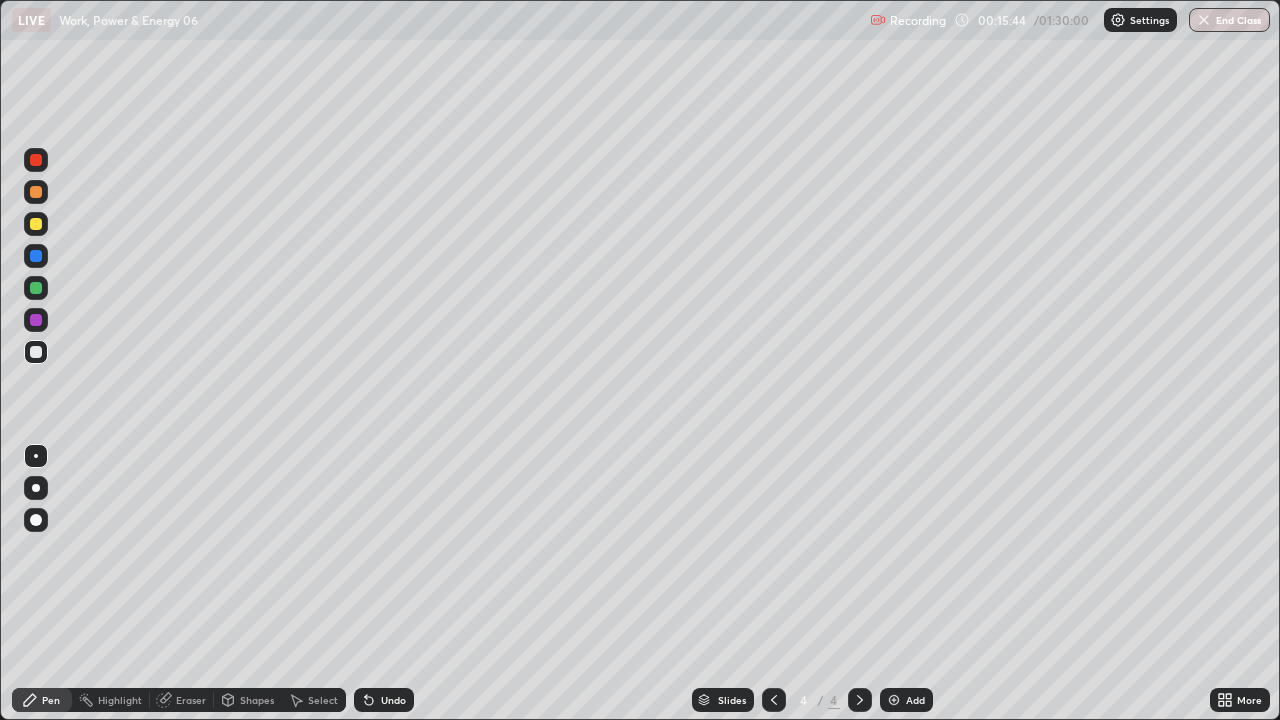 click on "Shapes" at bounding box center [257, 700] 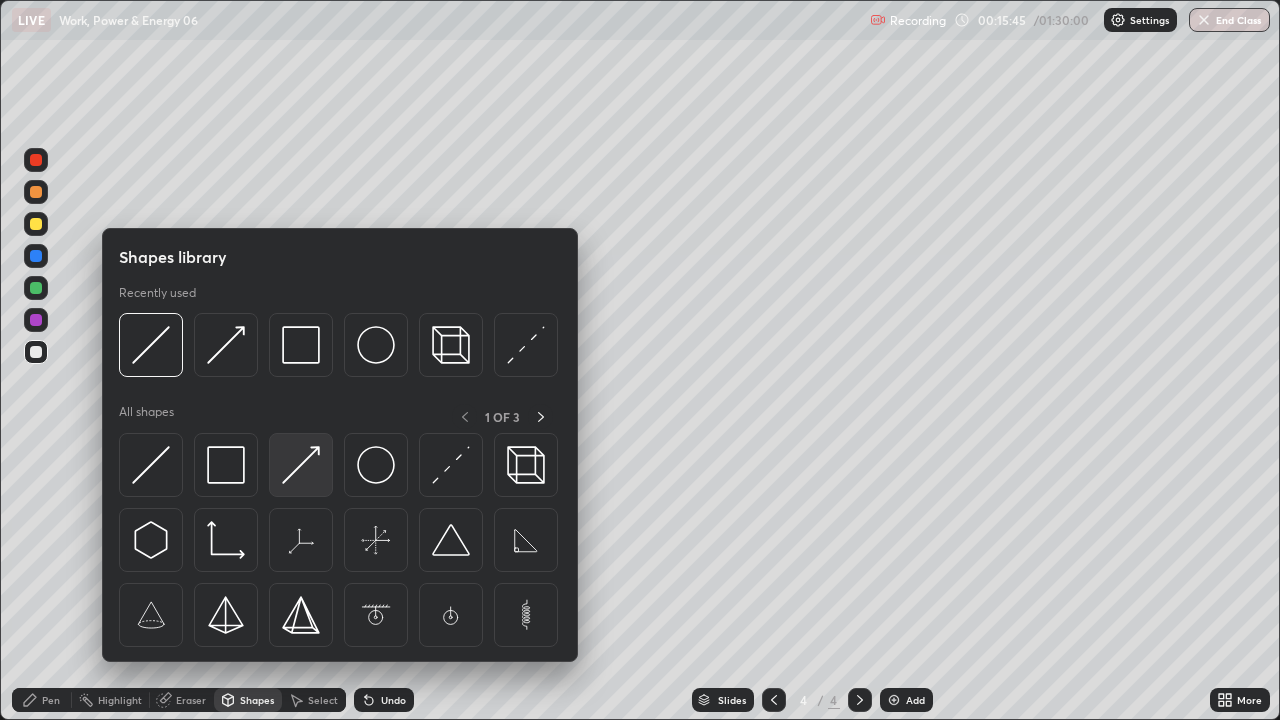 click at bounding box center [301, 465] 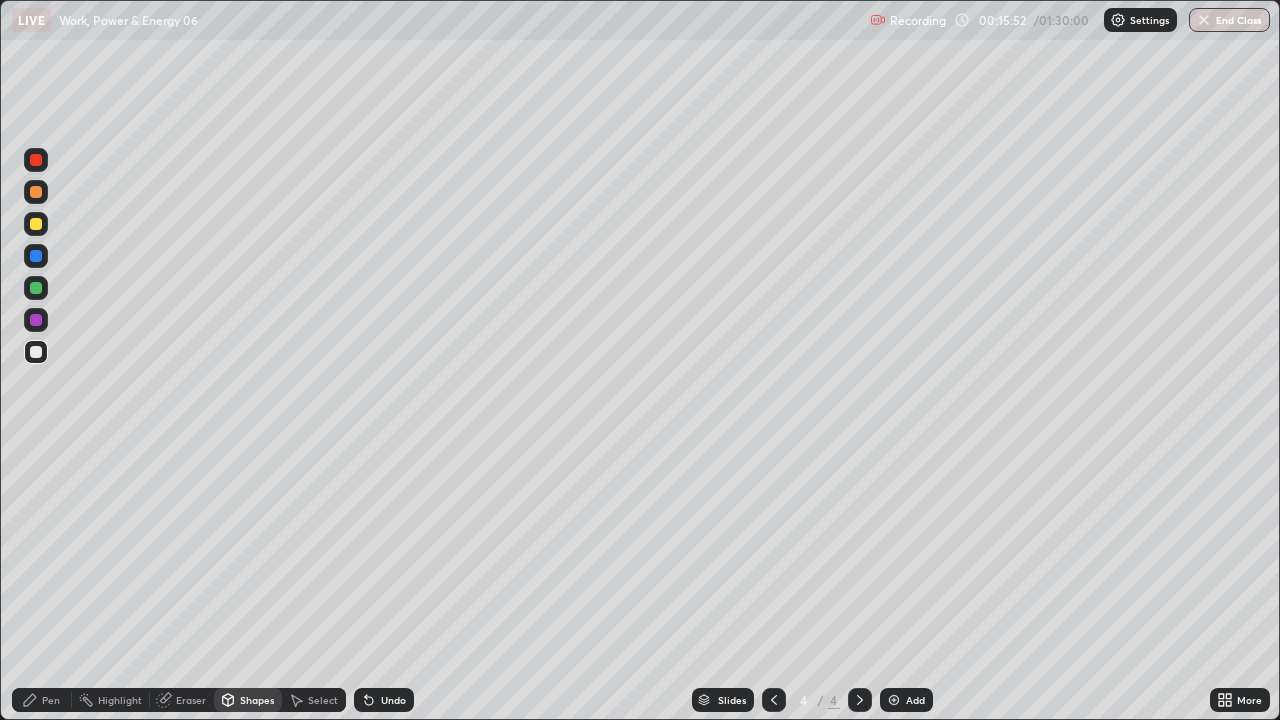 click on "Pen" at bounding box center (51, 700) 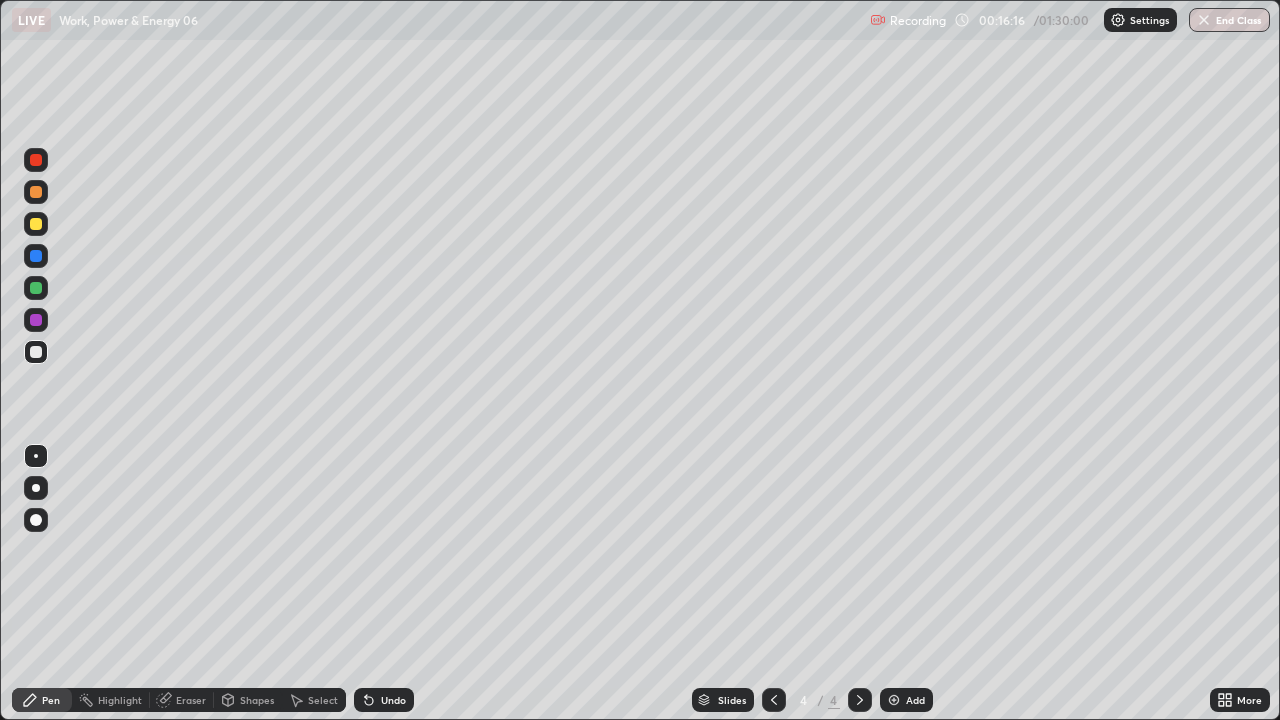 click at bounding box center [36, 224] 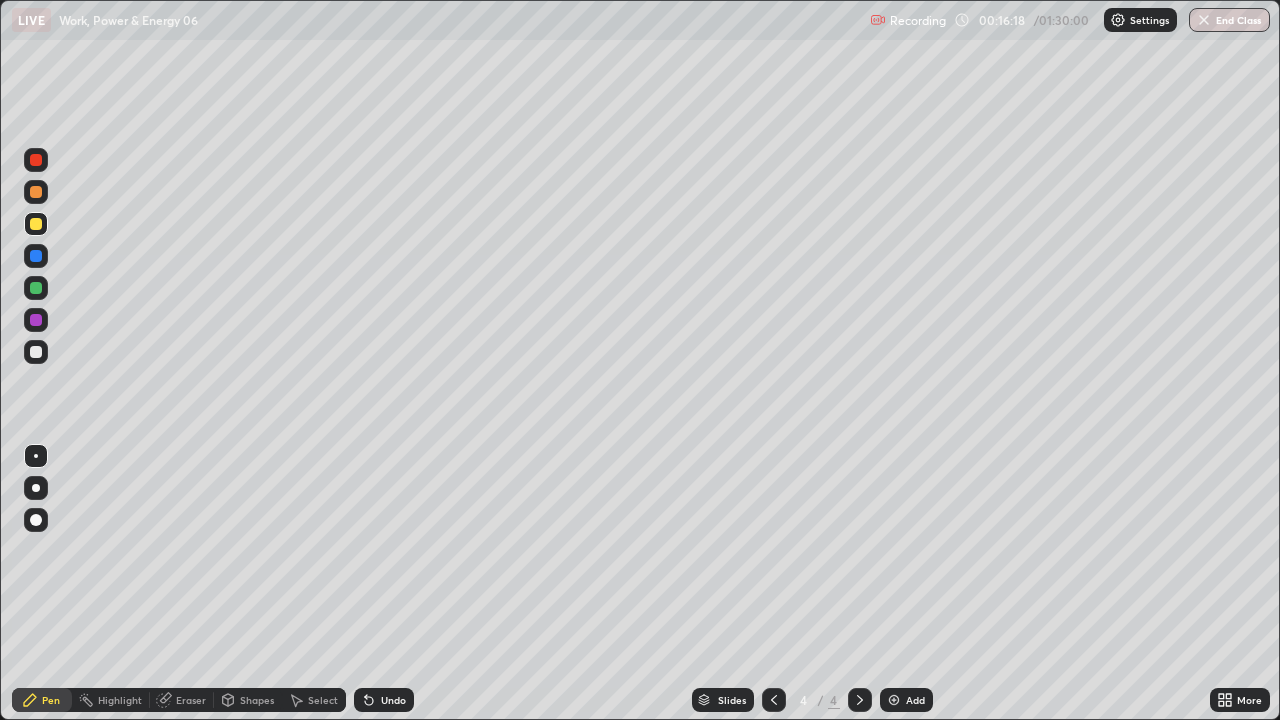 click on "Select" at bounding box center (323, 700) 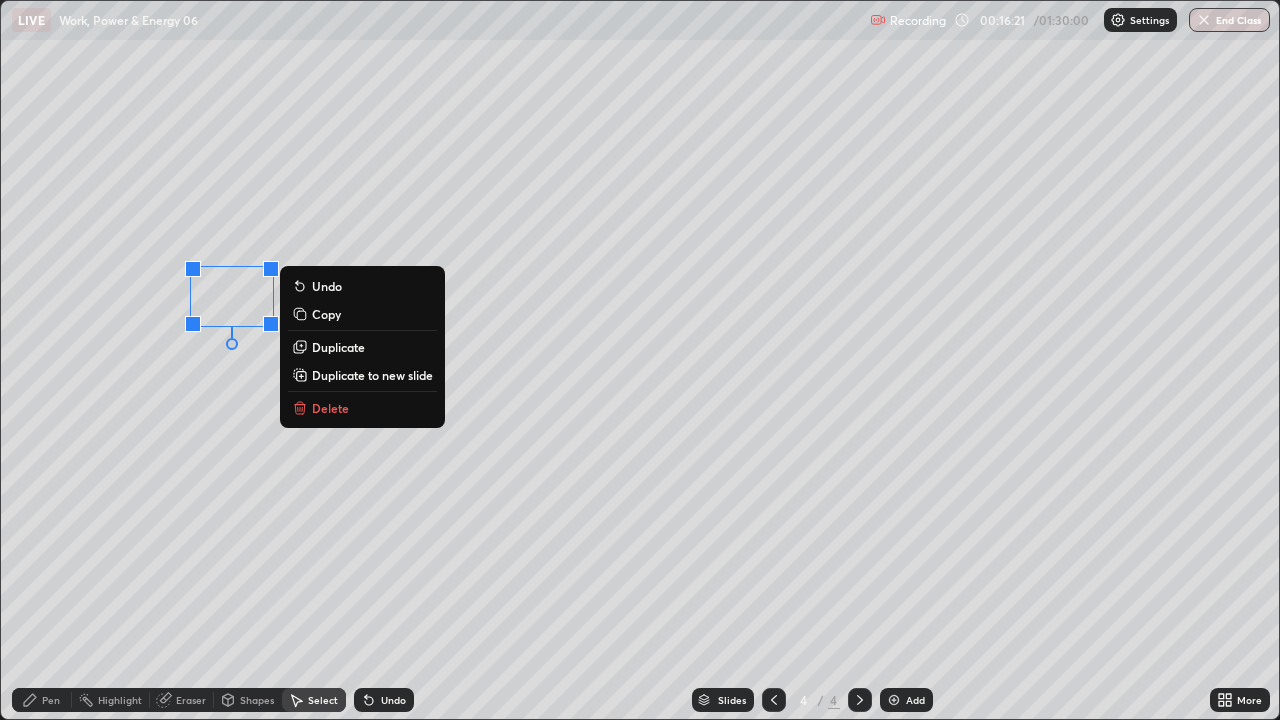 click on "Pen" at bounding box center (51, 700) 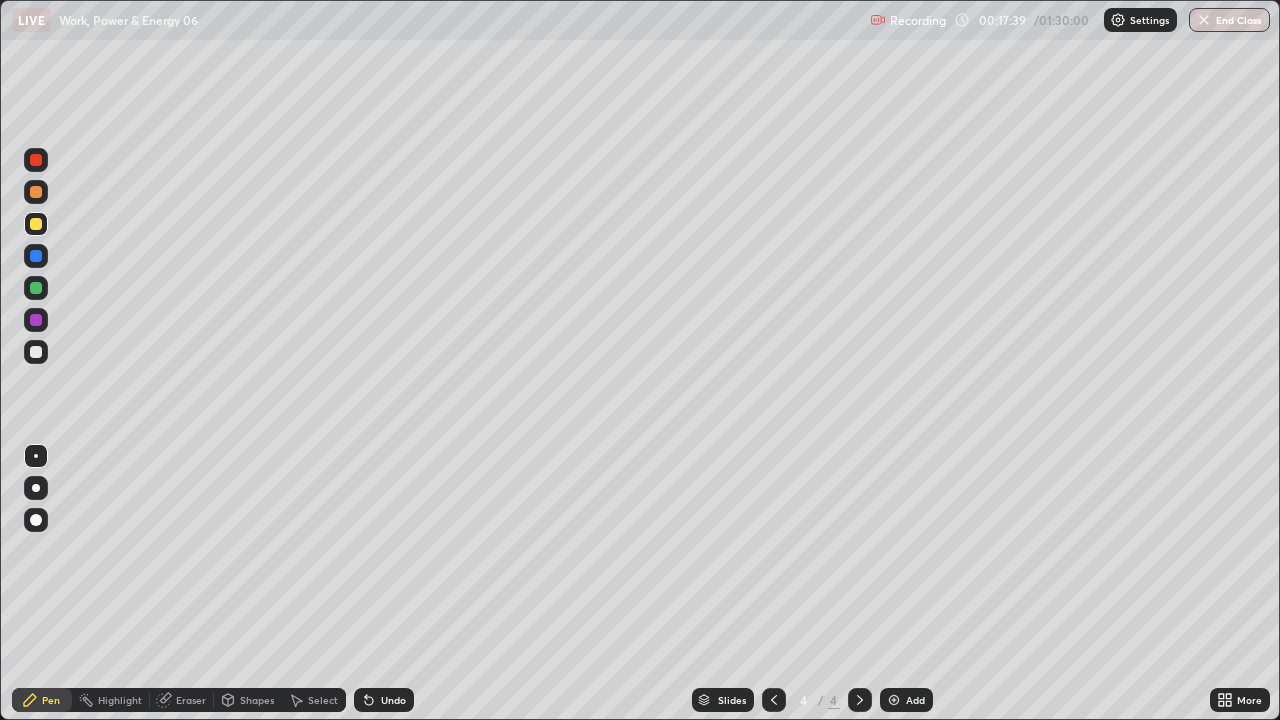 click on "Eraser" at bounding box center (191, 700) 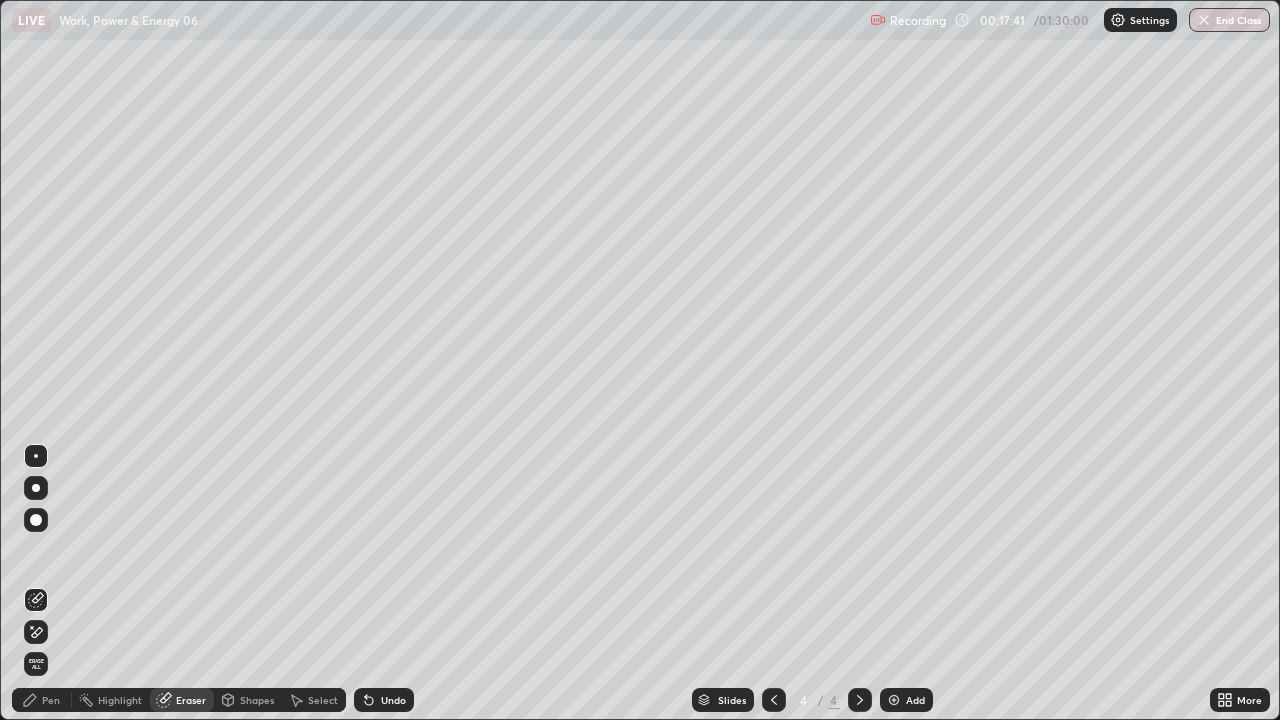 click on "Pen" at bounding box center (42, 700) 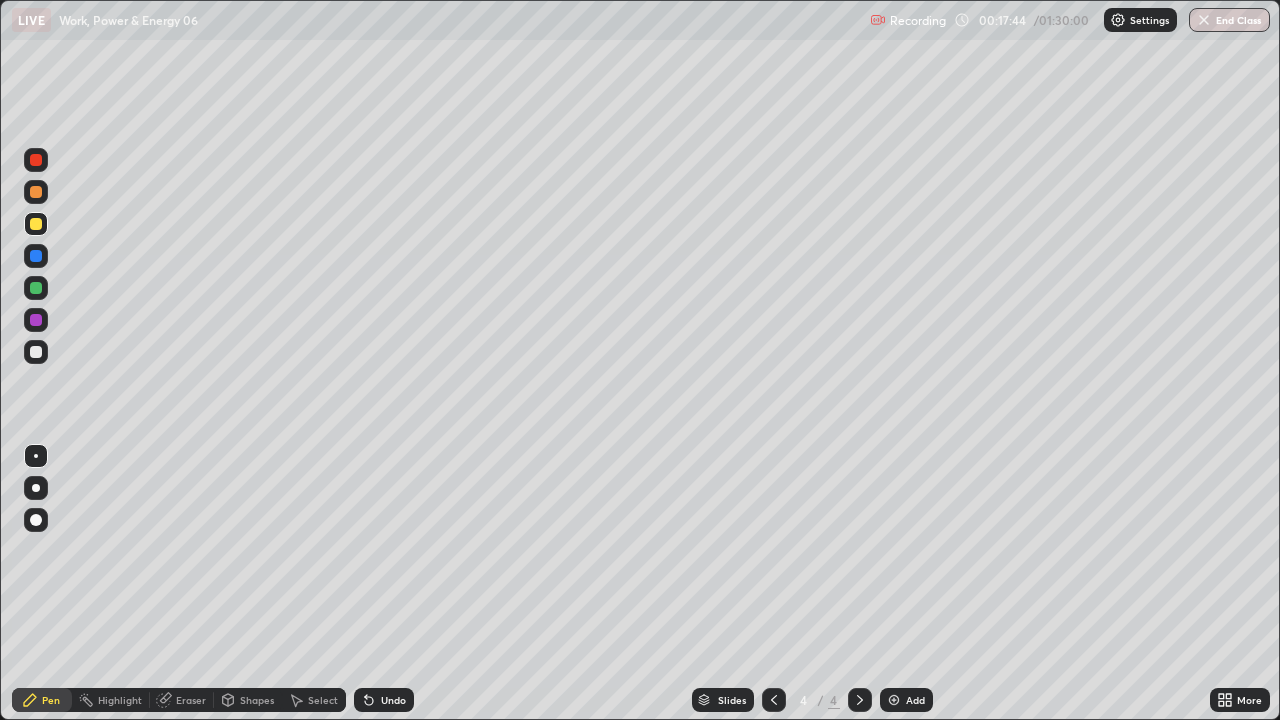 click on "Eraser" at bounding box center (182, 700) 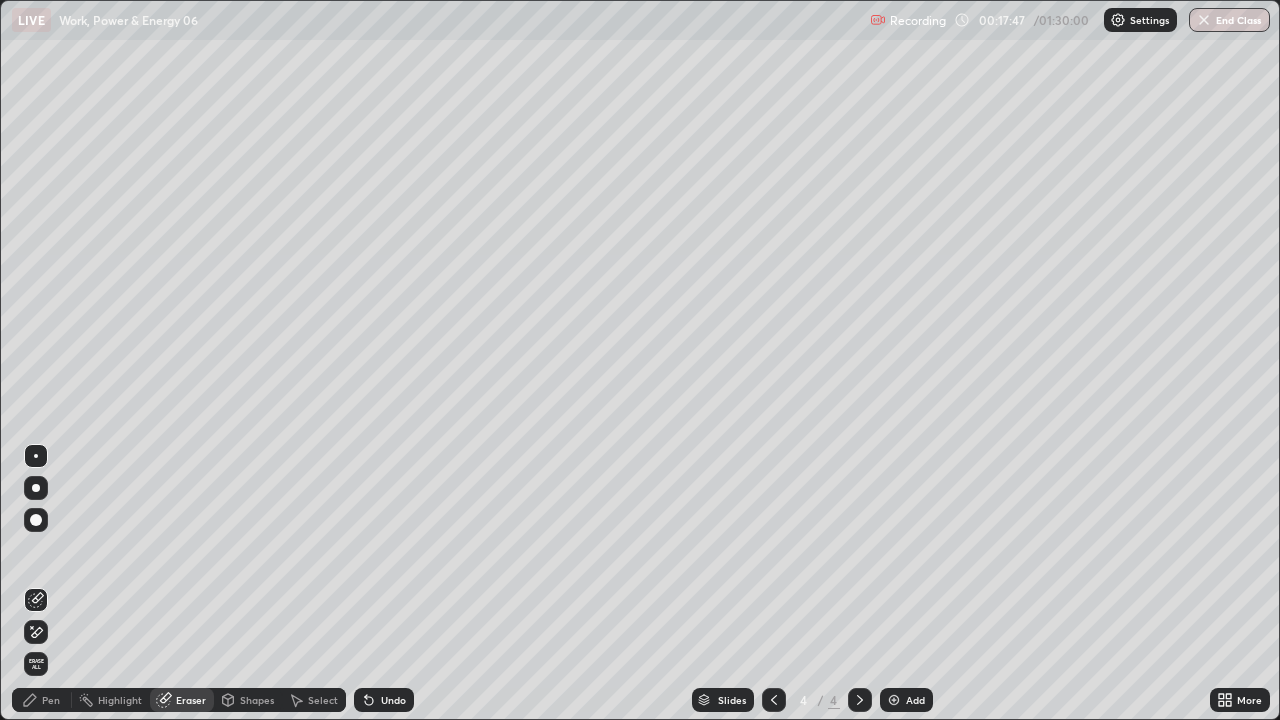 click on "Pen" at bounding box center (51, 700) 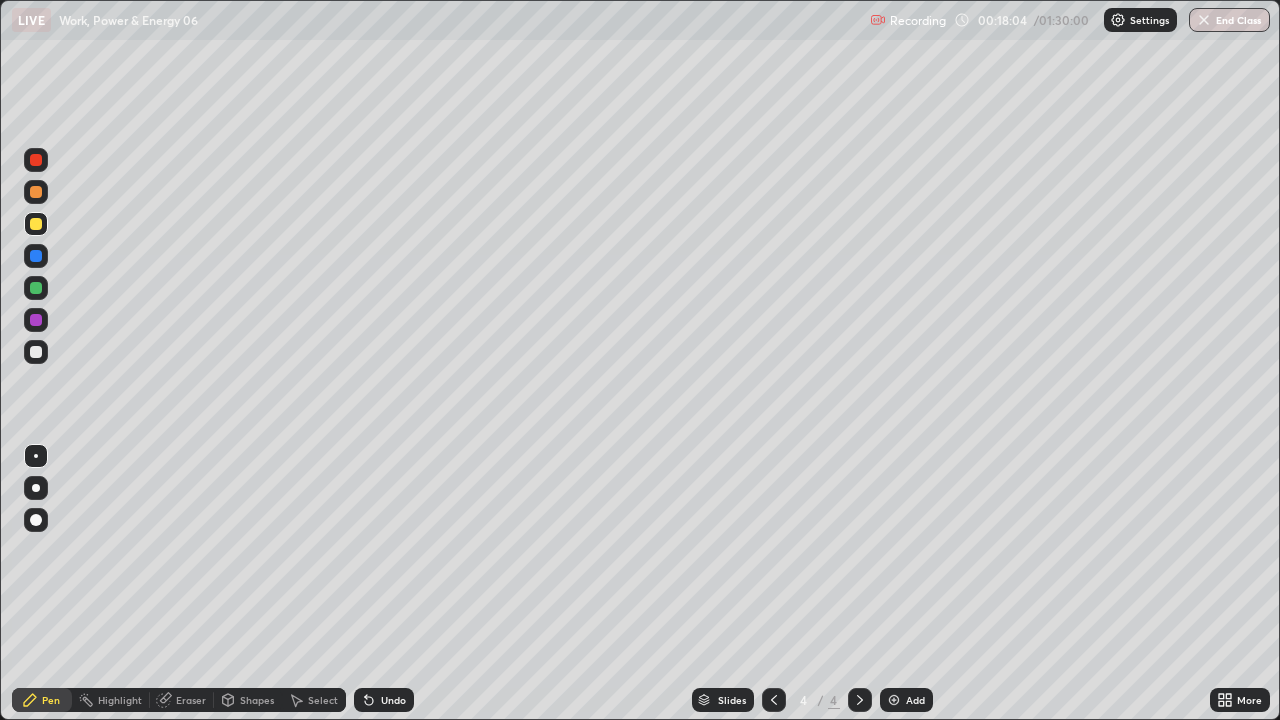 click at bounding box center [36, 352] 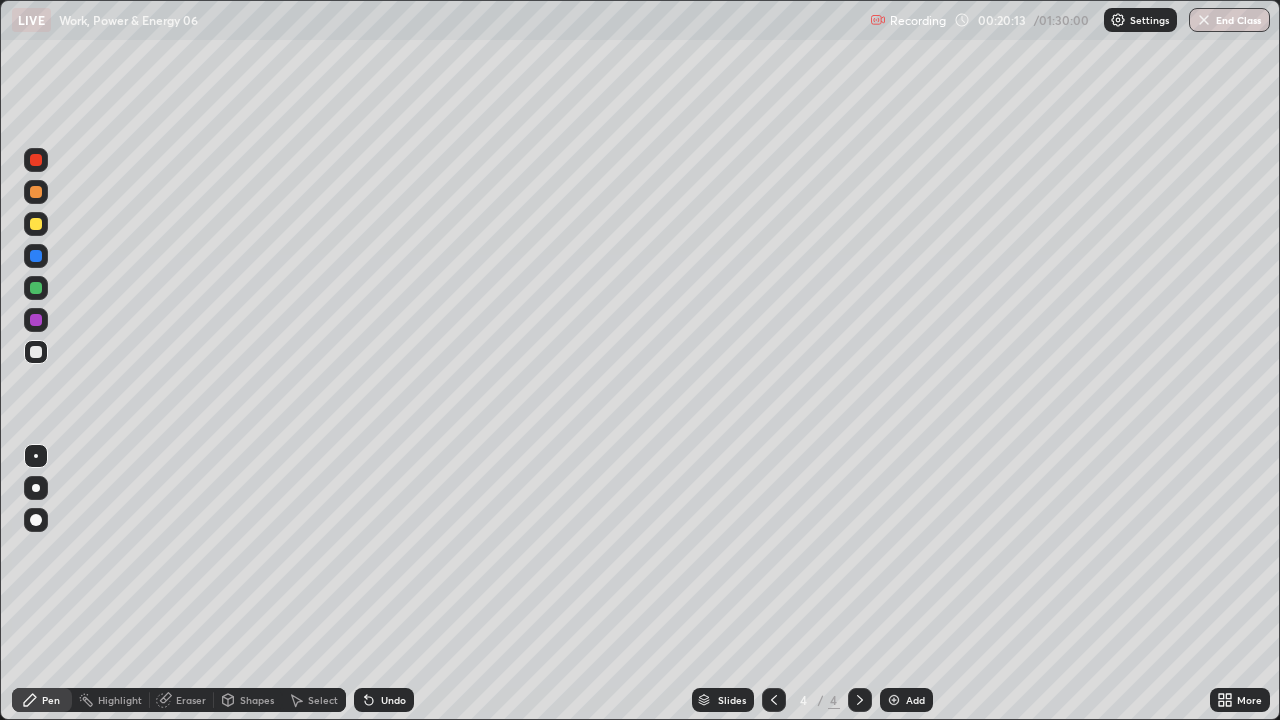 click at bounding box center (894, 700) 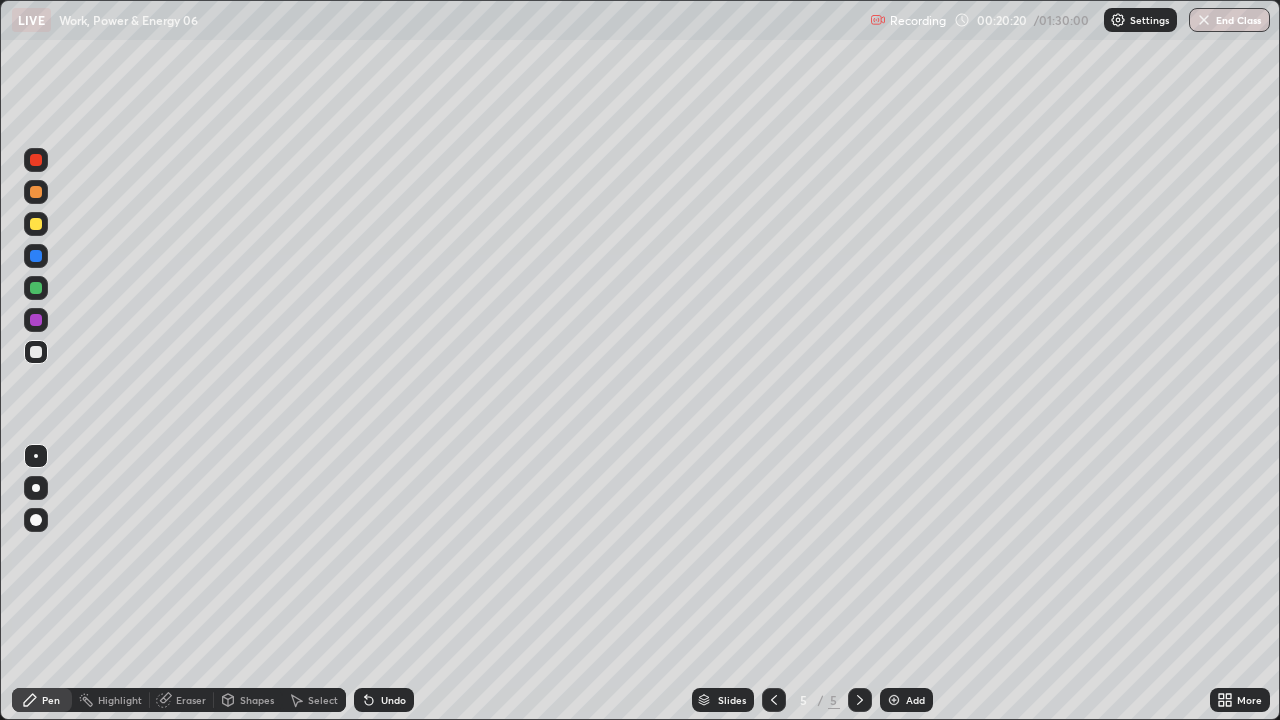 click at bounding box center [36, 352] 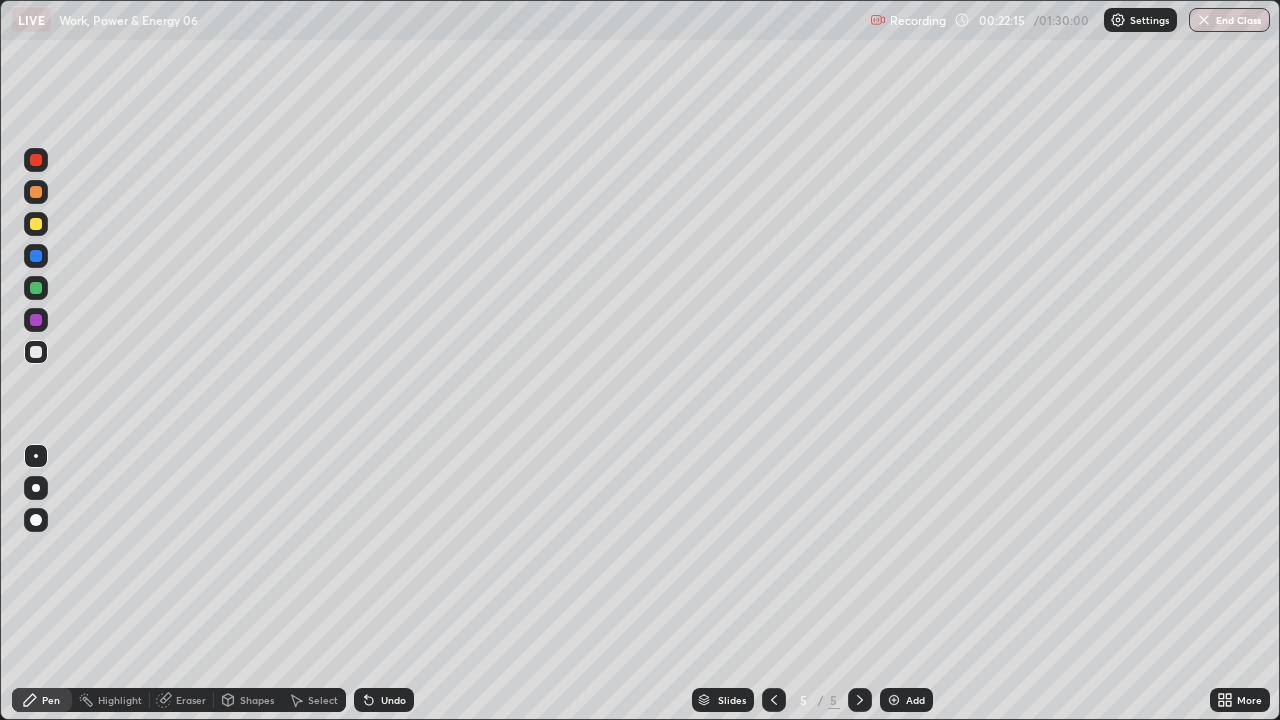 click at bounding box center (36, 224) 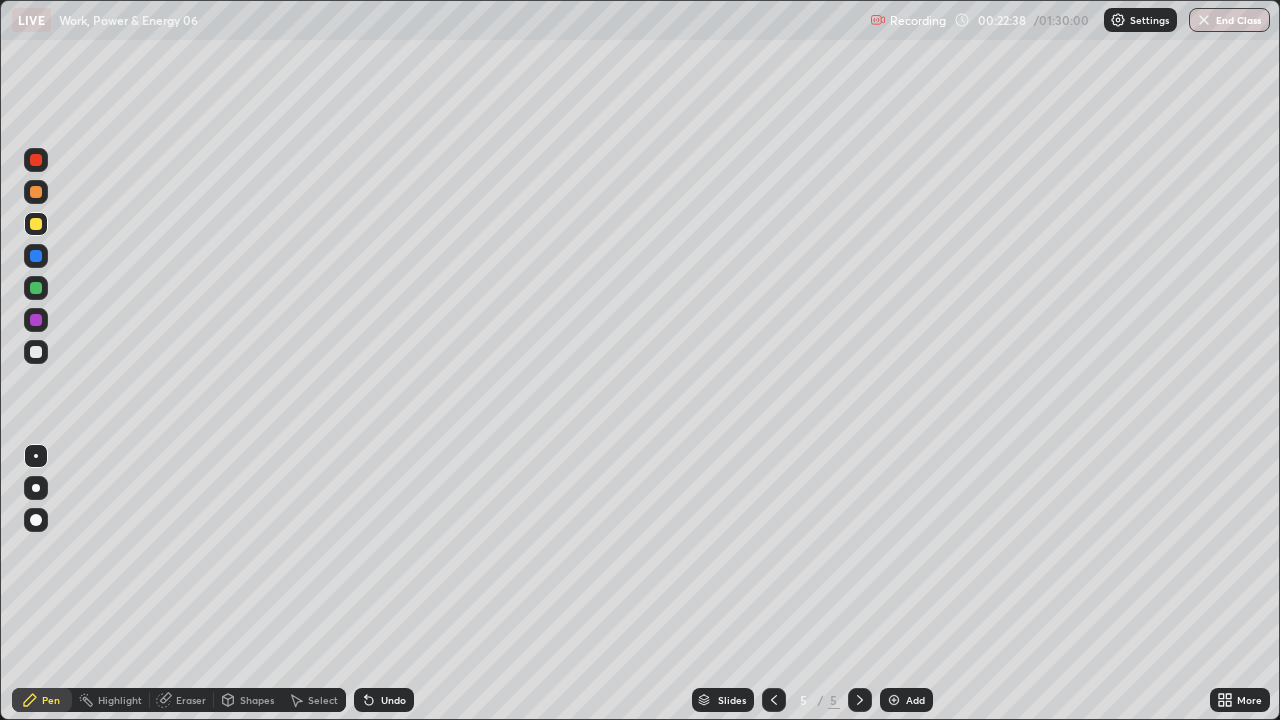 click on "Eraser" at bounding box center (191, 700) 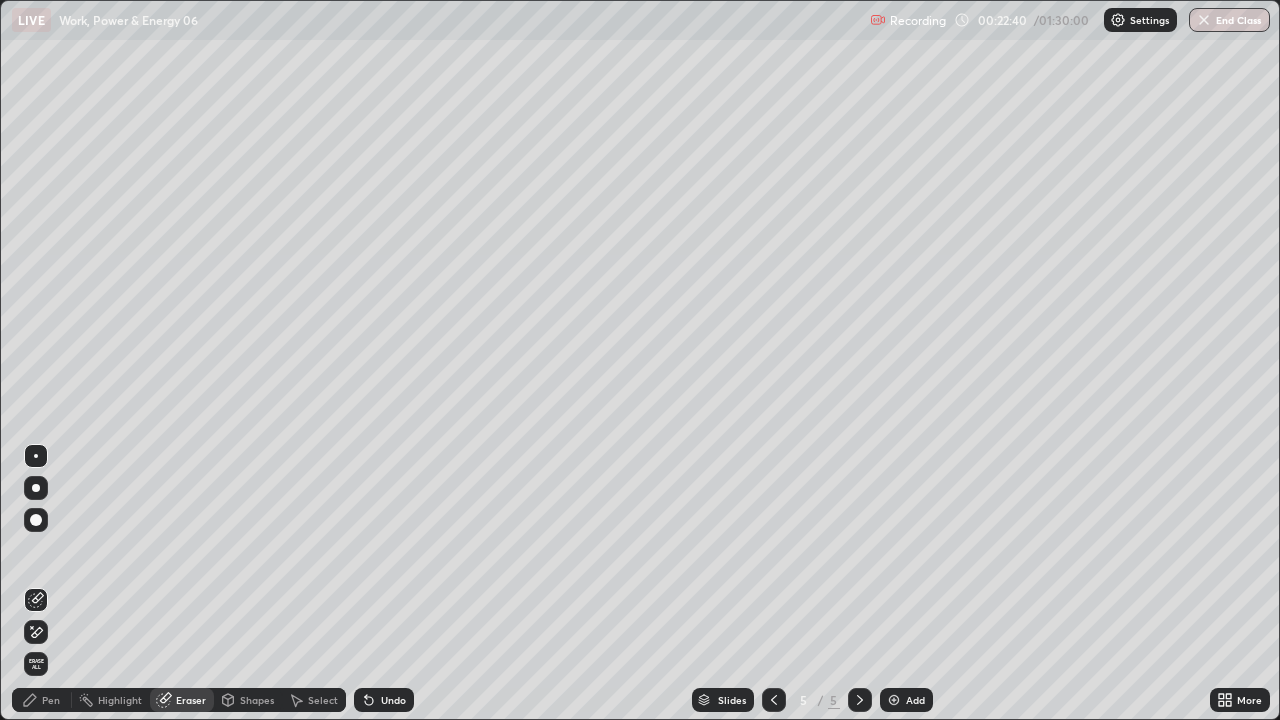 click on "Pen" at bounding box center (51, 700) 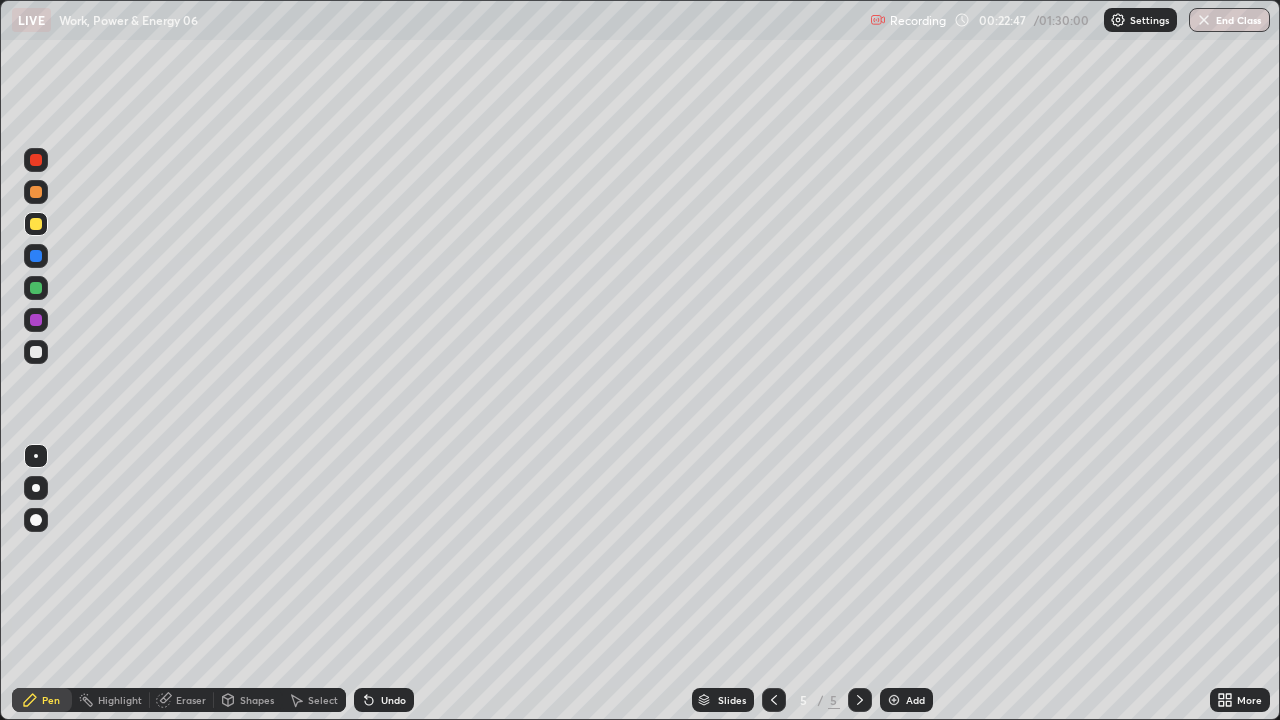 click at bounding box center (36, 352) 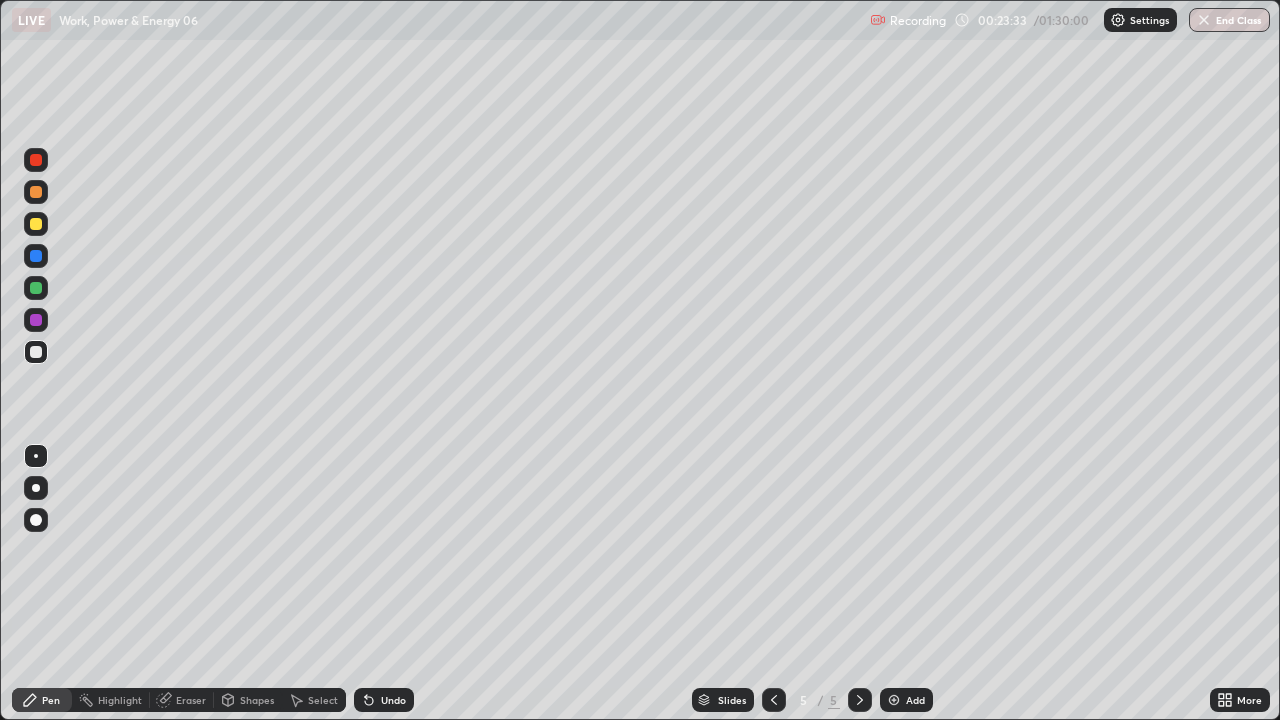 click on "Undo" at bounding box center (393, 700) 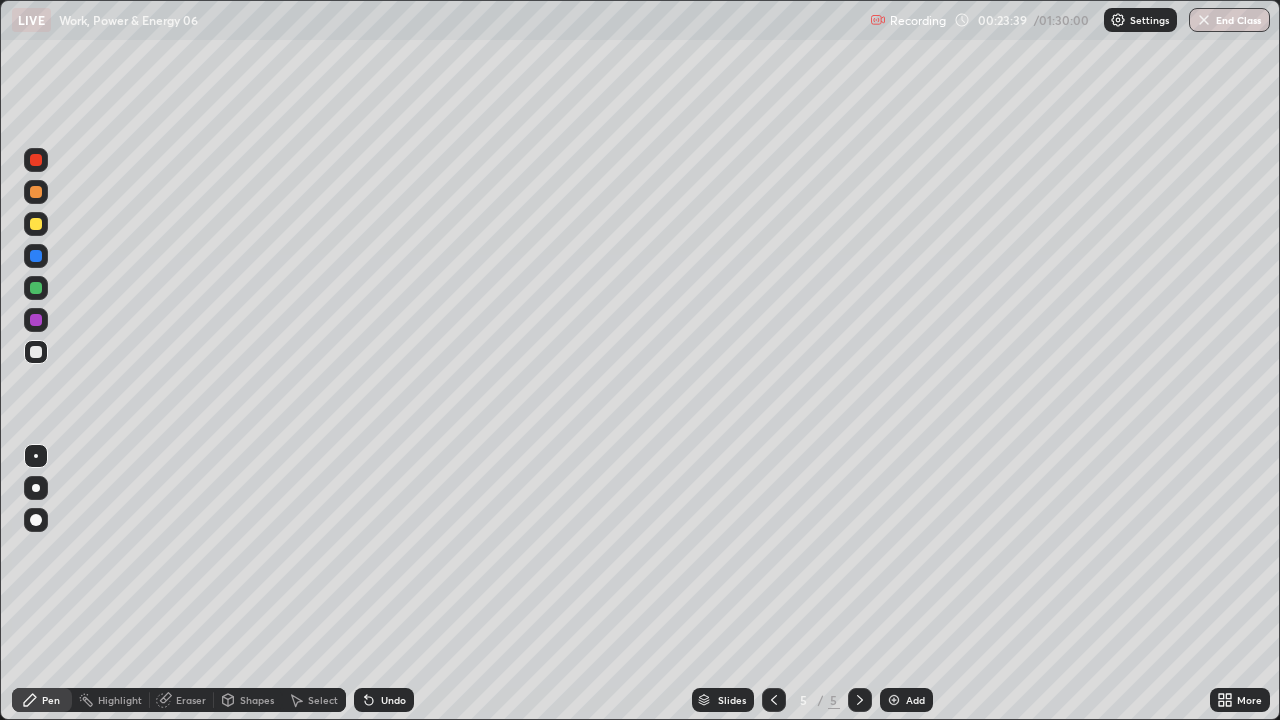 click on "Undo" at bounding box center (393, 700) 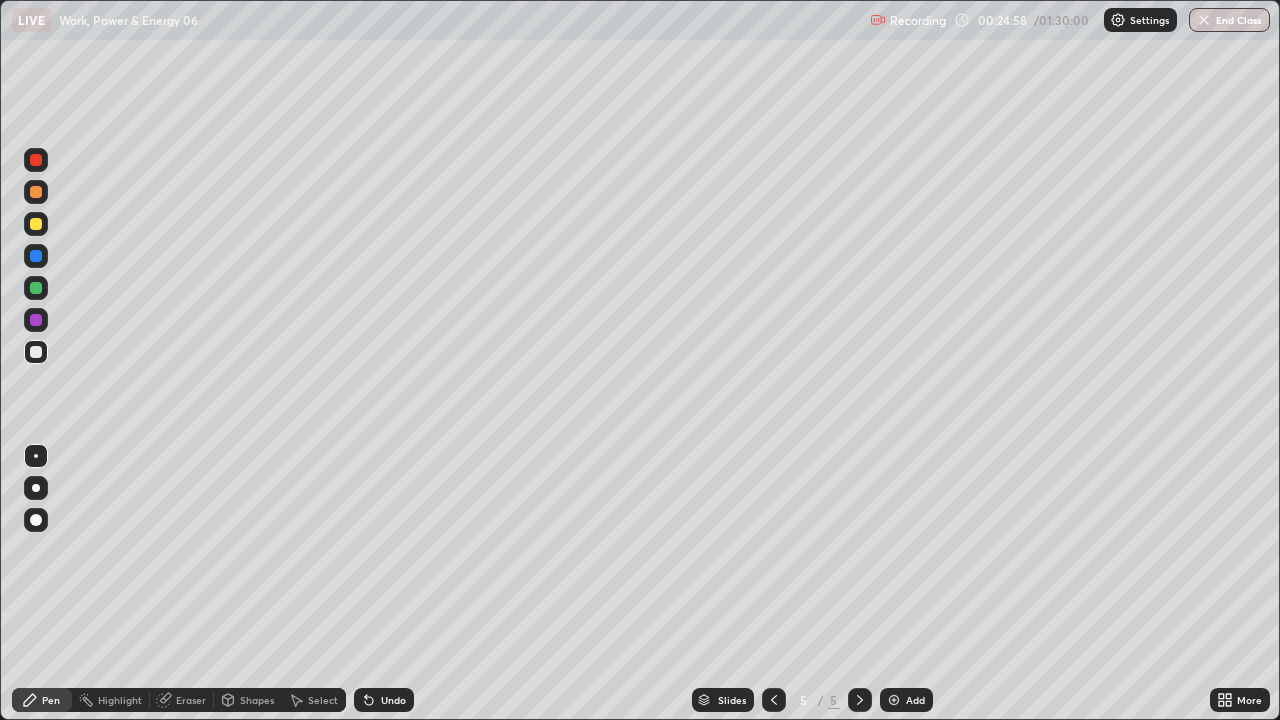 click on "Shapes" at bounding box center [257, 700] 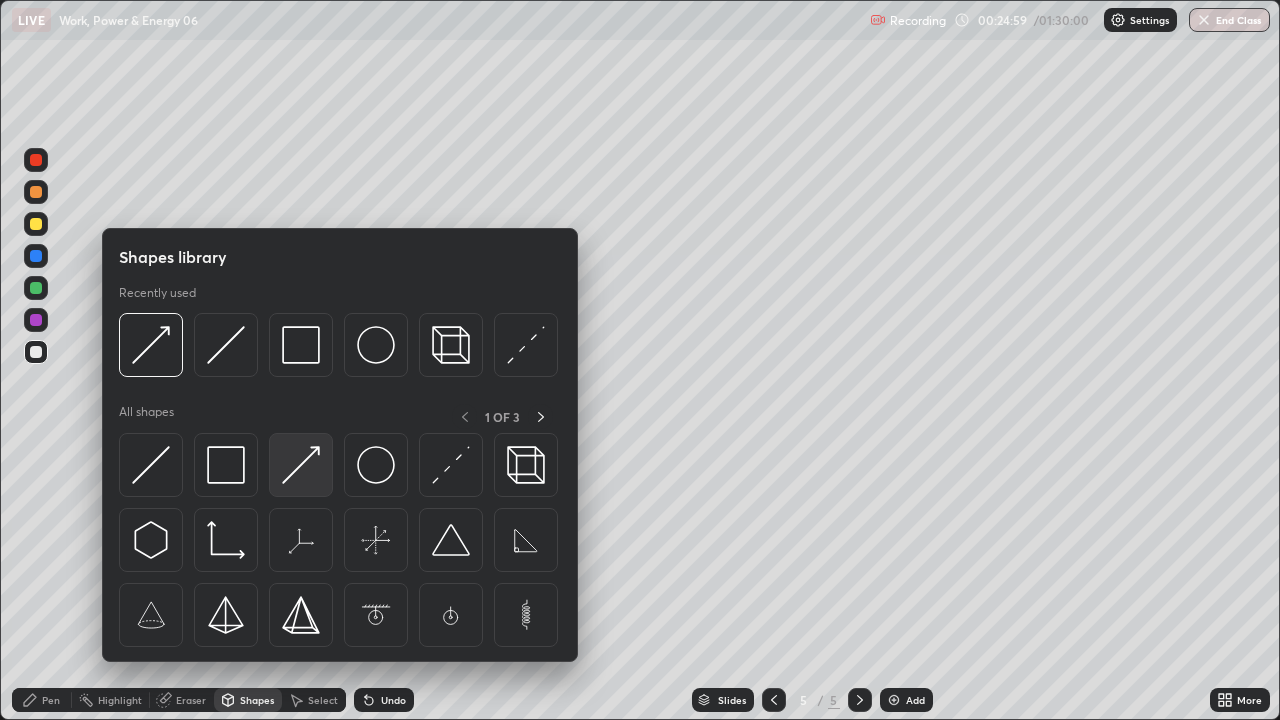 click at bounding box center [301, 465] 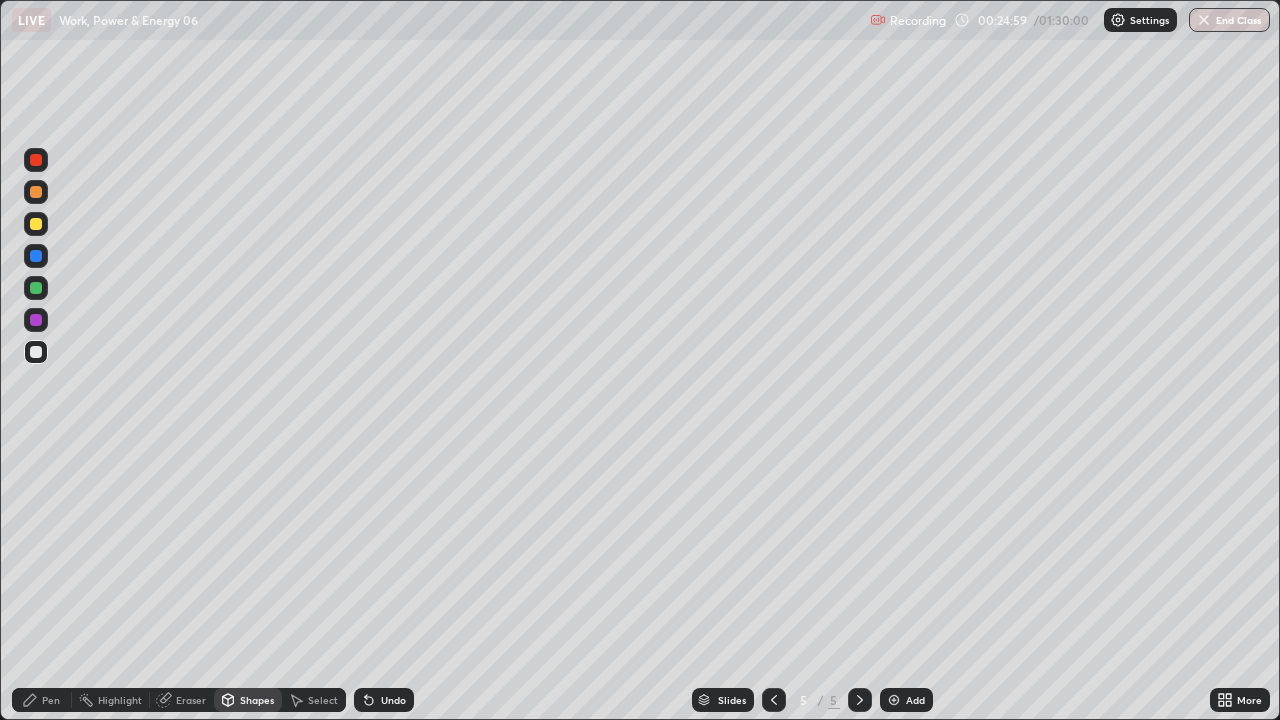 click at bounding box center (36, 224) 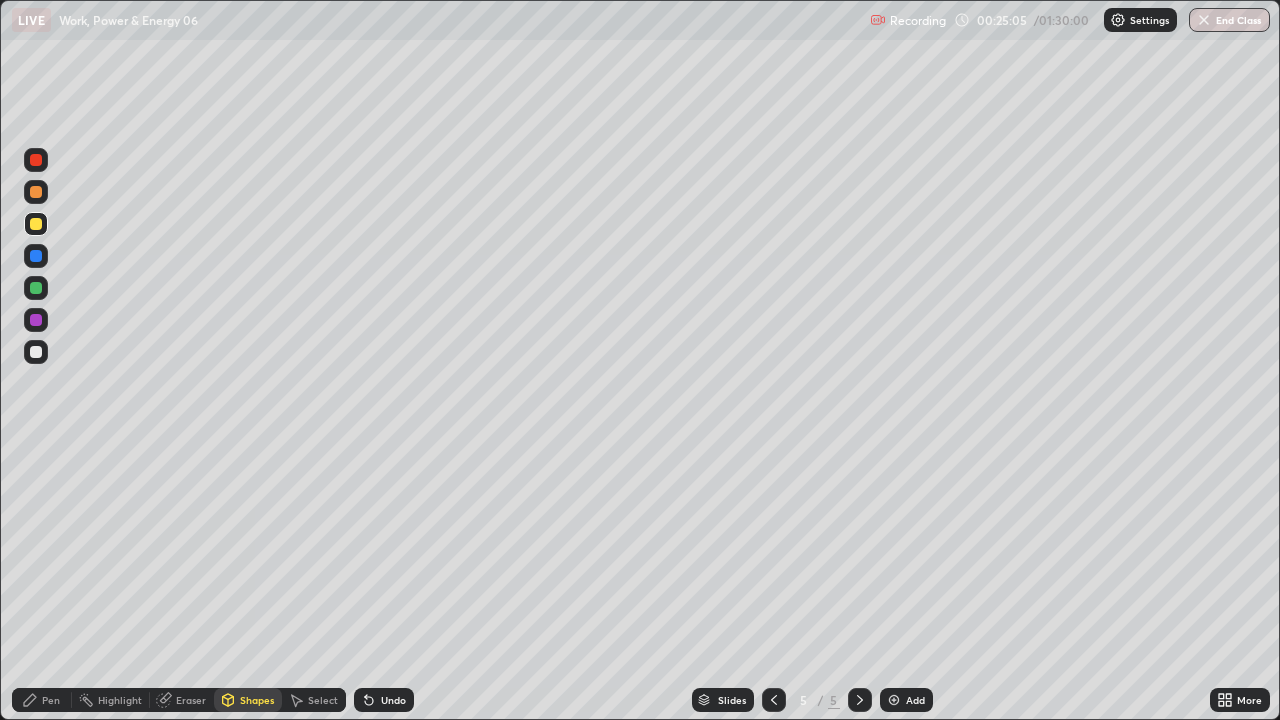 click on "Shapes" at bounding box center (257, 700) 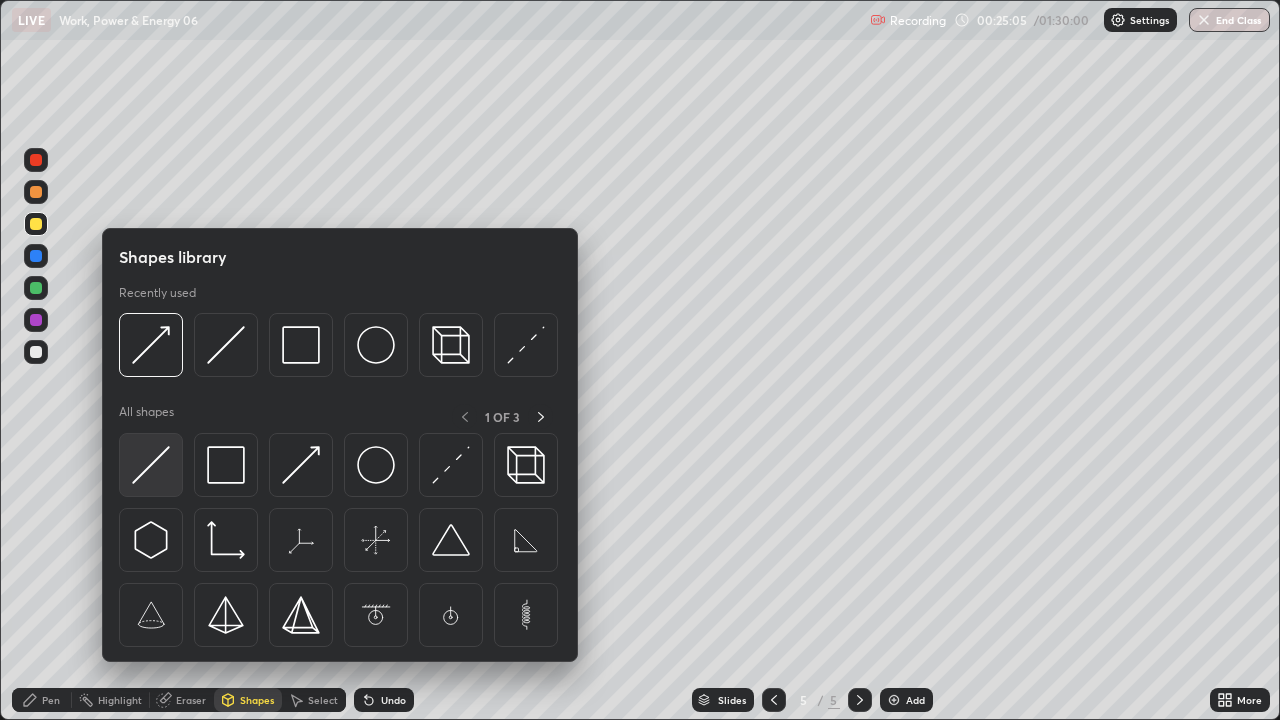 click at bounding box center (151, 465) 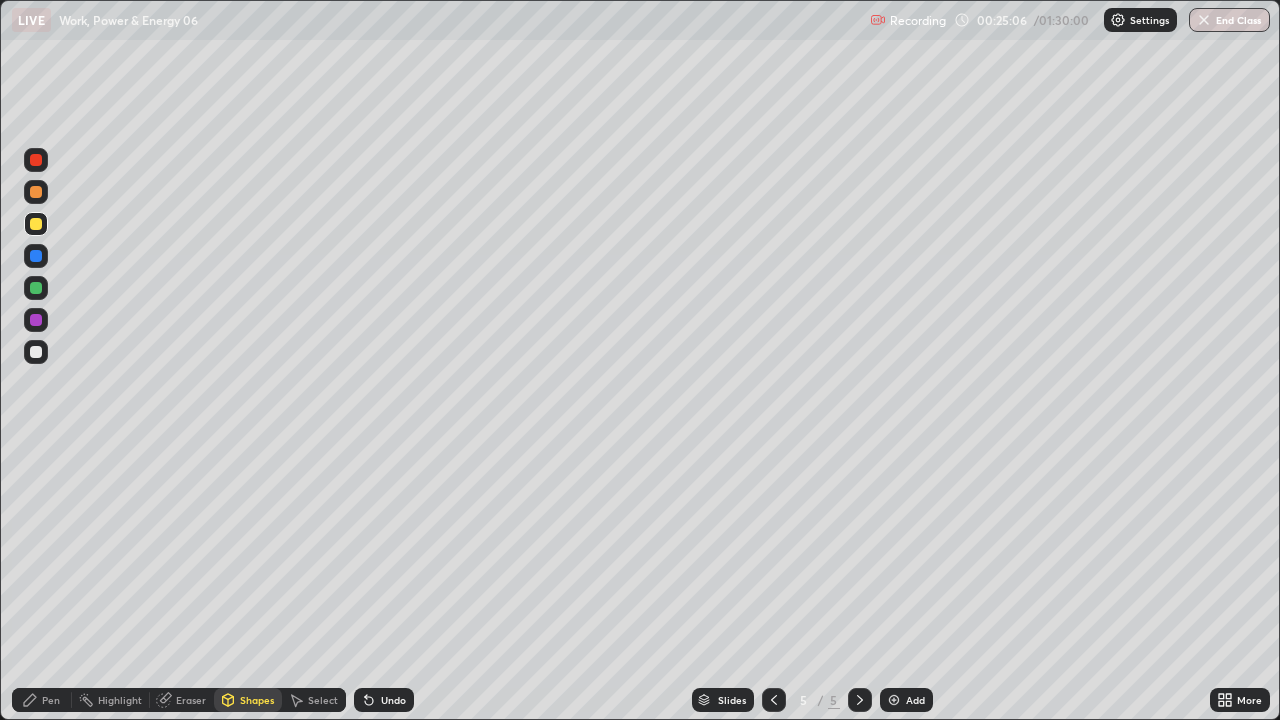 click at bounding box center [36, 352] 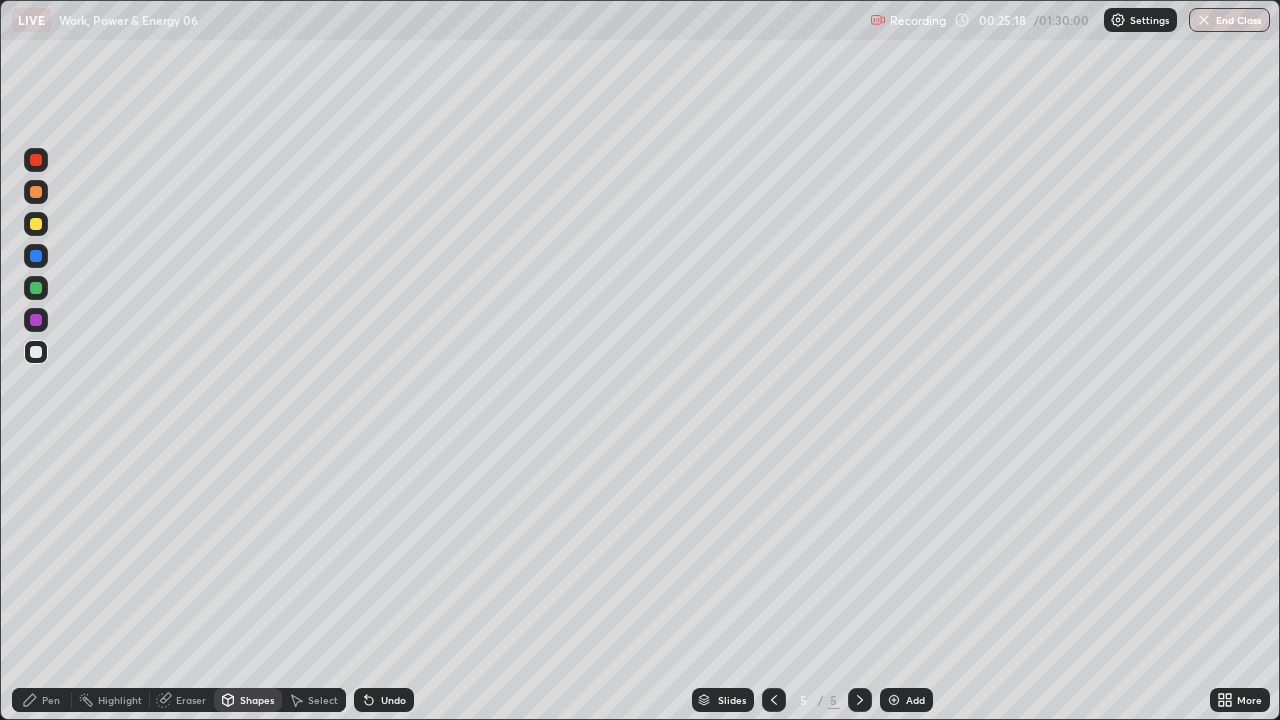 click on "Undo" at bounding box center [393, 700] 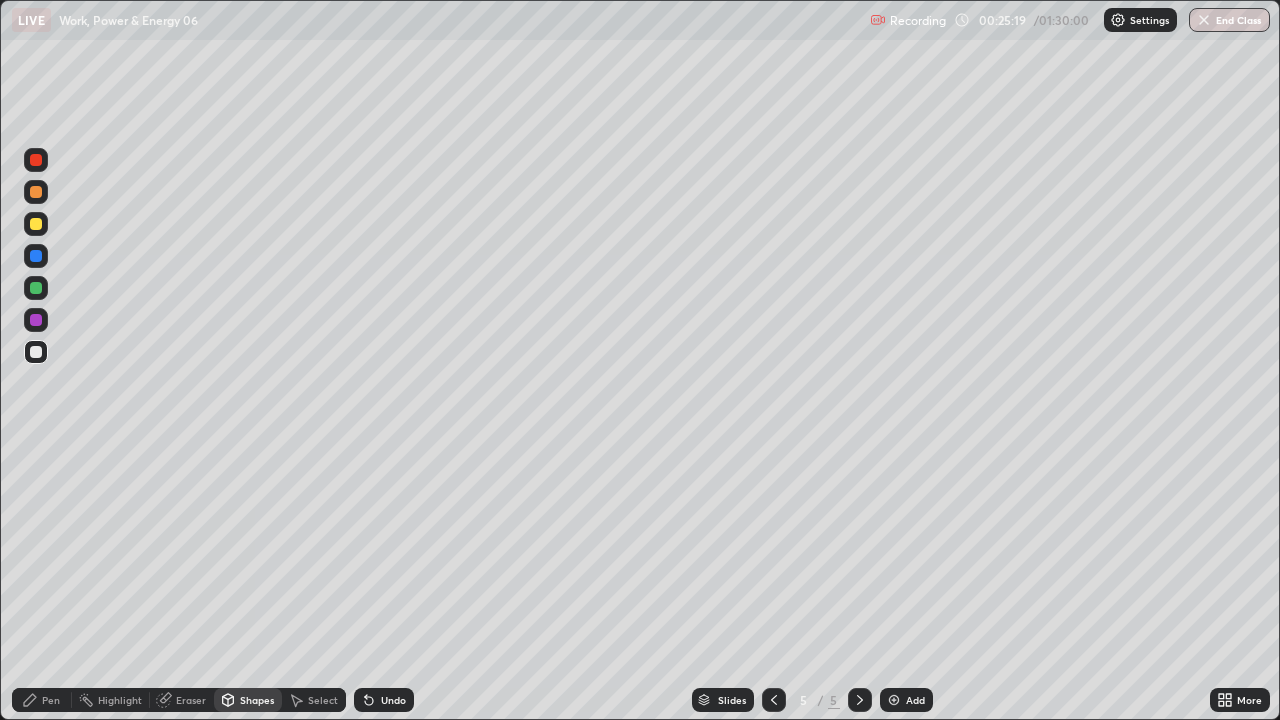 click on "Undo" at bounding box center [393, 700] 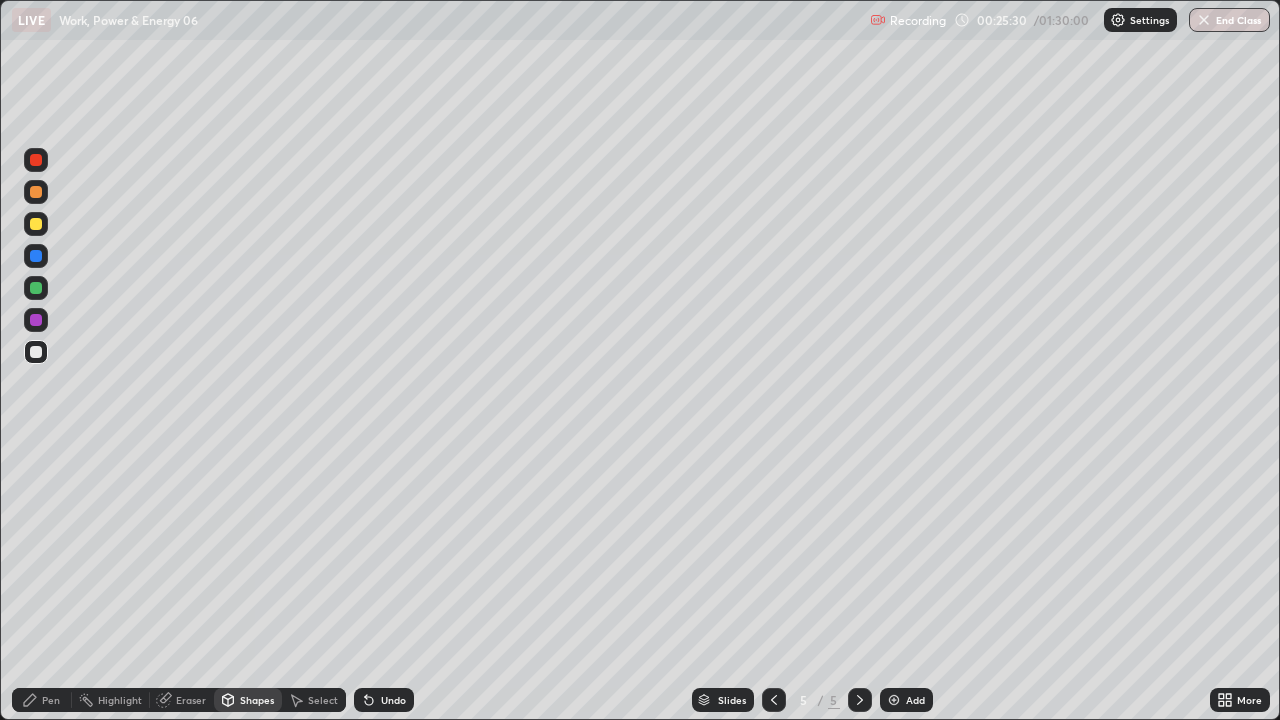 click on "Pen" at bounding box center (42, 700) 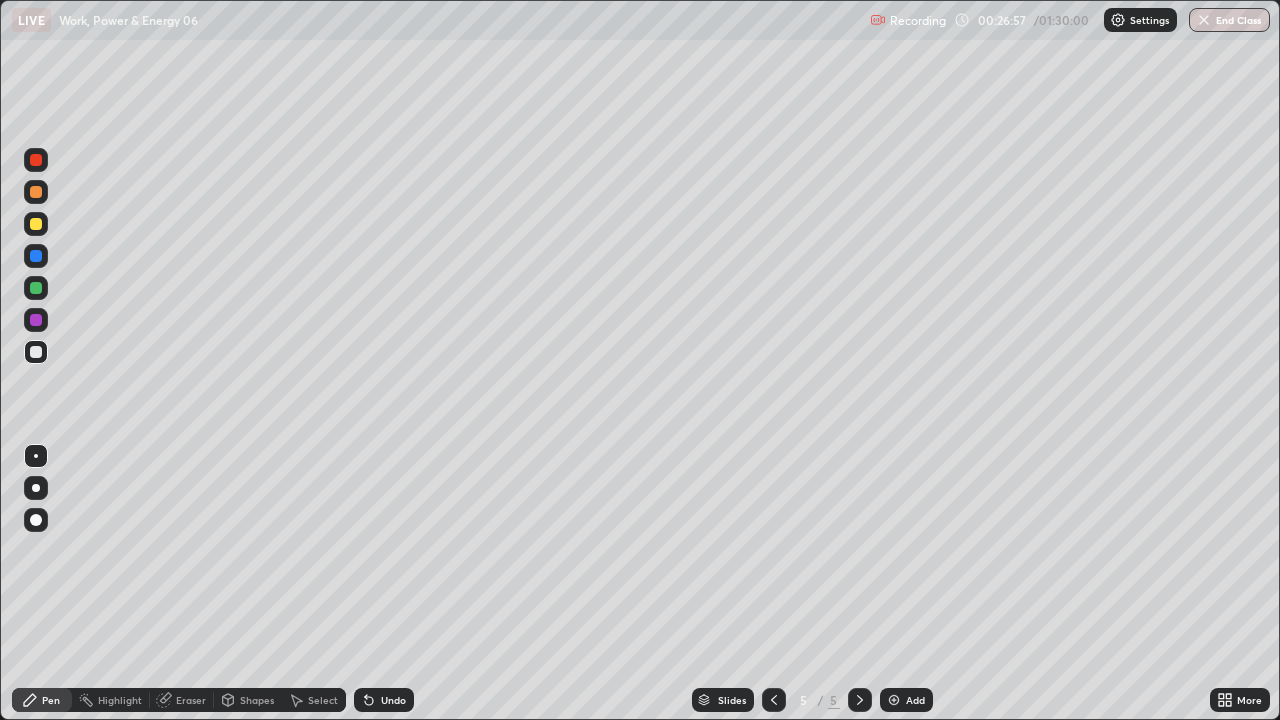 click on "Select" at bounding box center (323, 700) 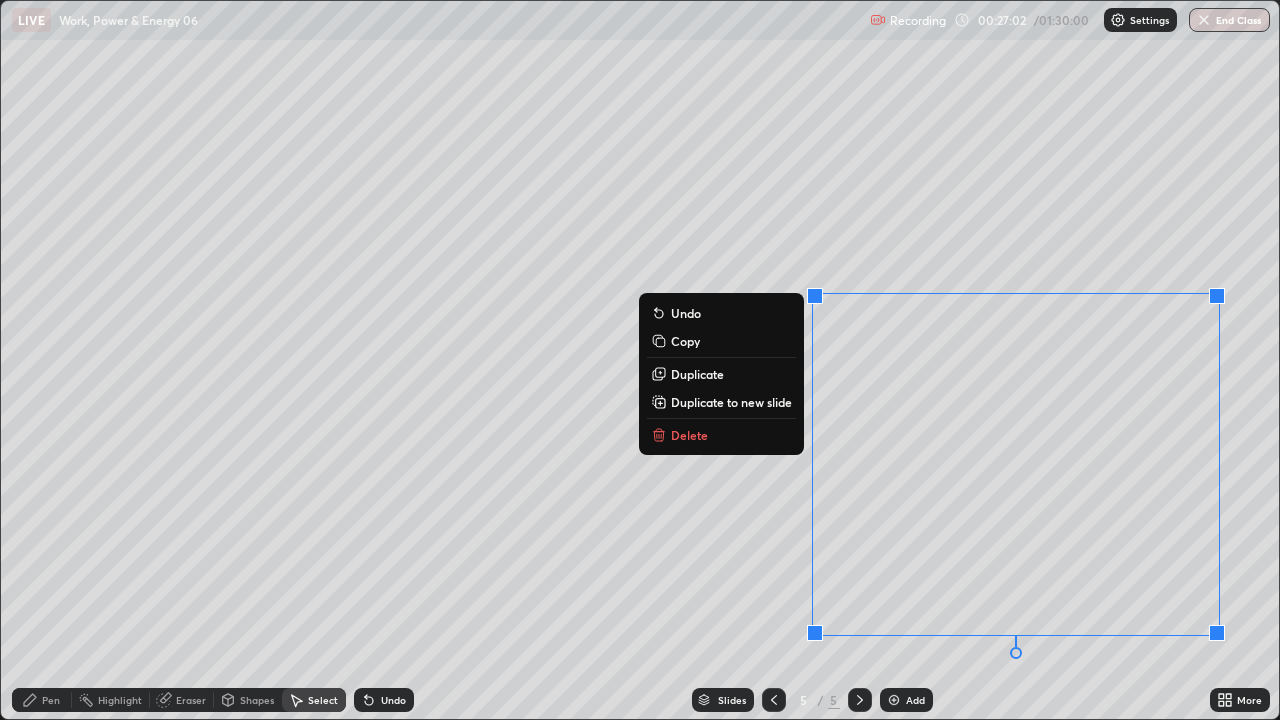 click on "Duplicate to new slide" at bounding box center (731, 402) 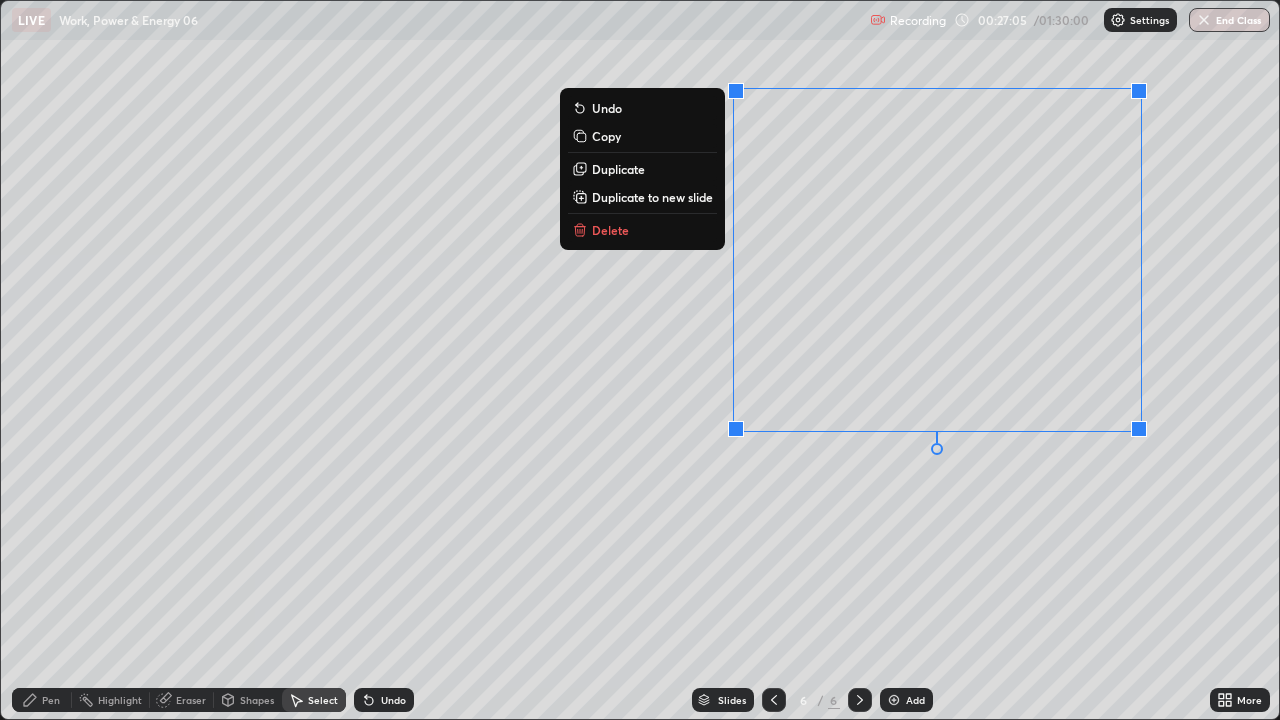 click on "0 ° Undo Copy Duplicate Duplicate to new slide Delete" at bounding box center (640, 360) 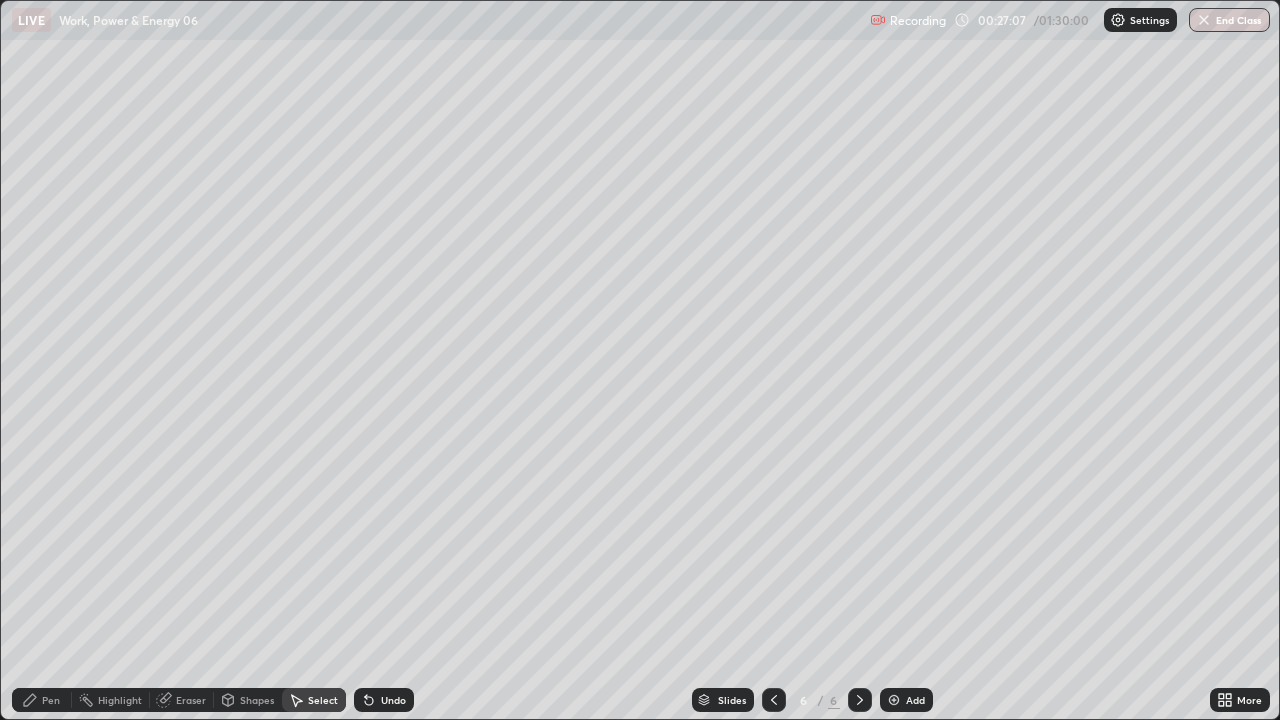click 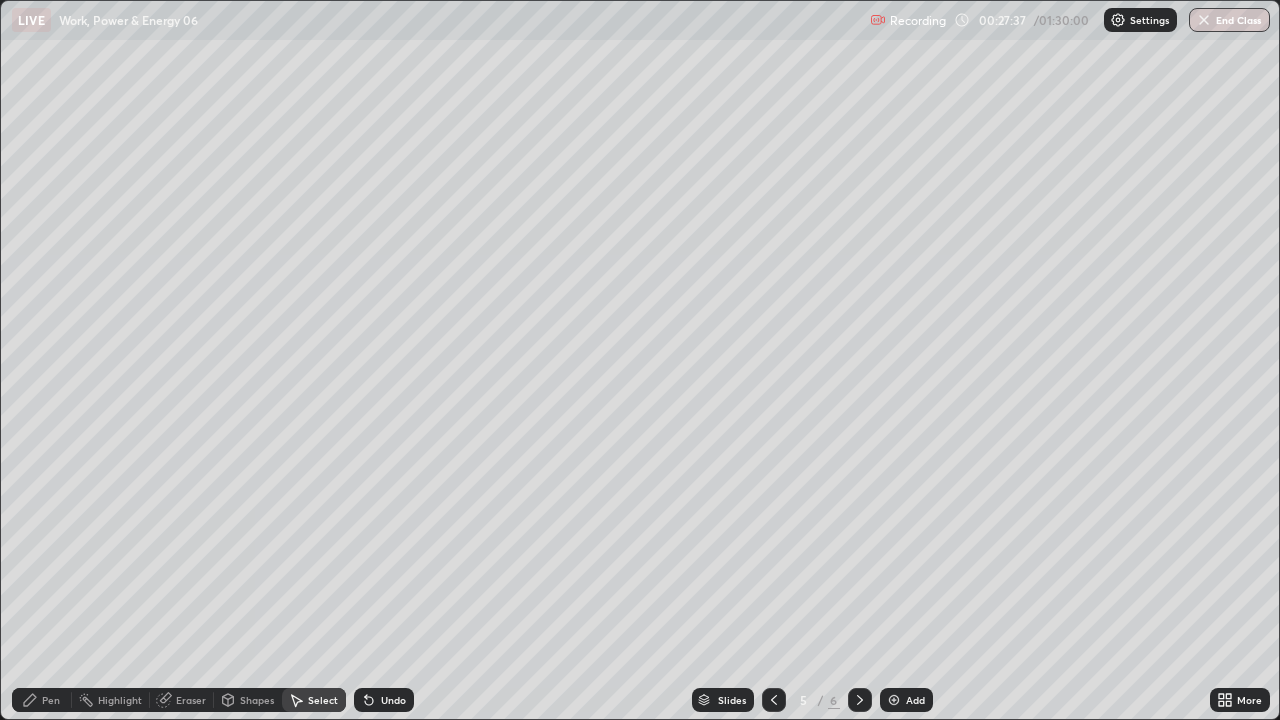 click 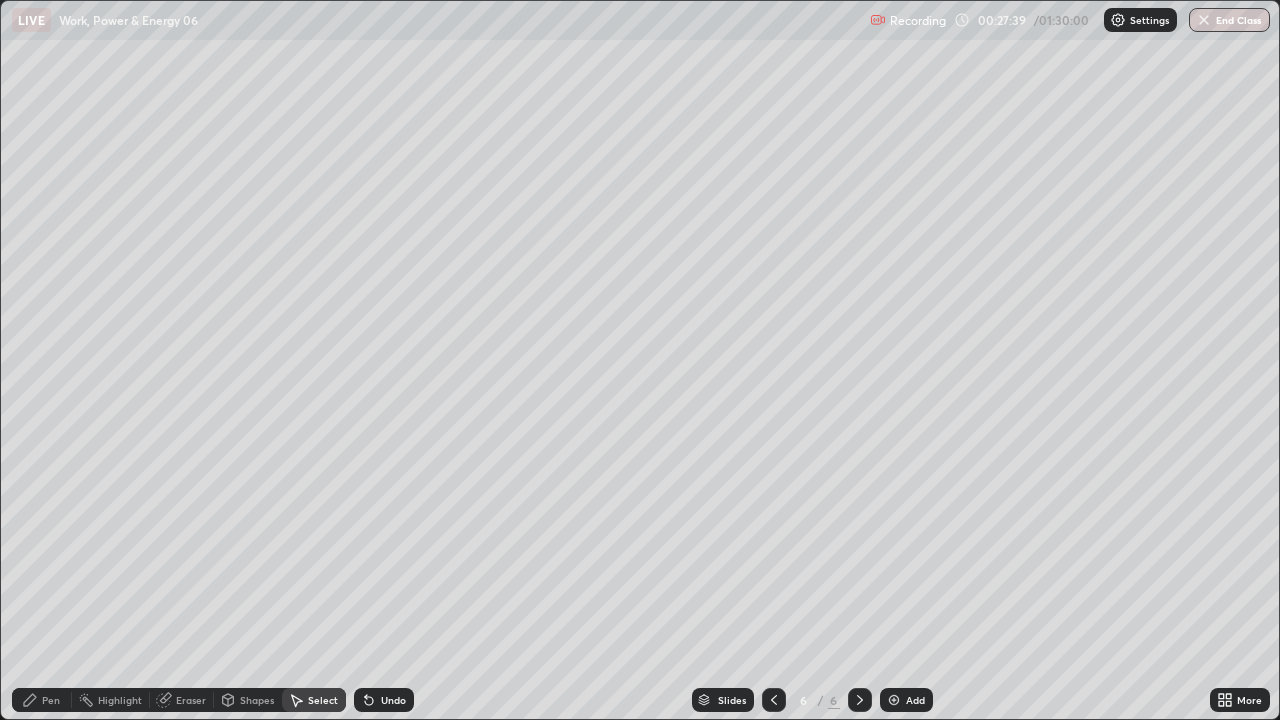 click on "Pen" at bounding box center [51, 700] 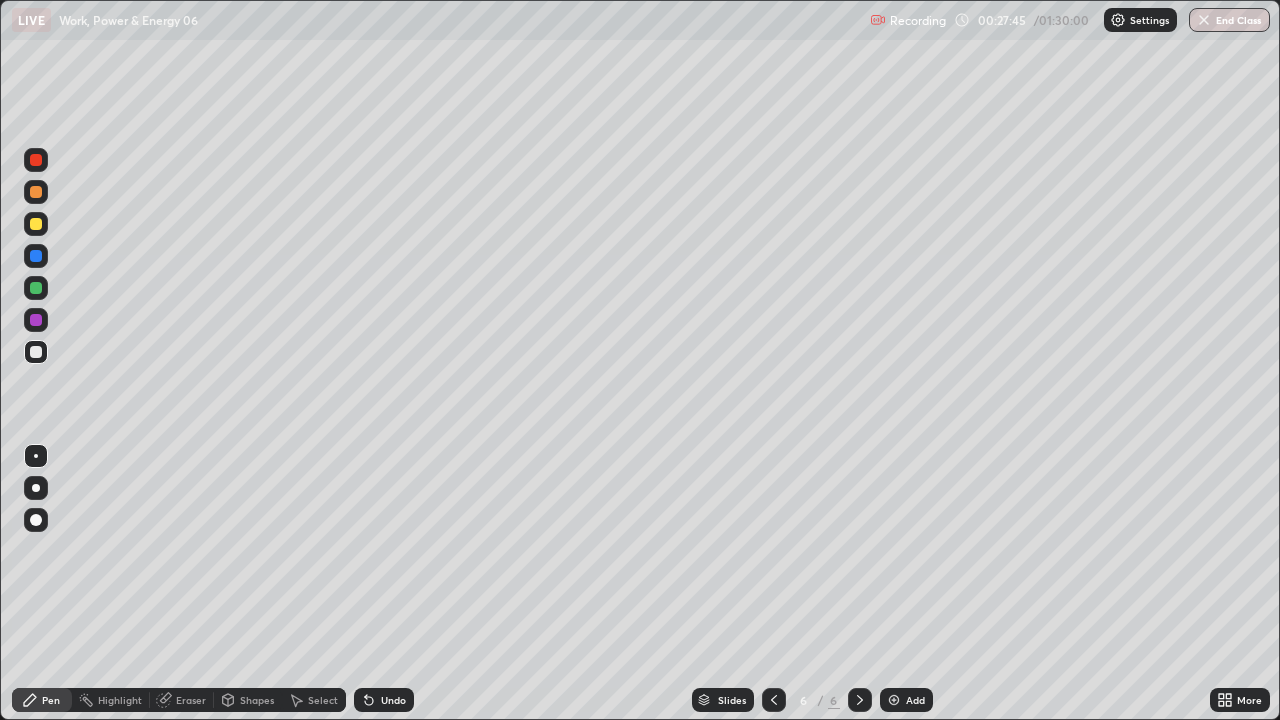 click on "Select" at bounding box center [323, 700] 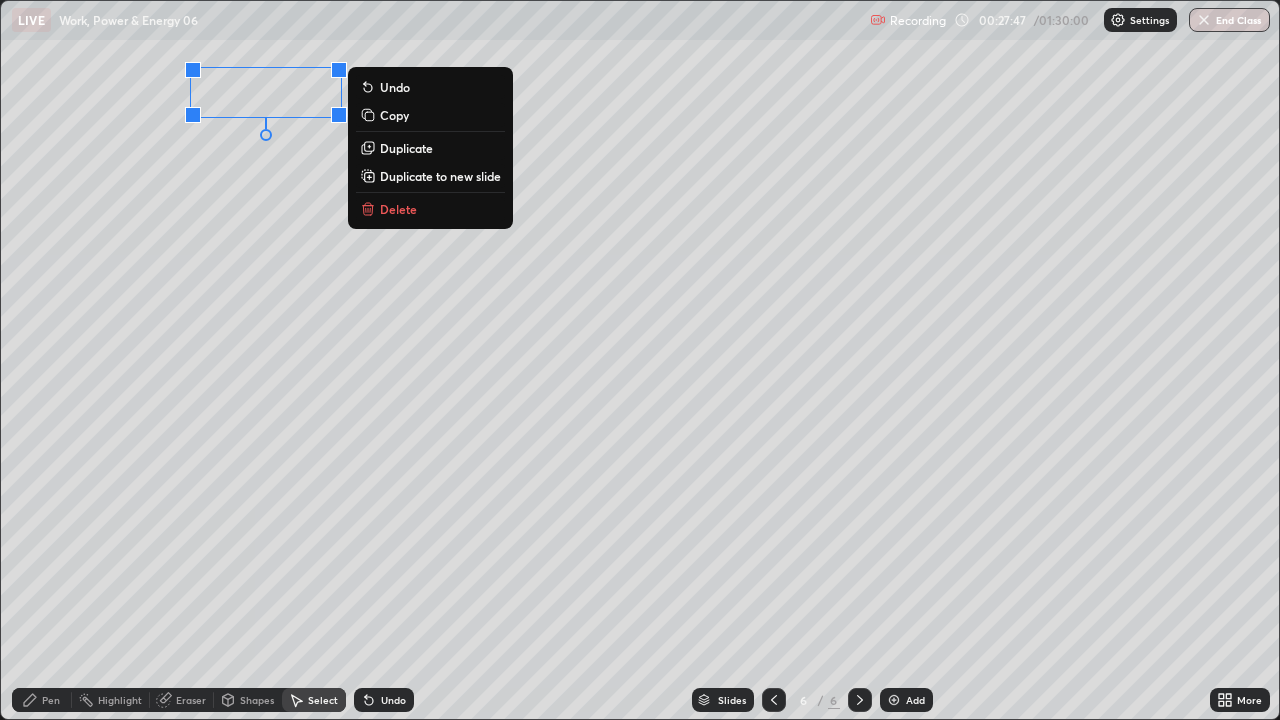 click on "Pen" at bounding box center [42, 700] 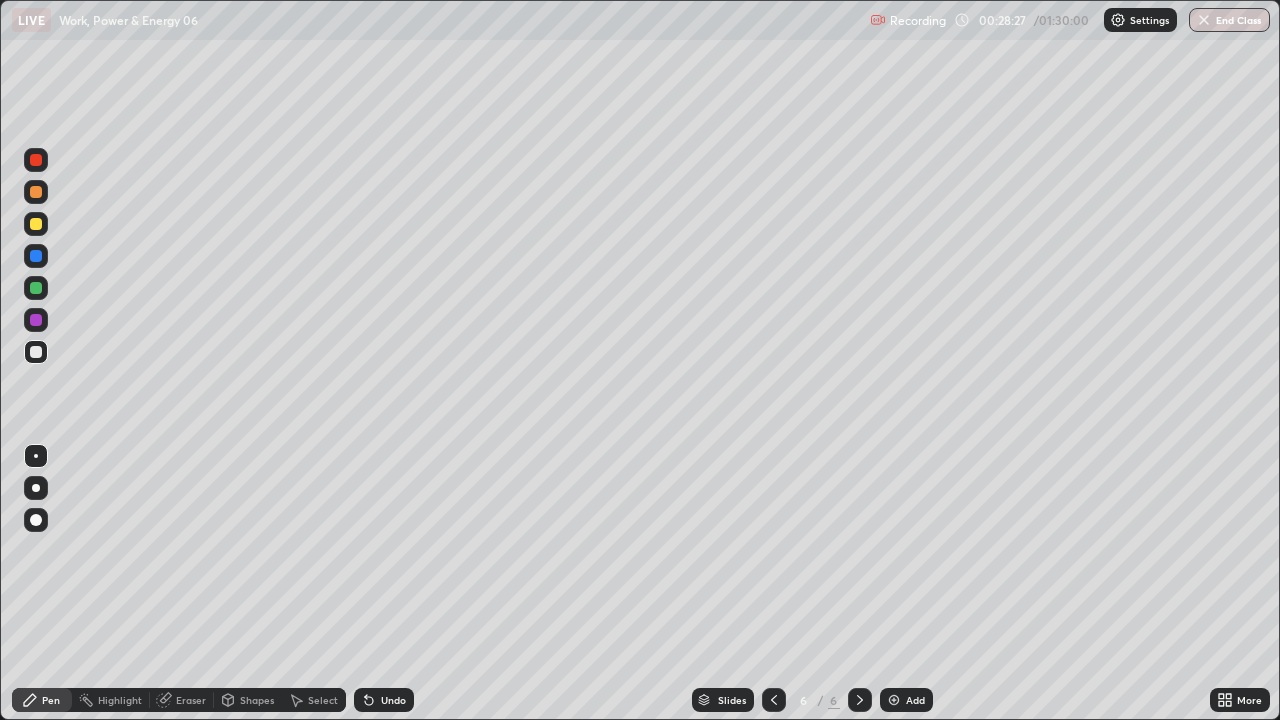 click on "Undo" at bounding box center [393, 700] 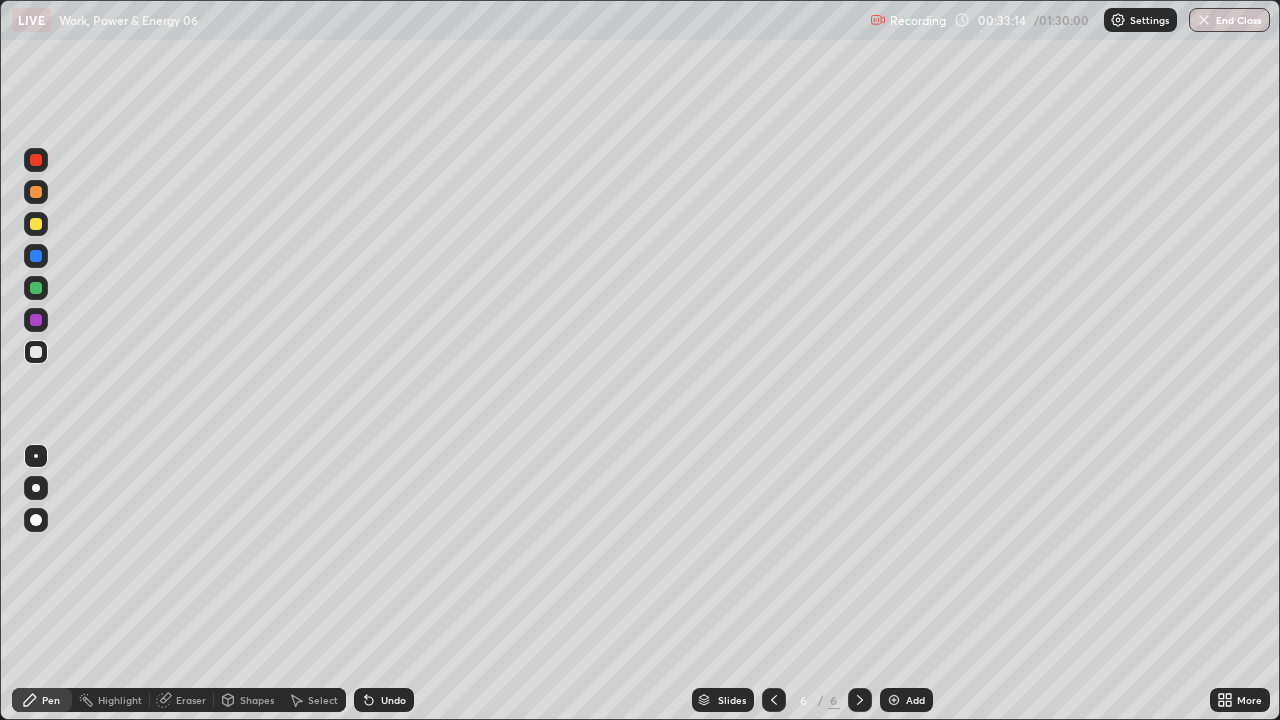 click at bounding box center (36, 224) 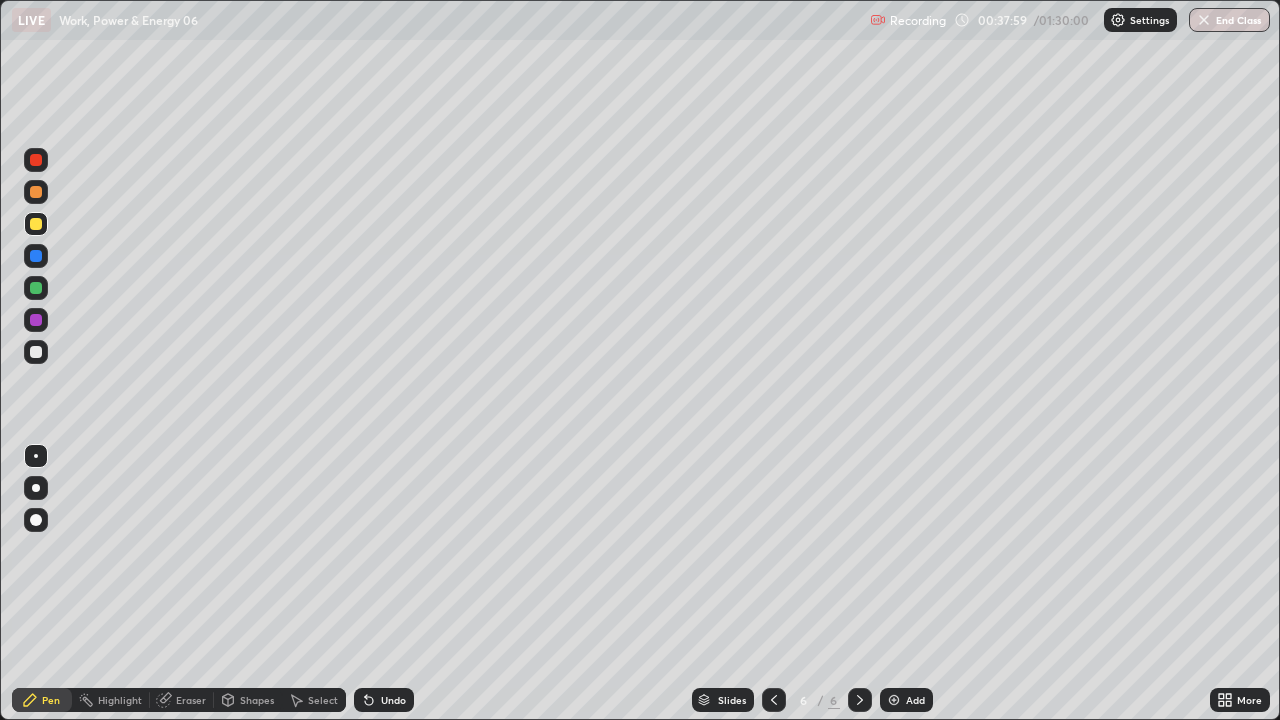 click at bounding box center [36, 352] 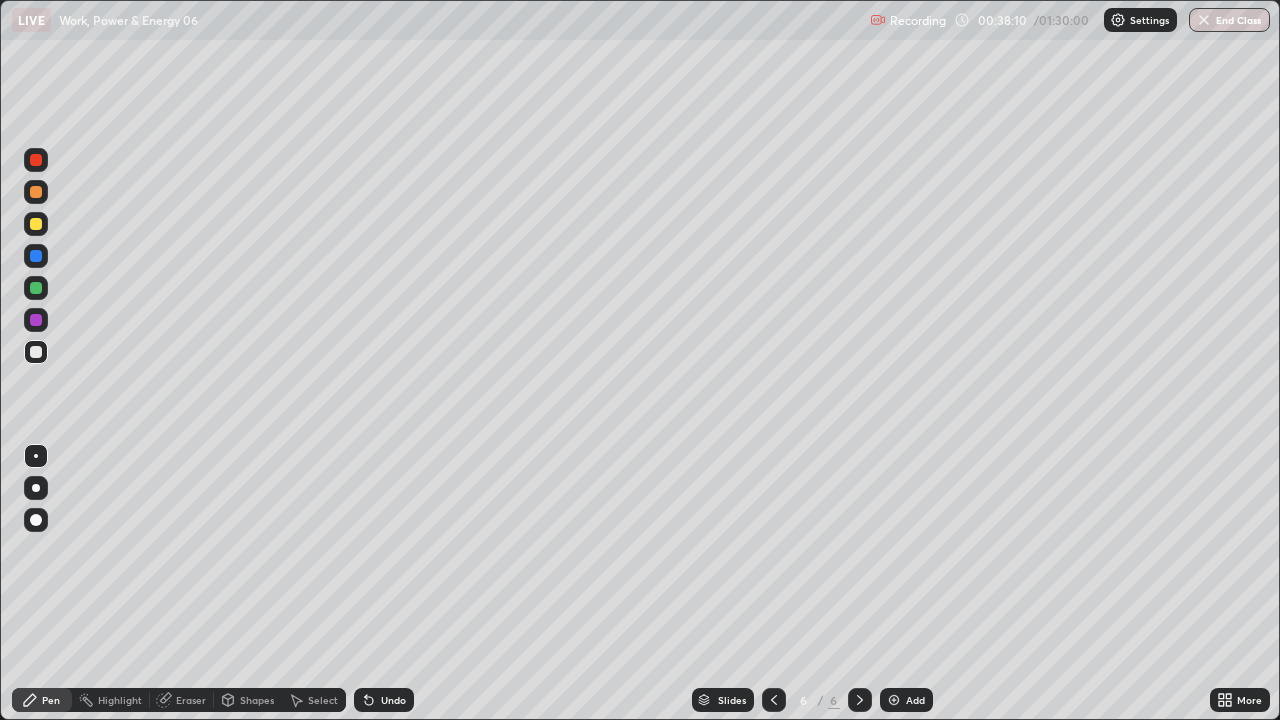 click at bounding box center (36, 352) 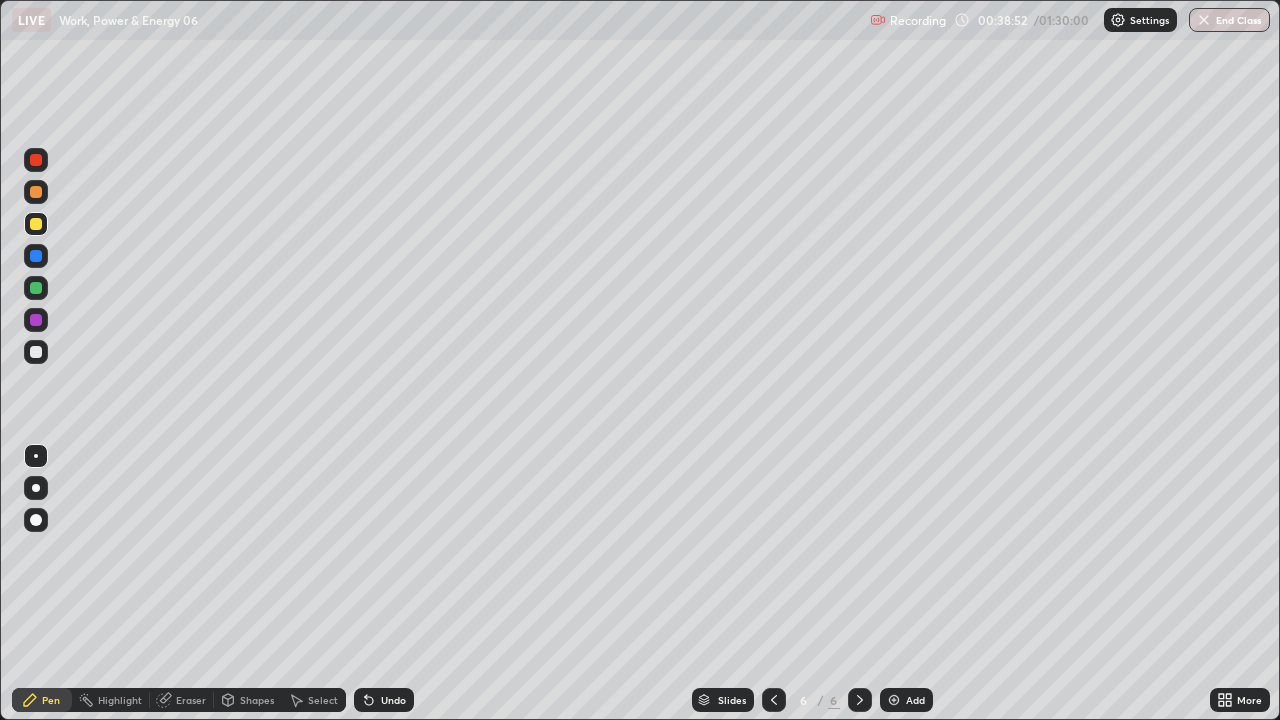 click at bounding box center (36, 352) 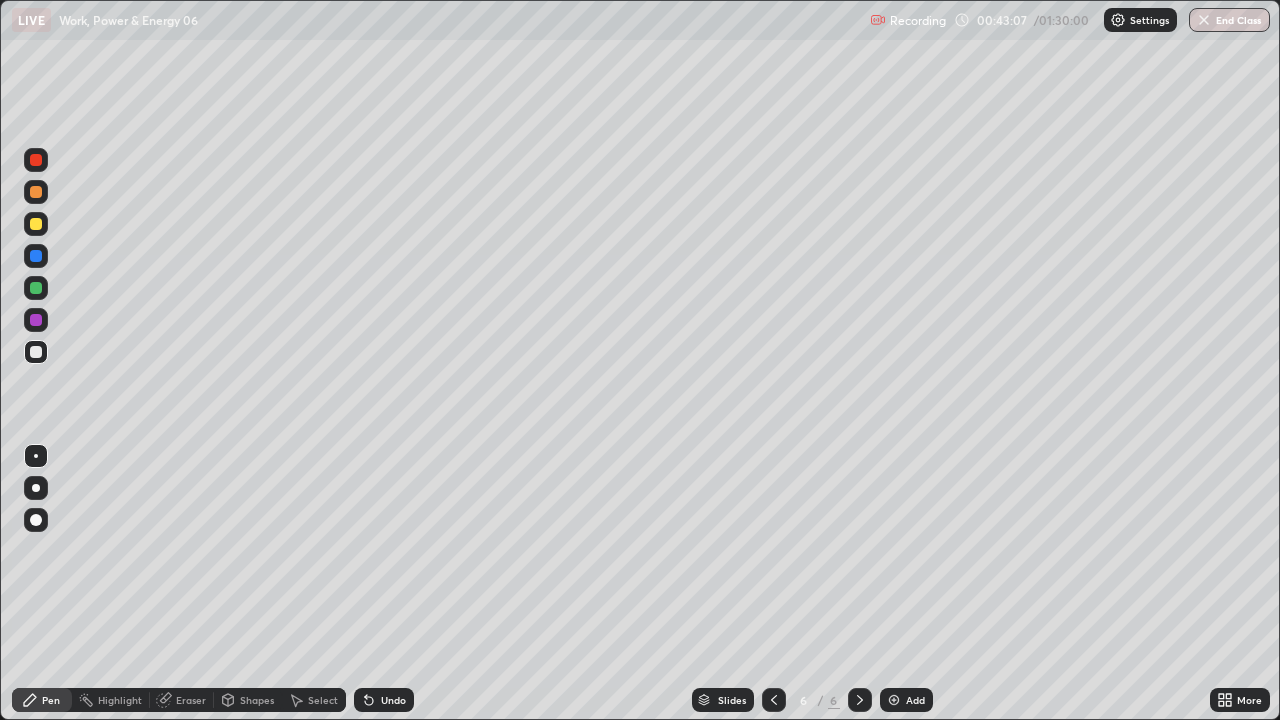 click at bounding box center [894, 700] 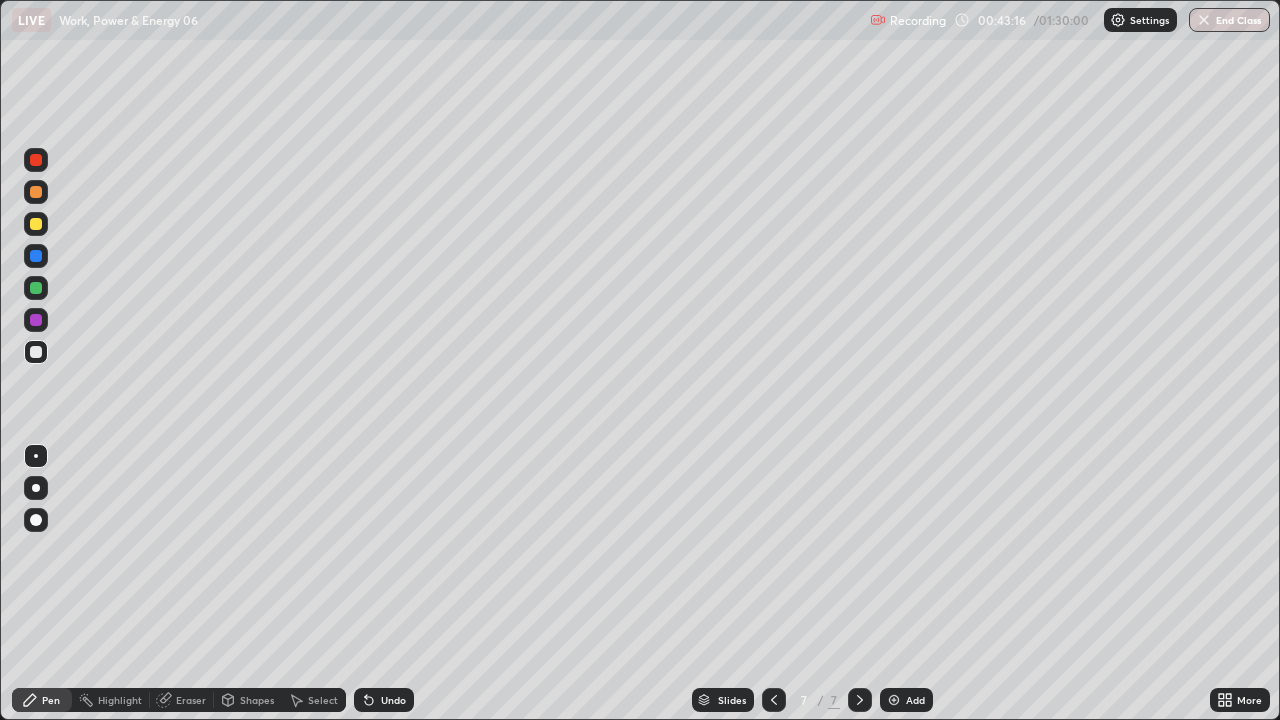 click at bounding box center (36, 352) 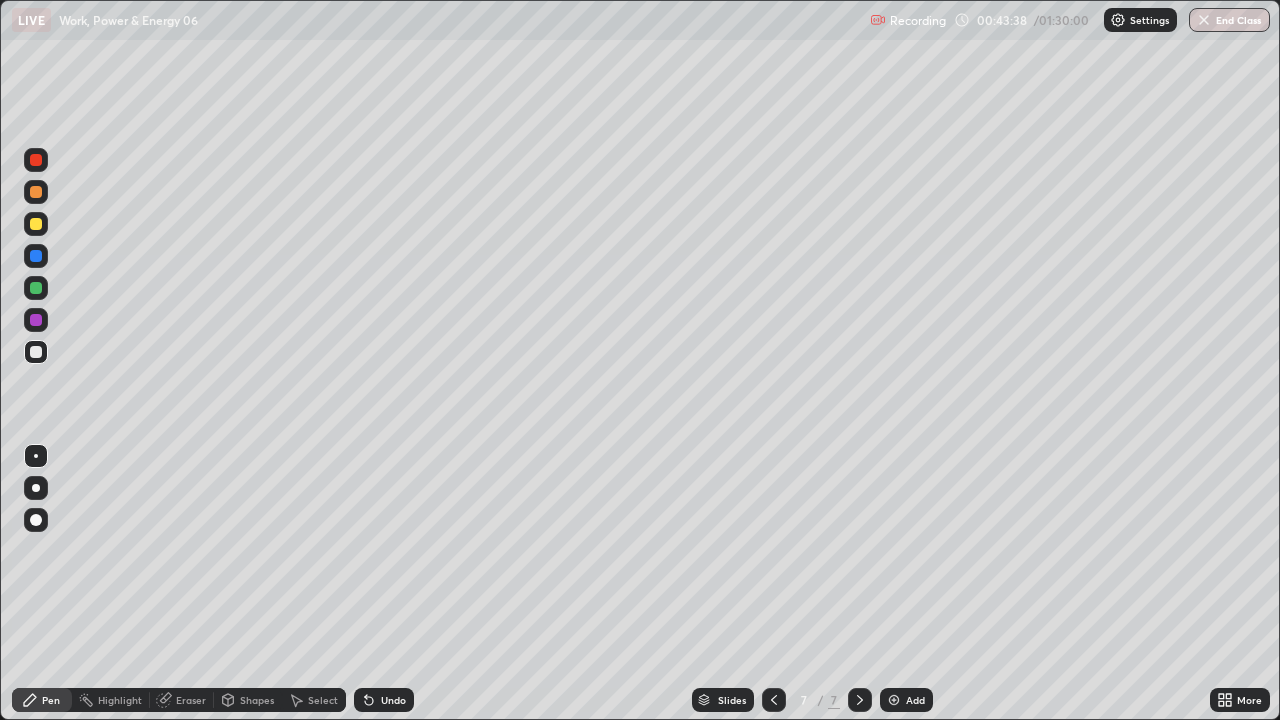 click at bounding box center (36, 224) 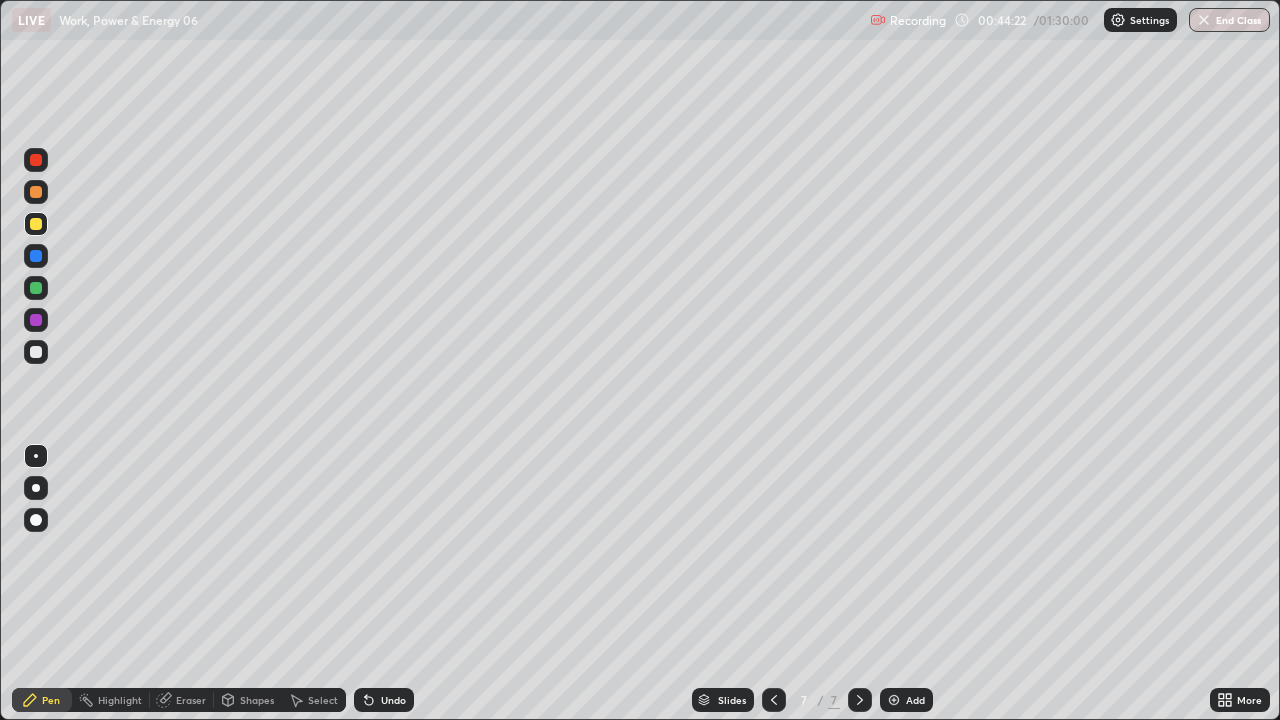 click on "Shapes" at bounding box center (257, 700) 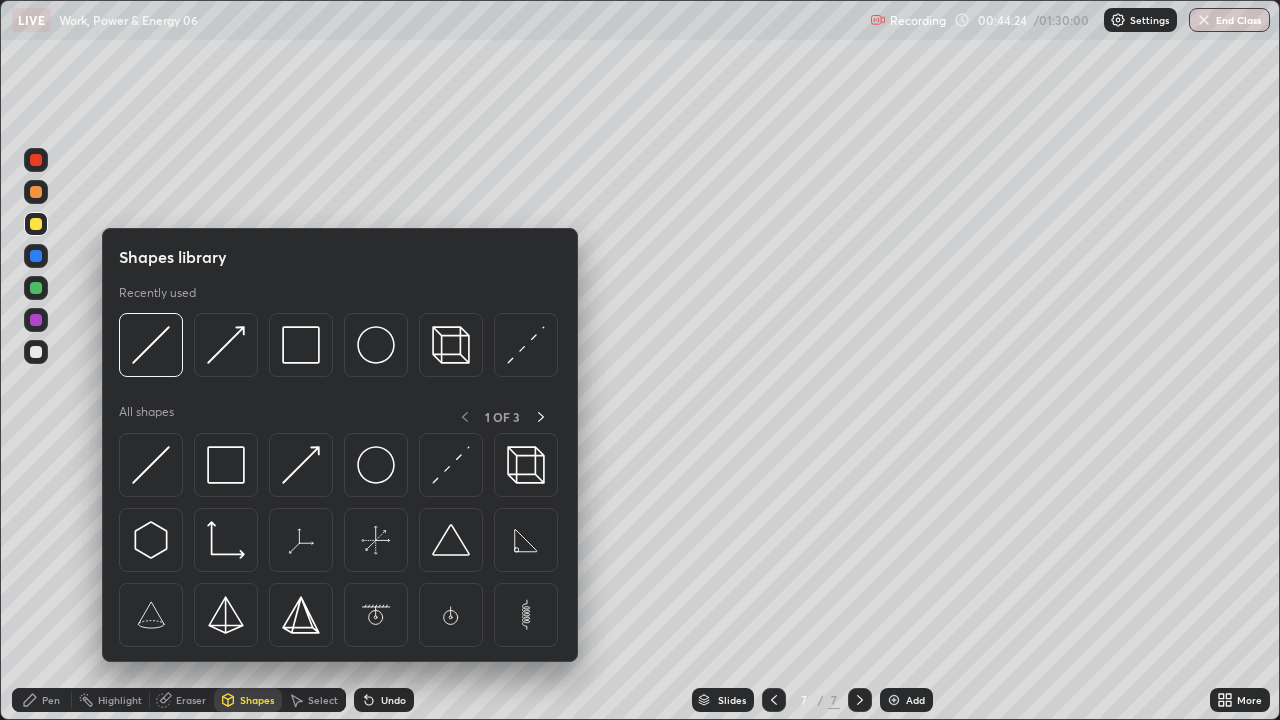 click on "Pen" at bounding box center (51, 700) 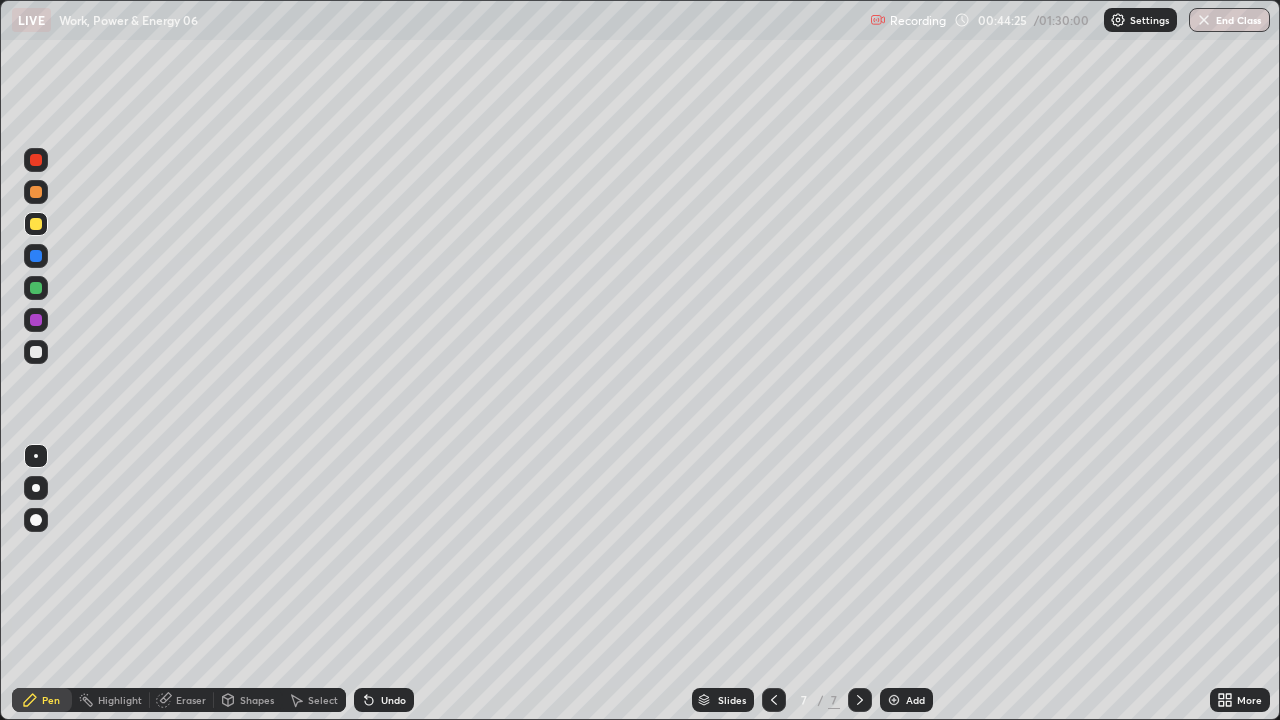 click at bounding box center [36, 352] 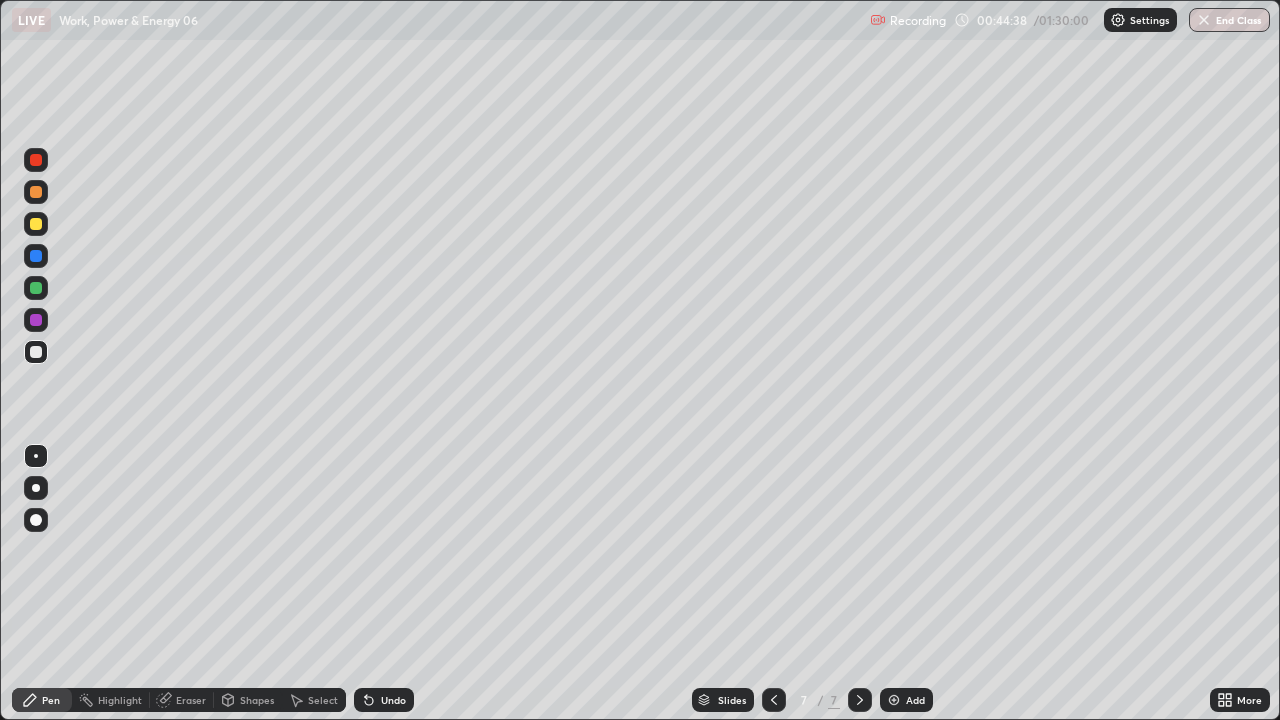 click on "Undo" at bounding box center [384, 700] 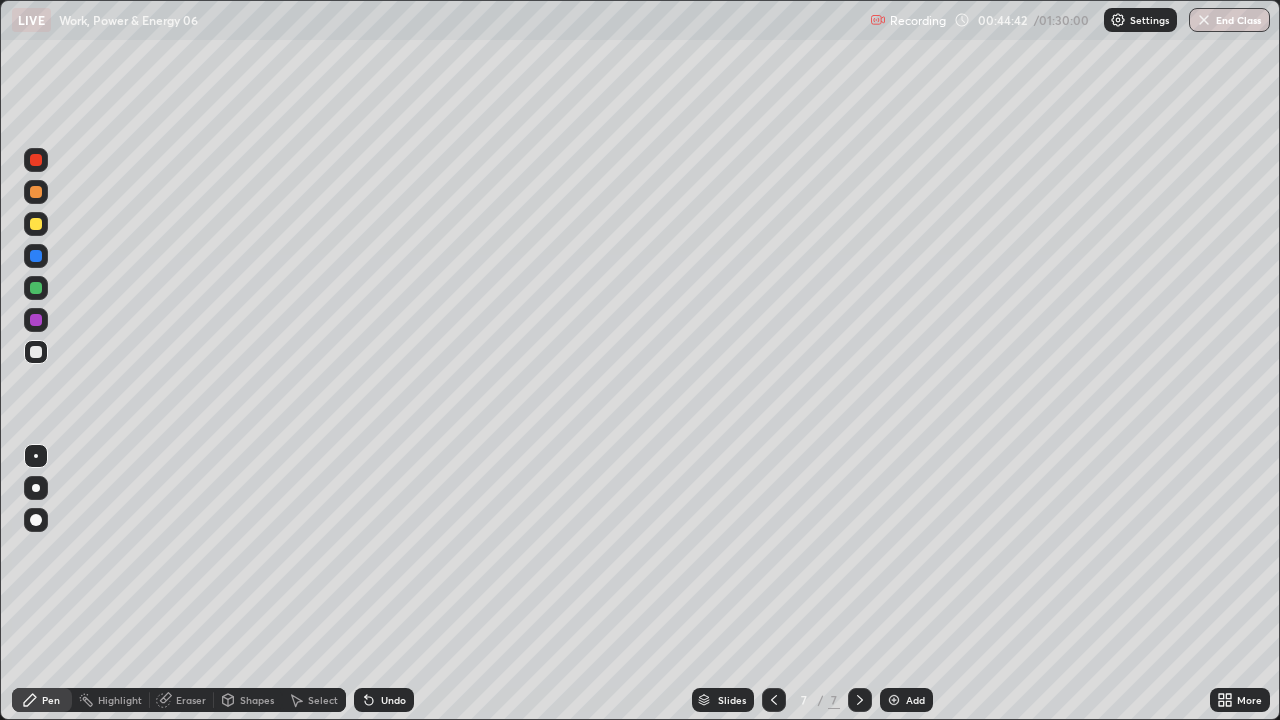 click at bounding box center (36, 224) 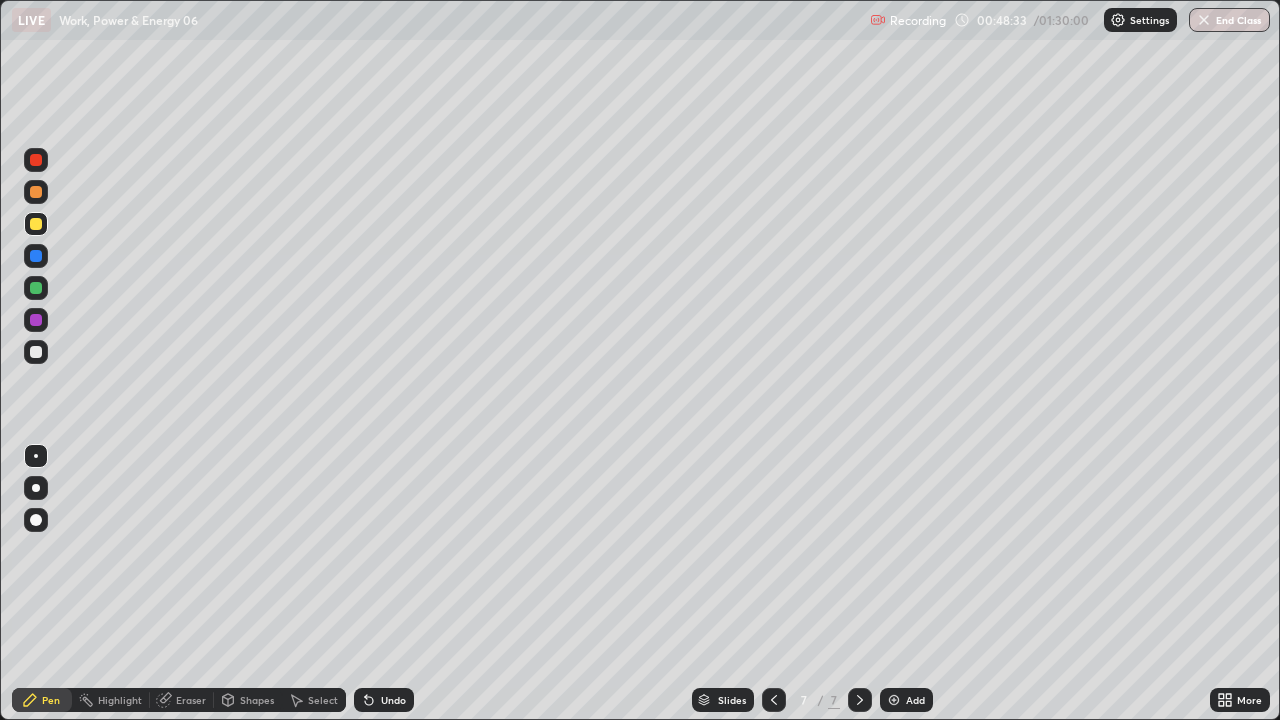 click on "Shapes" at bounding box center (257, 700) 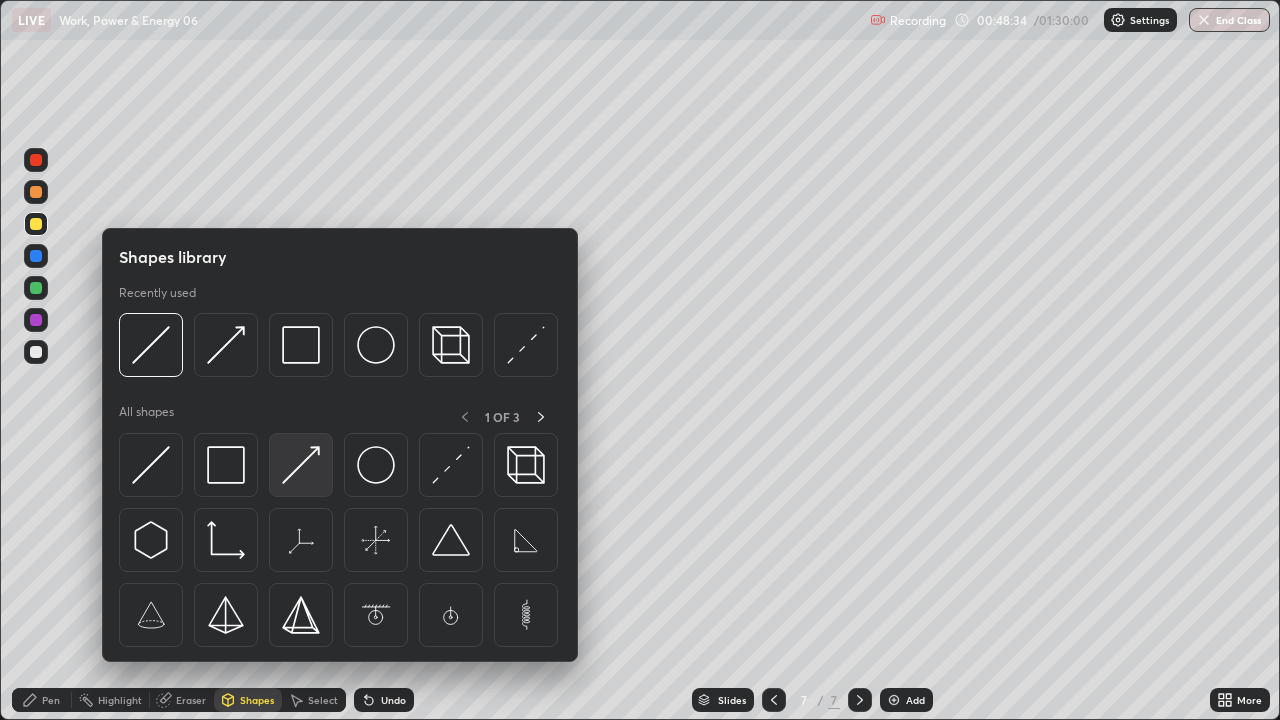 click at bounding box center [301, 465] 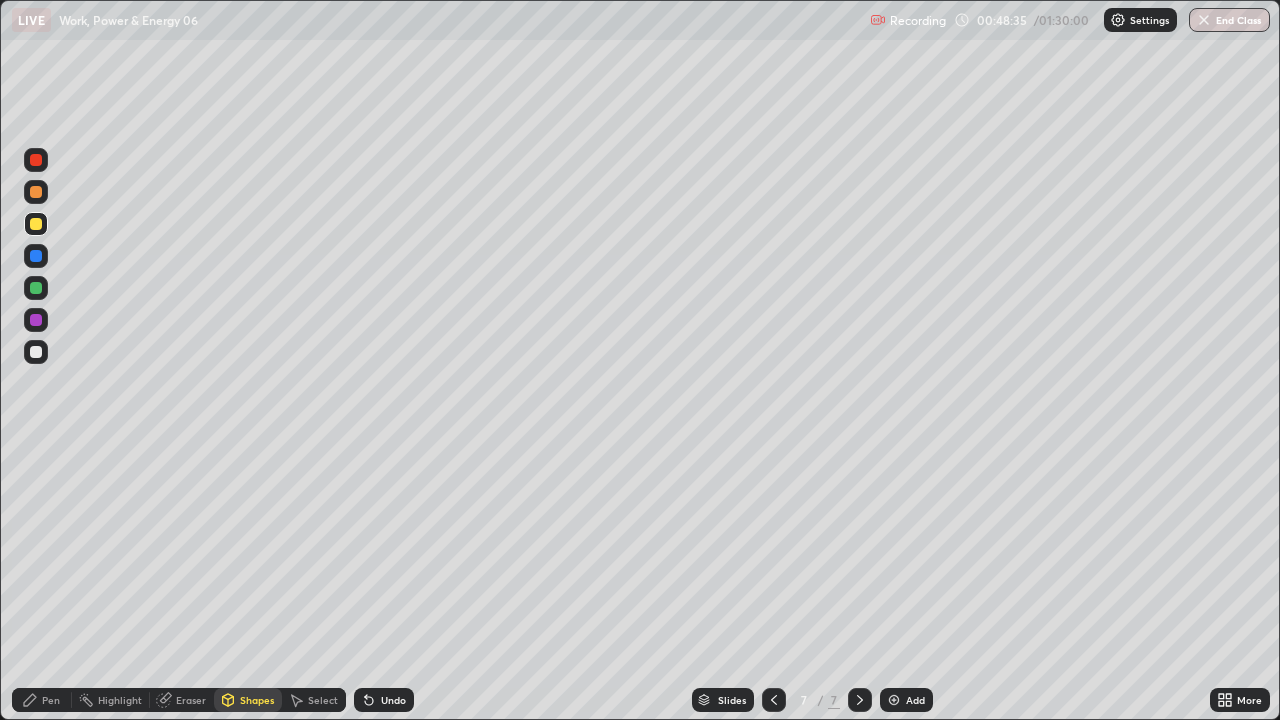 click at bounding box center [36, 352] 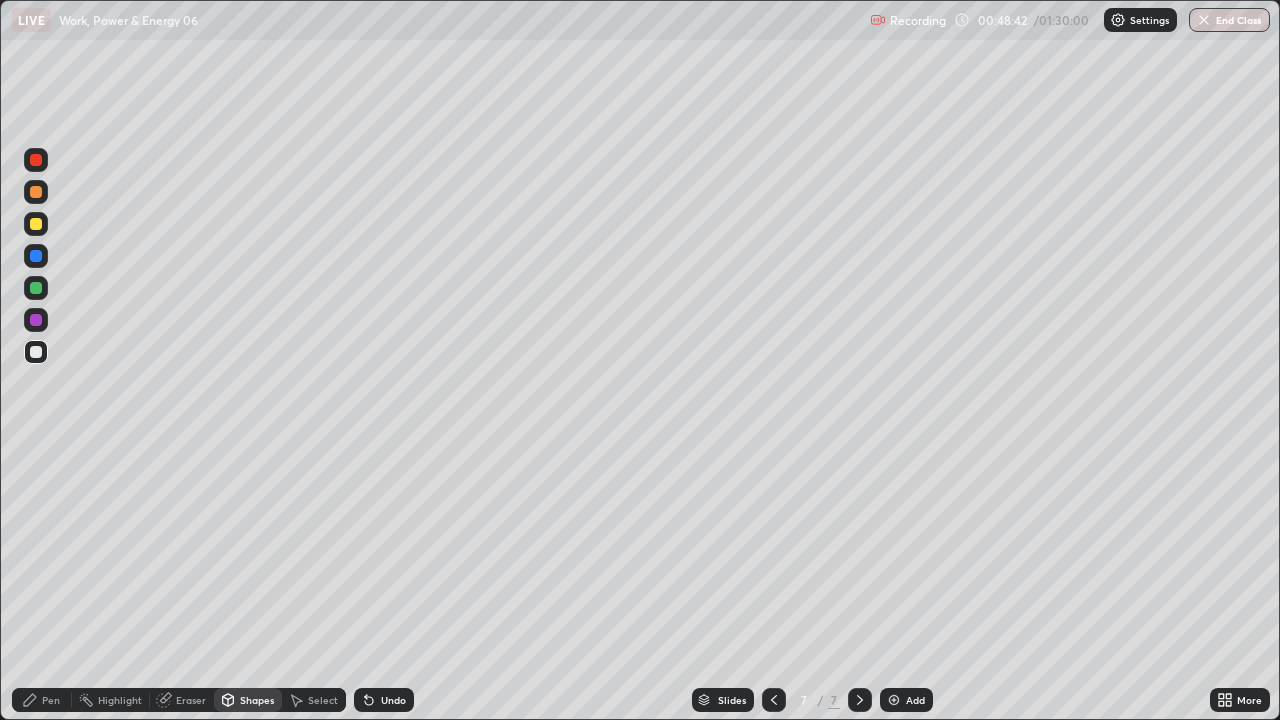 click on "Pen" at bounding box center (42, 700) 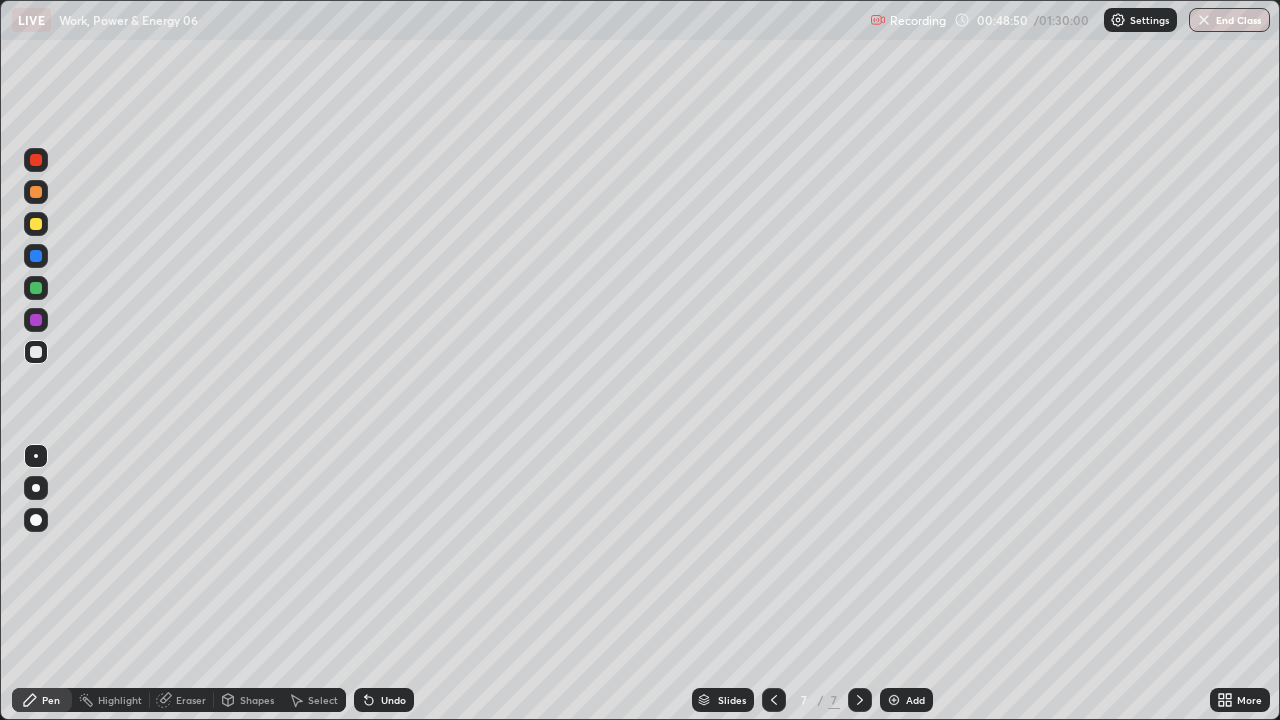 click on "Pen" at bounding box center (42, 700) 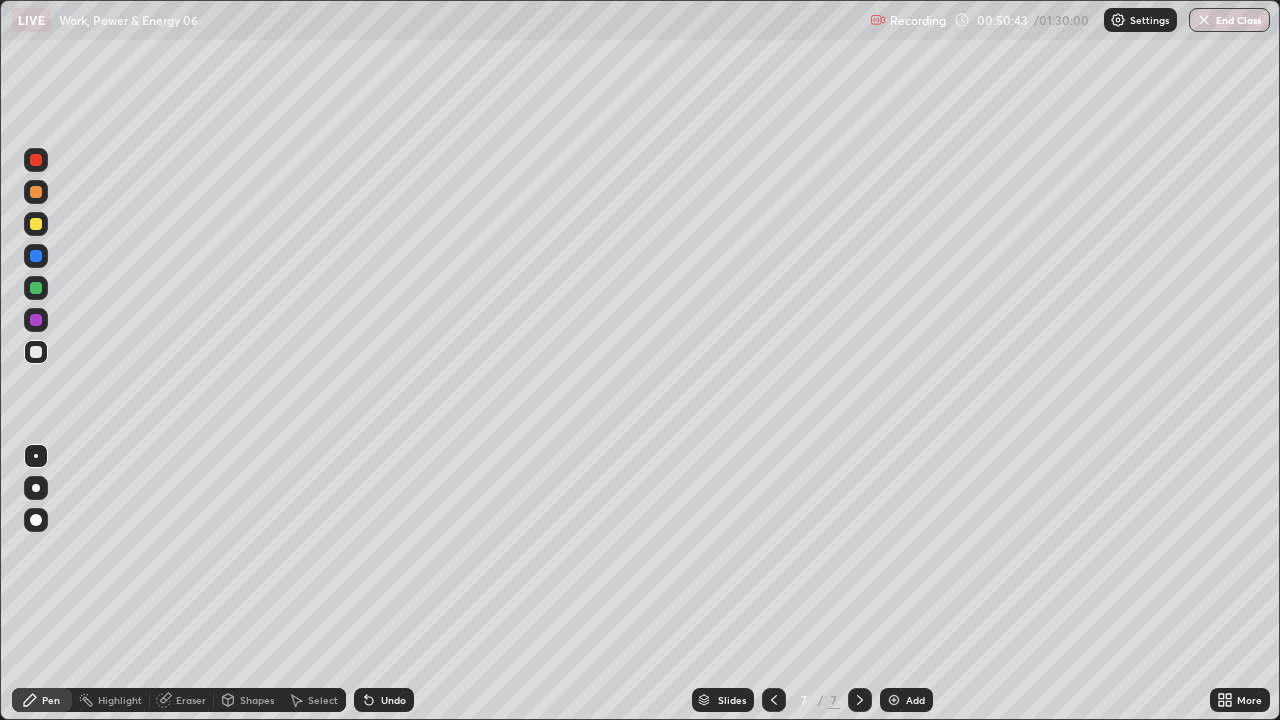 click at bounding box center (36, 224) 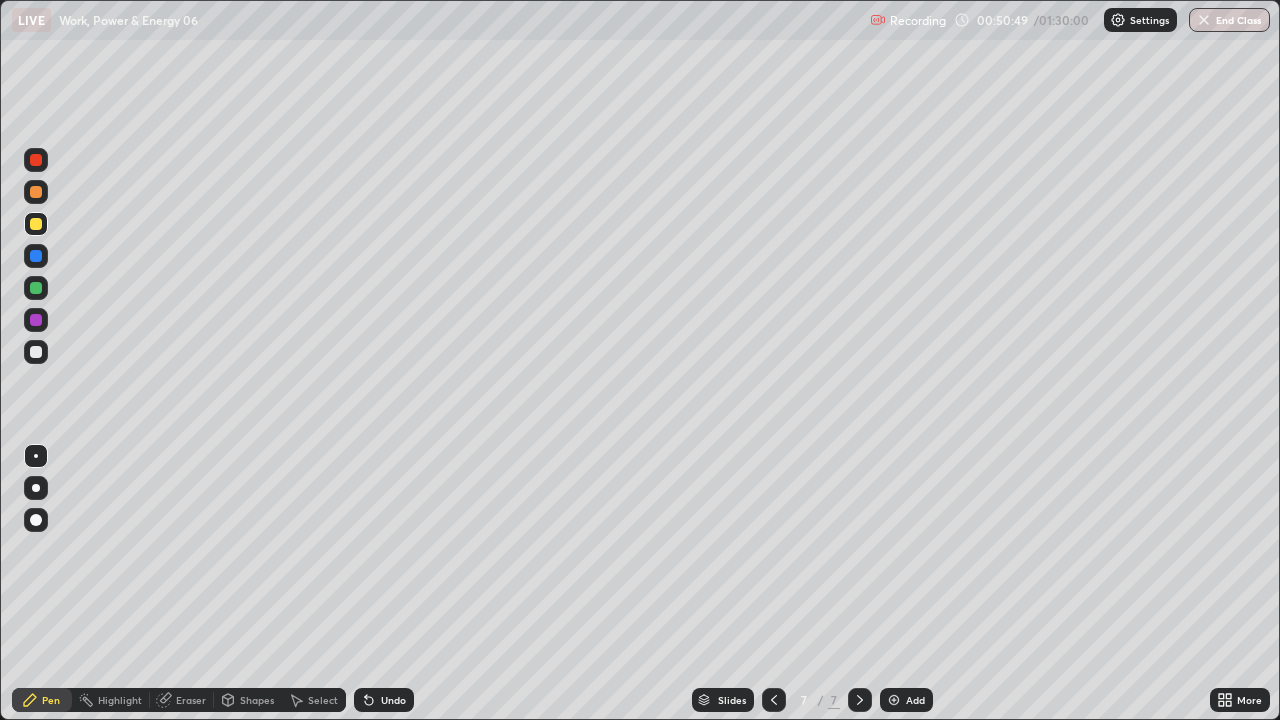 click at bounding box center (36, 352) 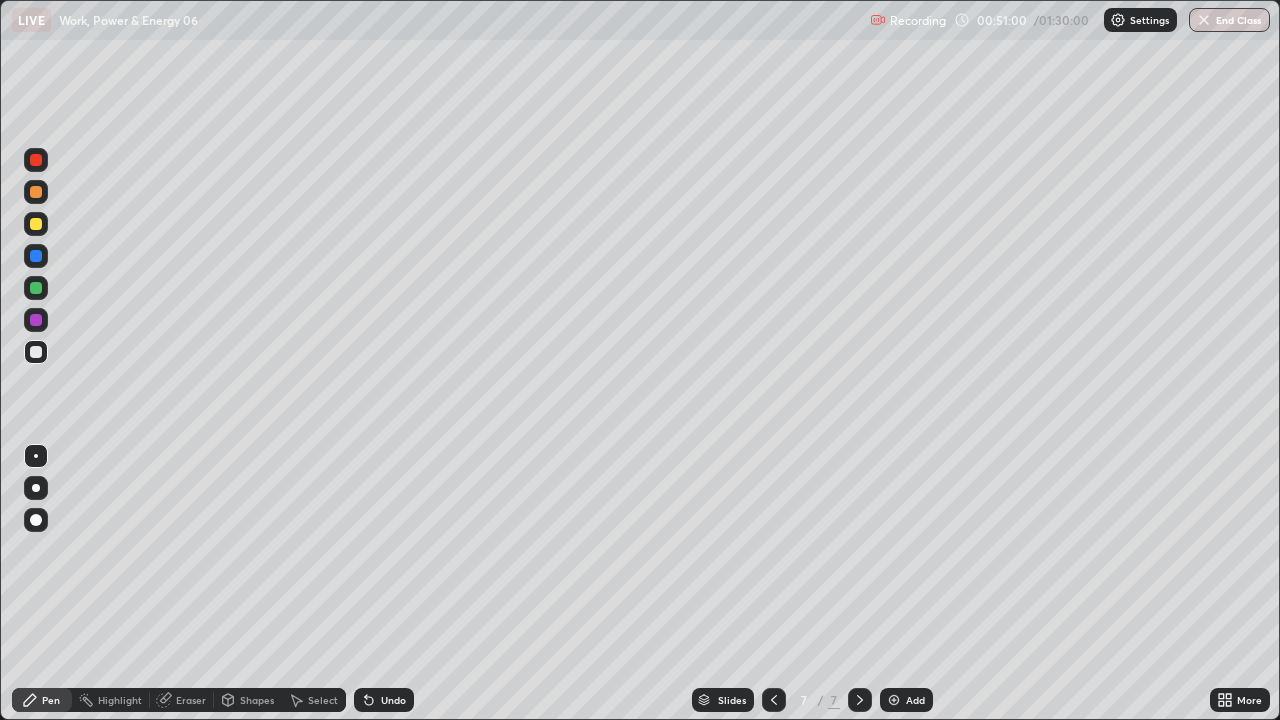 click on "Shapes" at bounding box center [257, 700] 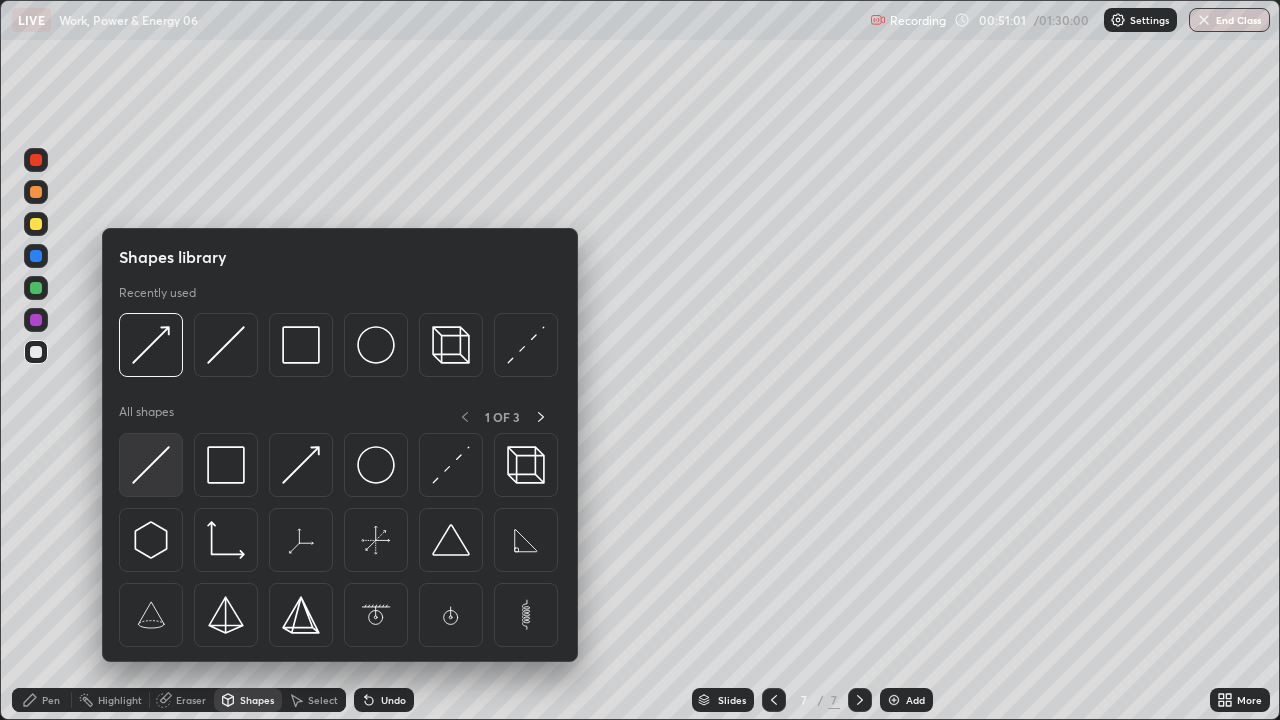 click at bounding box center (151, 465) 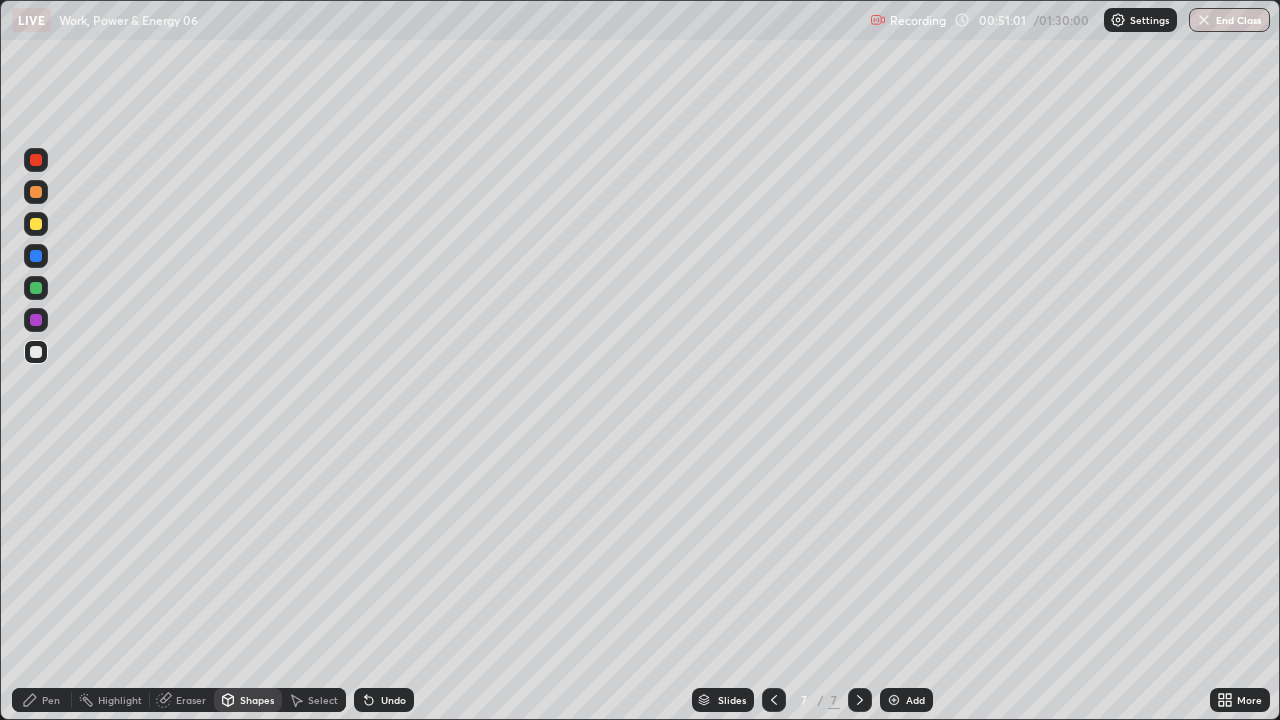 click at bounding box center (36, 288) 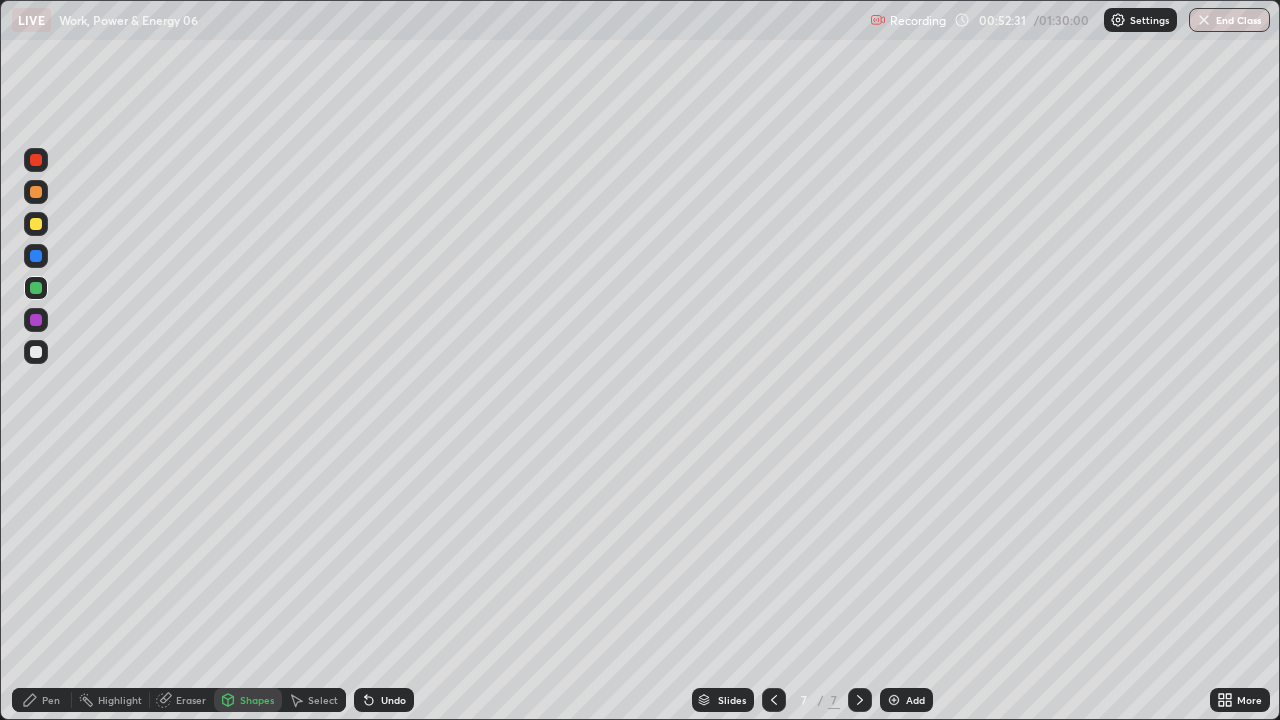click on "Pen" at bounding box center [51, 700] 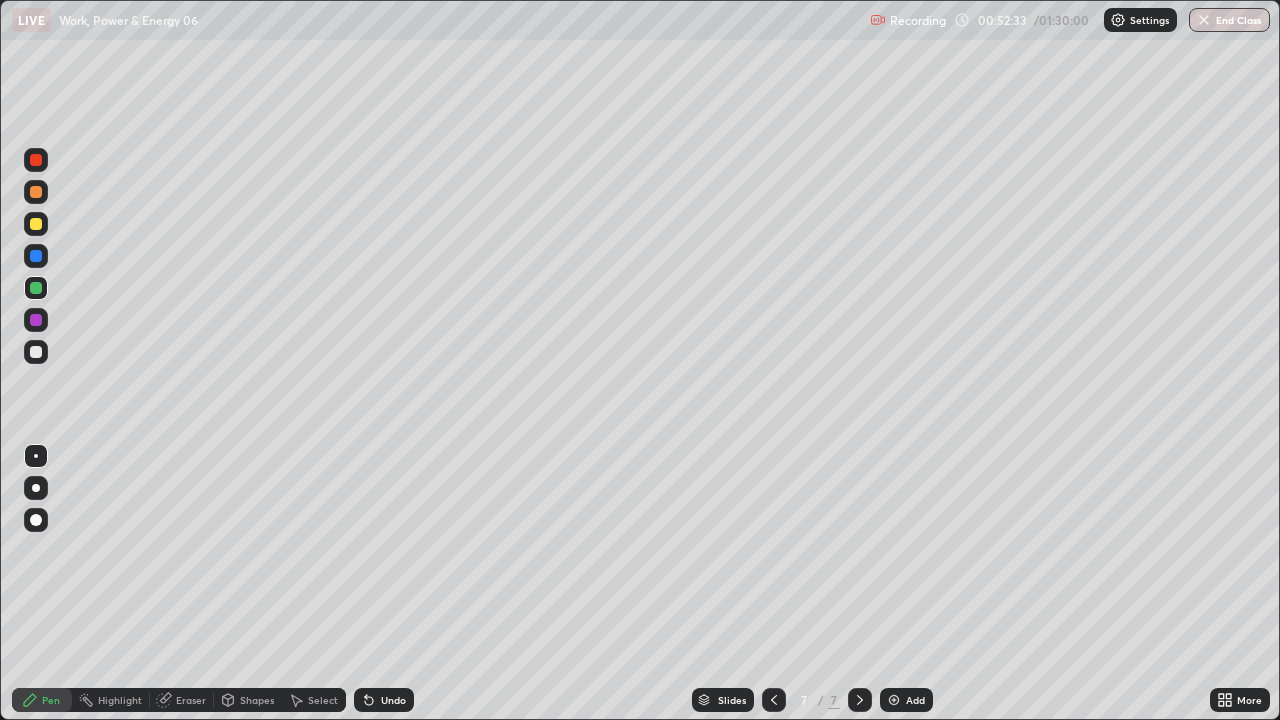 click at bounding box center (36, 224) 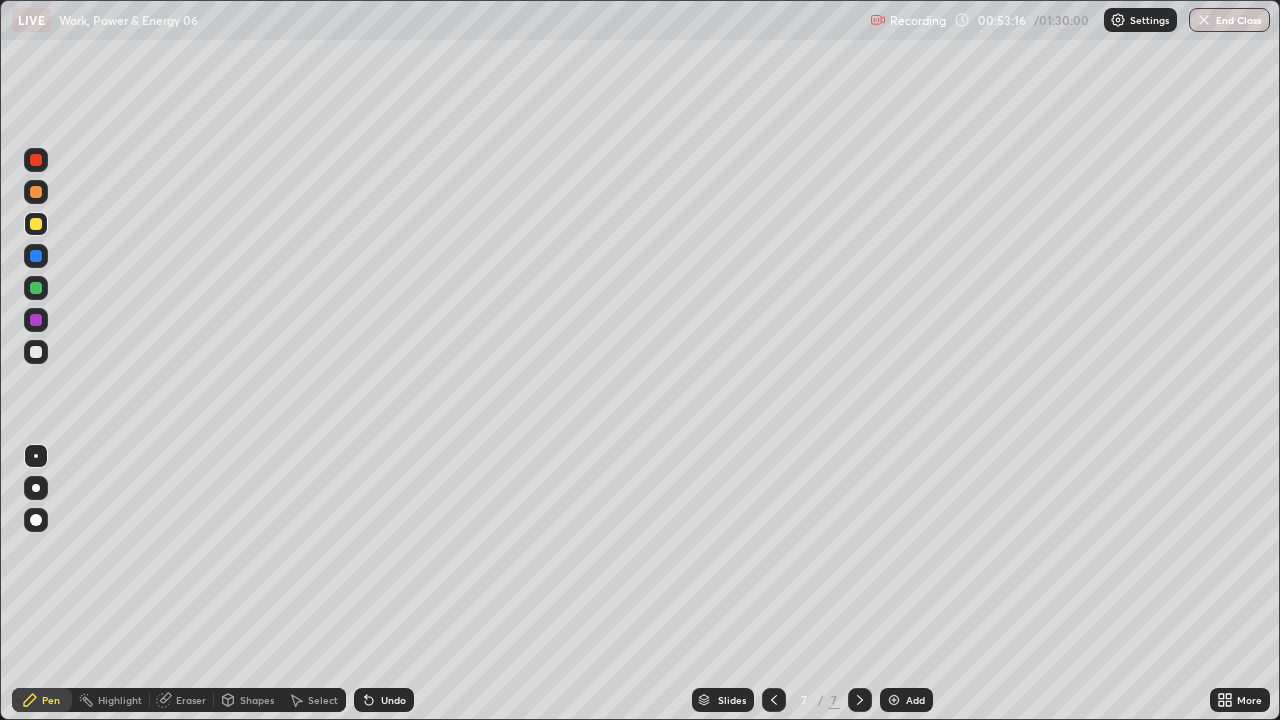 click at bounding box center (36, 352) 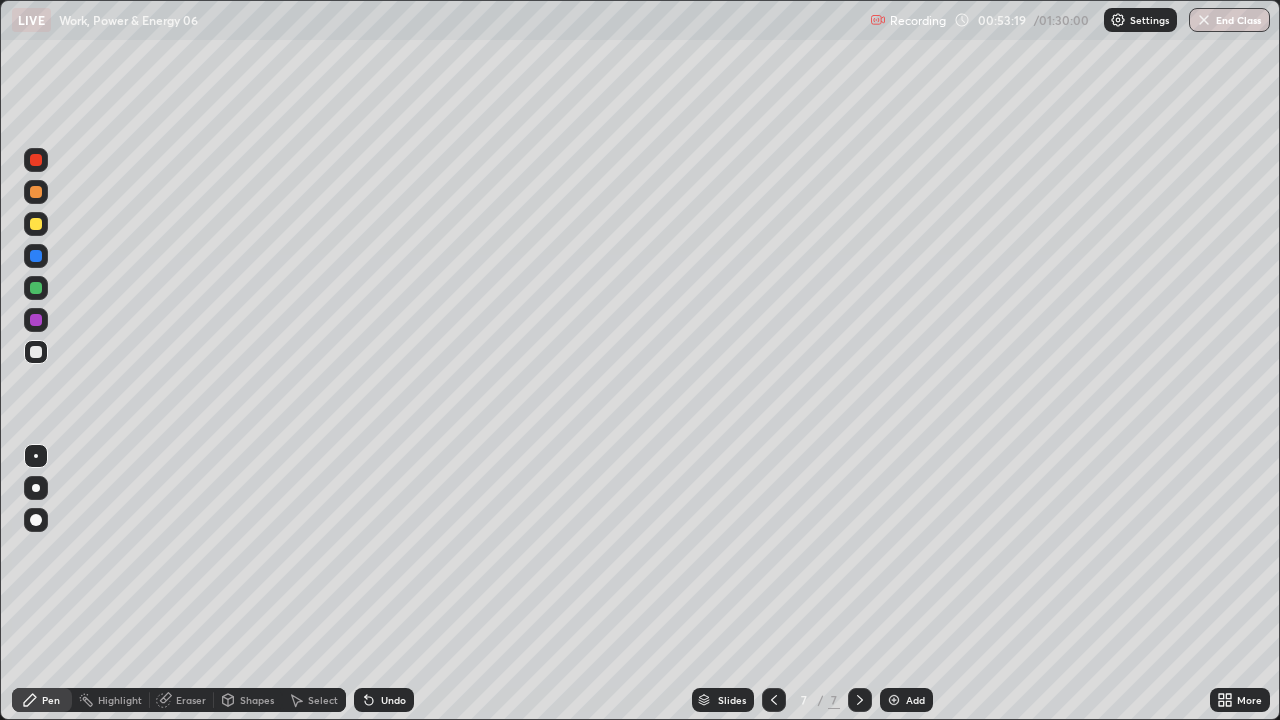 click on "Undo" at bounding box center (384, 700) 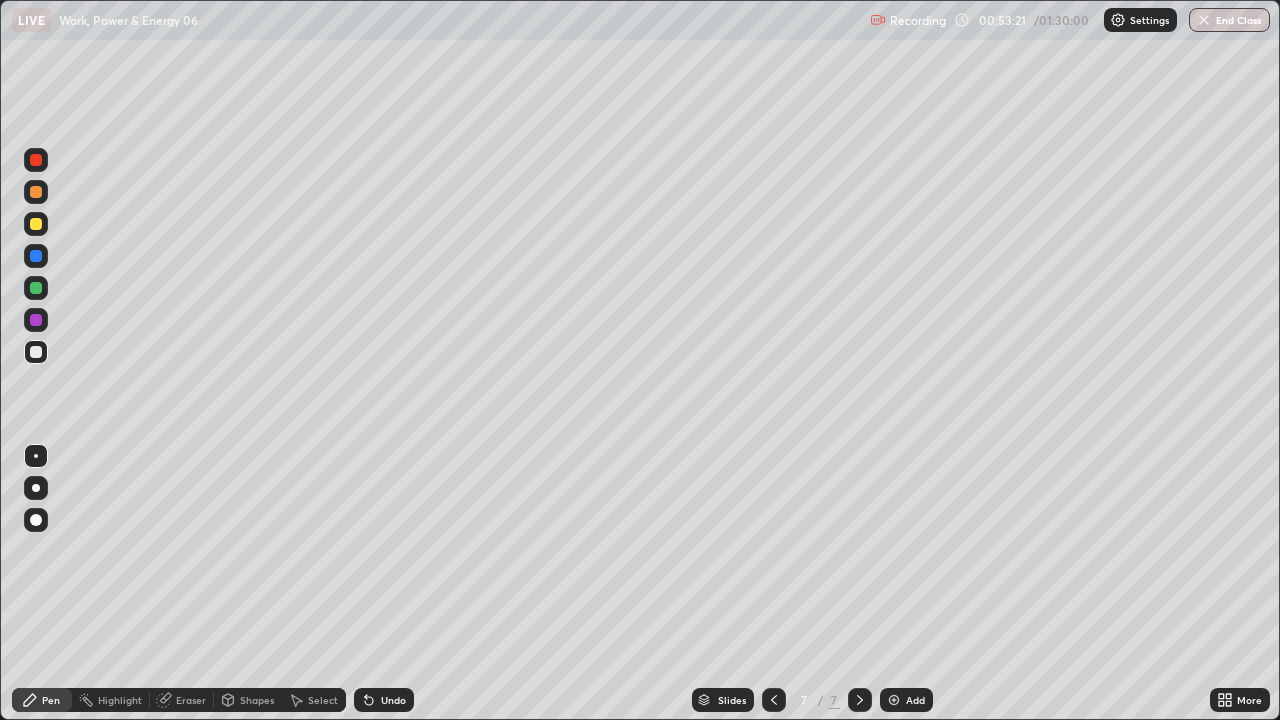 click at bounding box center (36, 352) 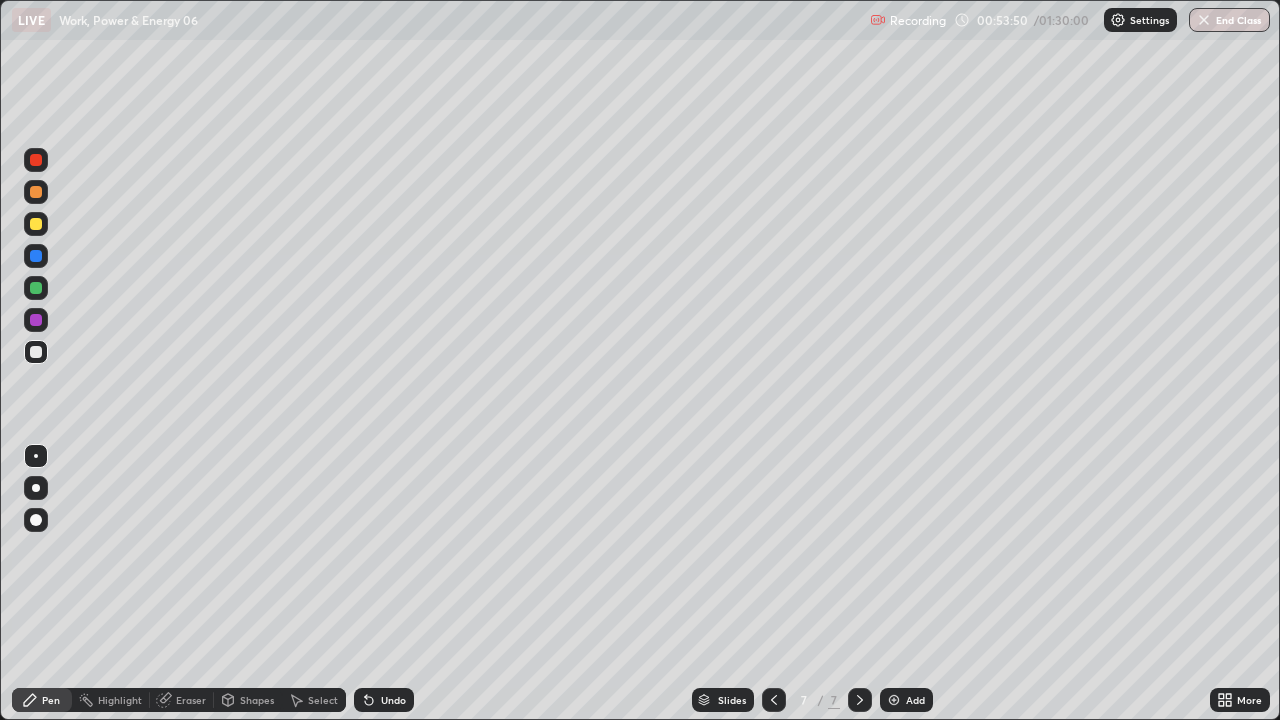 click at bounding box center (36, 224) 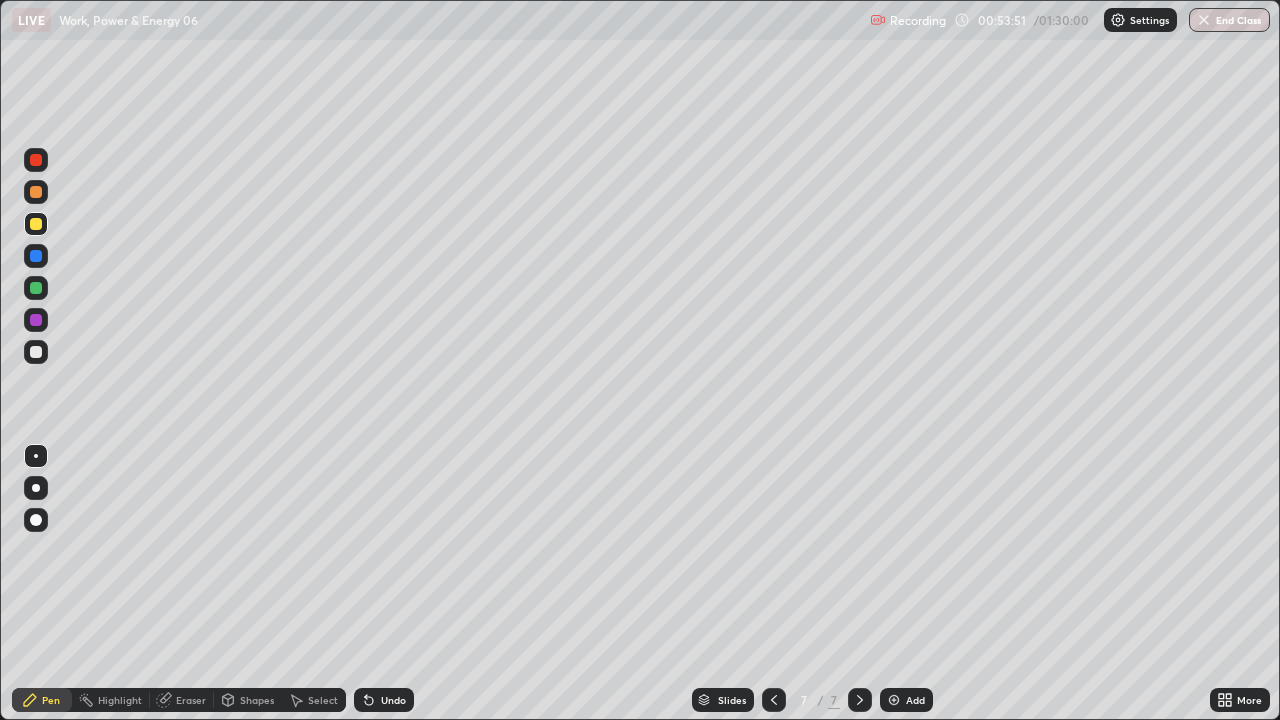 click at bounding box center [36, 352] 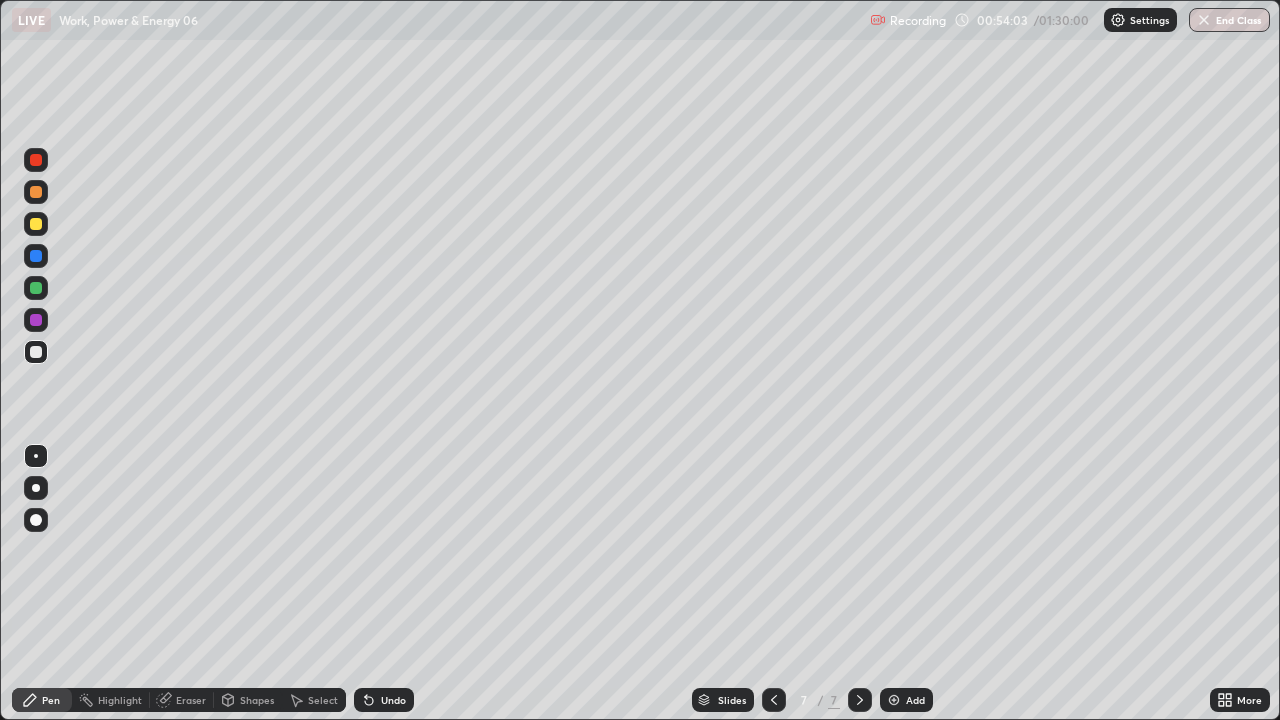 click at bounding box center [36, 224] 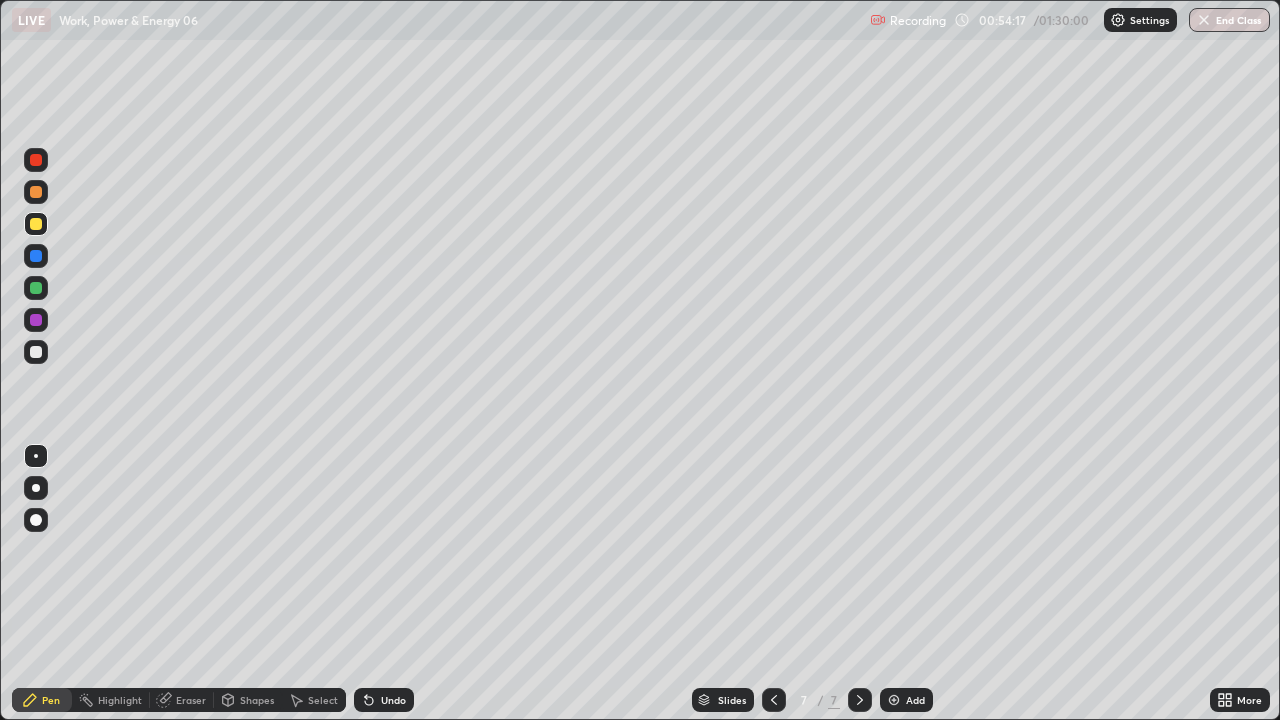 click at bounding box center [36, 352] 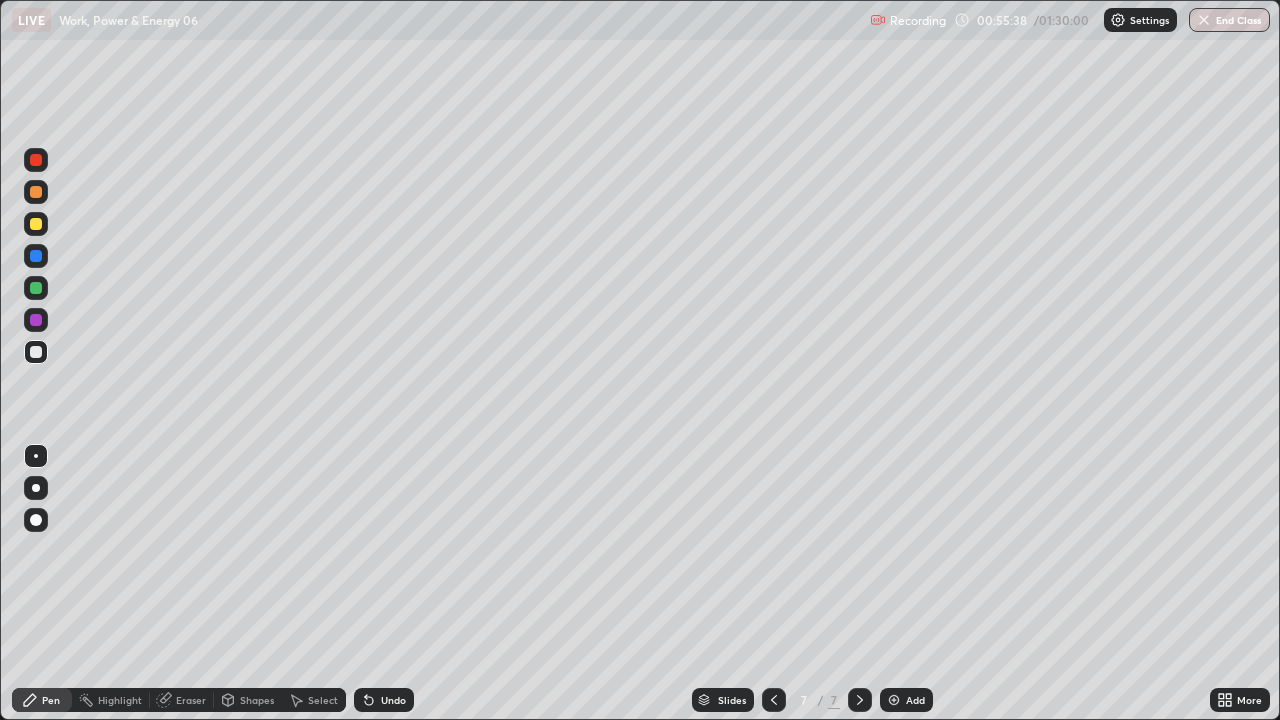 click at bounding box center (894, 700) 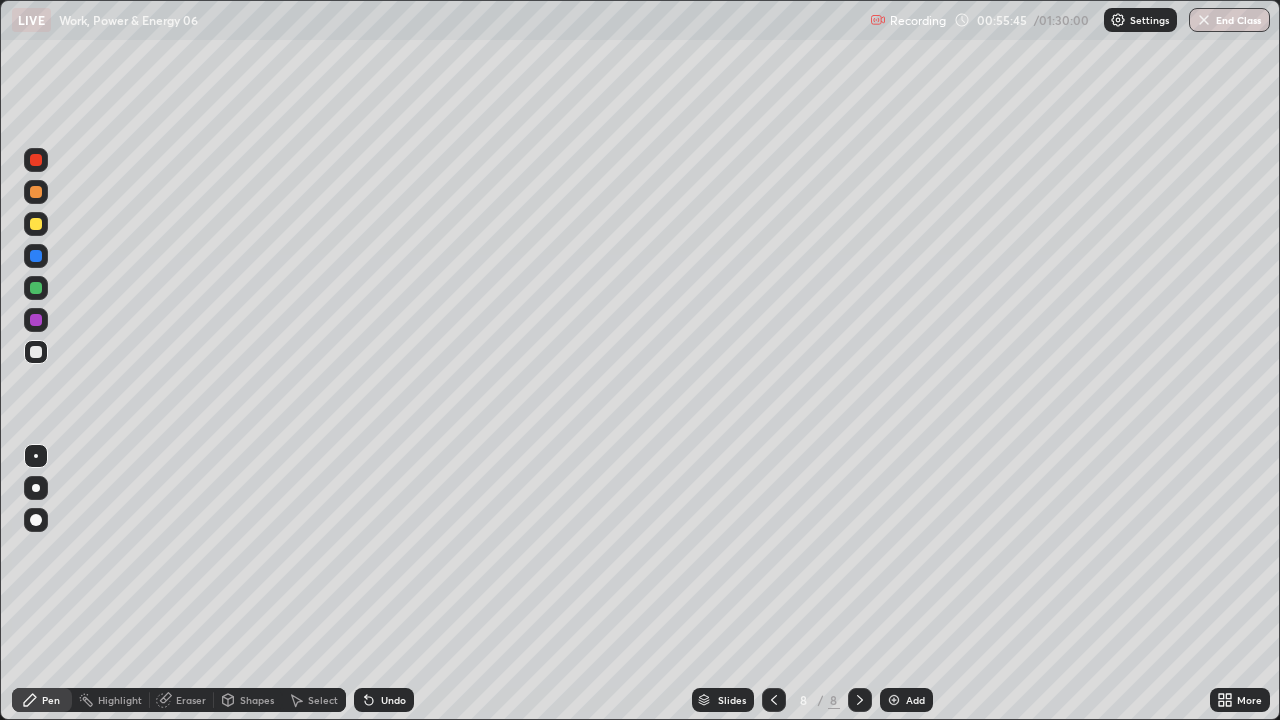 click on "Shapes" at bounding box center [257, 700] 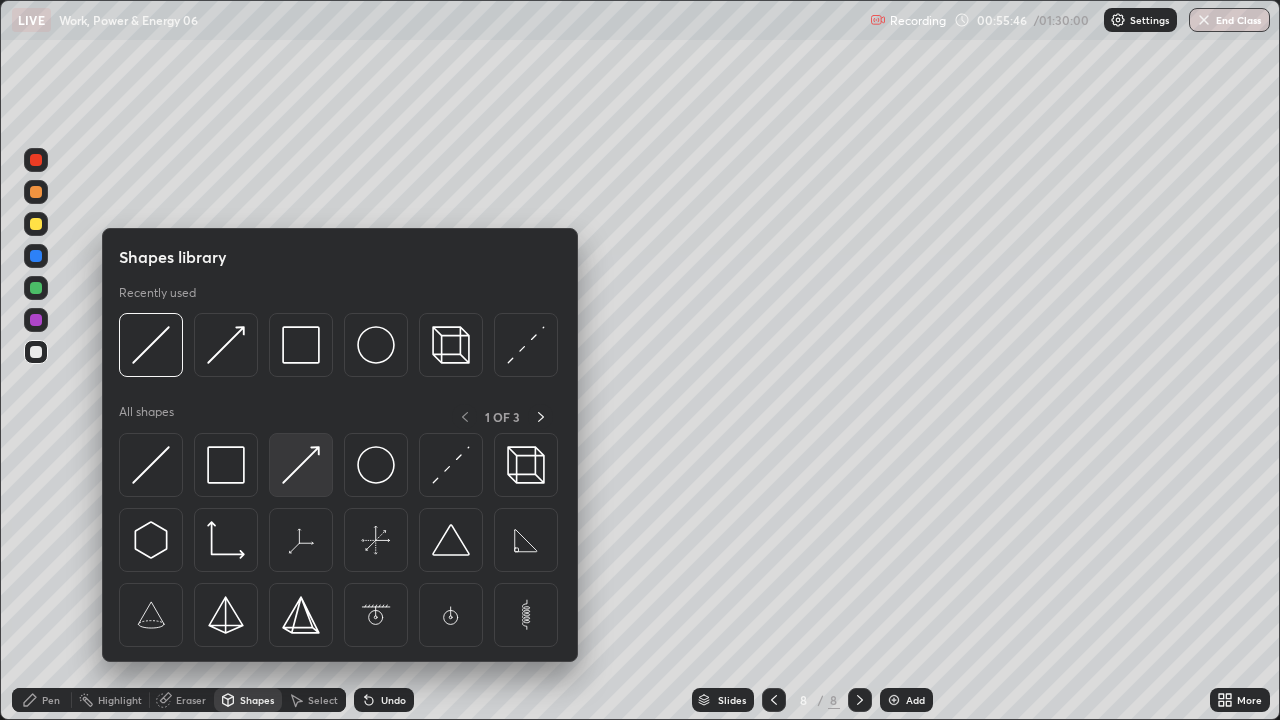 click at bounding box center (301, 465) 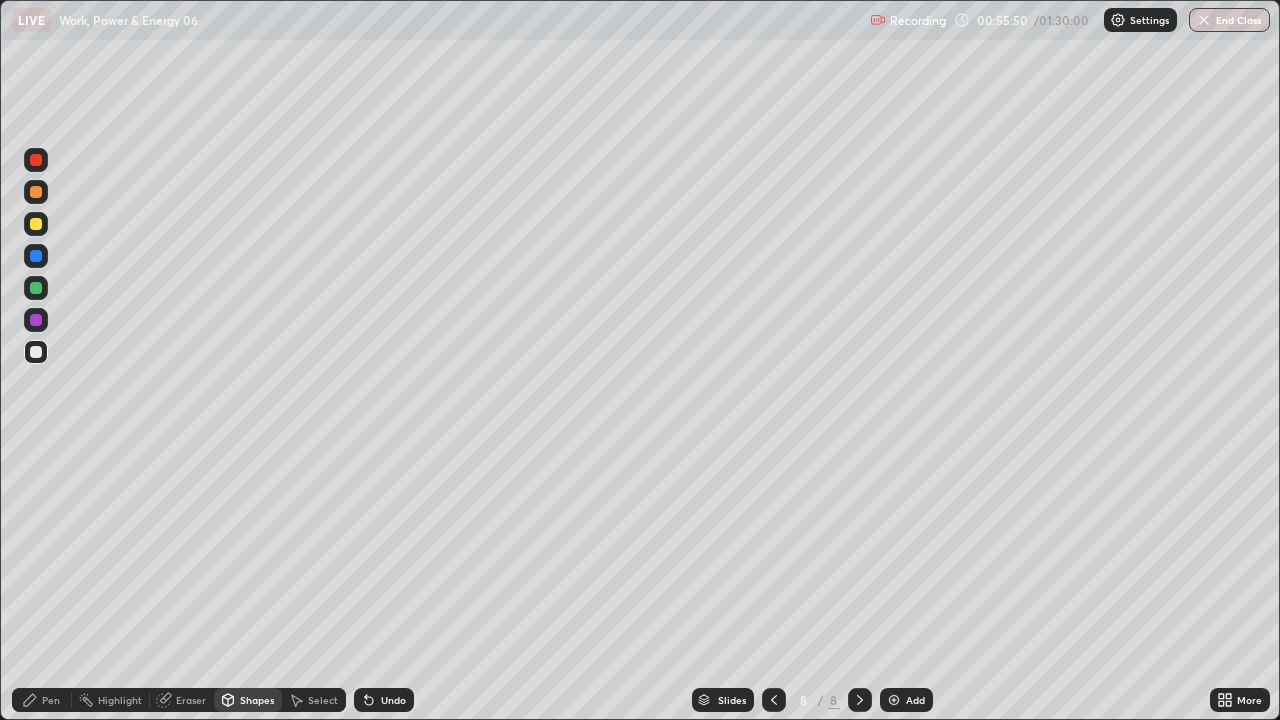click on "Pen" at bounding box center [51, 700] 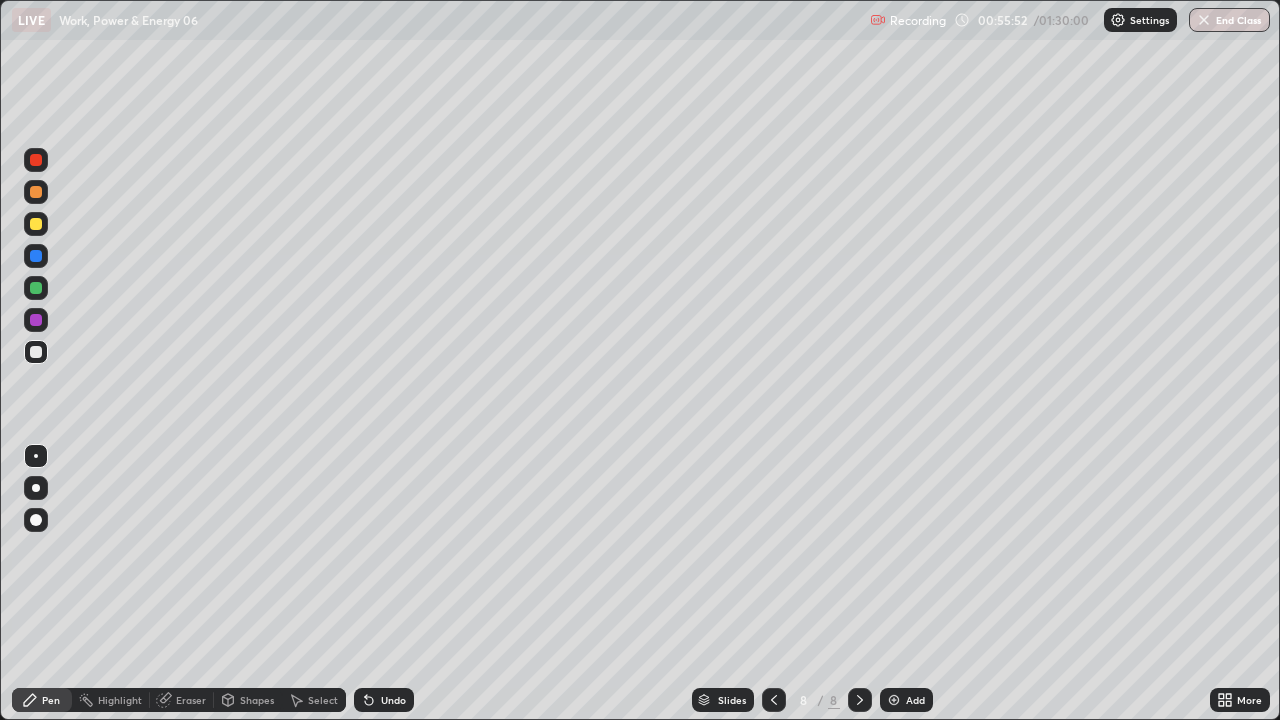 click at bounding box center [36, 224] 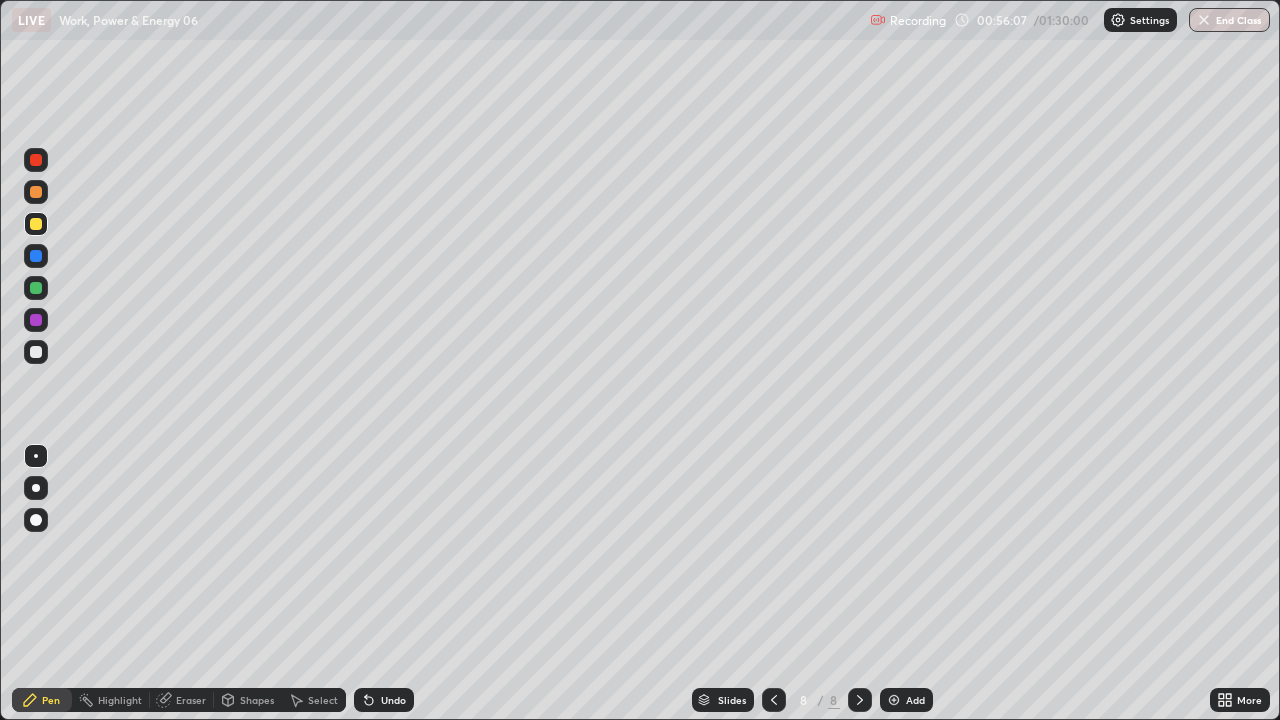 click at bounding box center (36, 352) 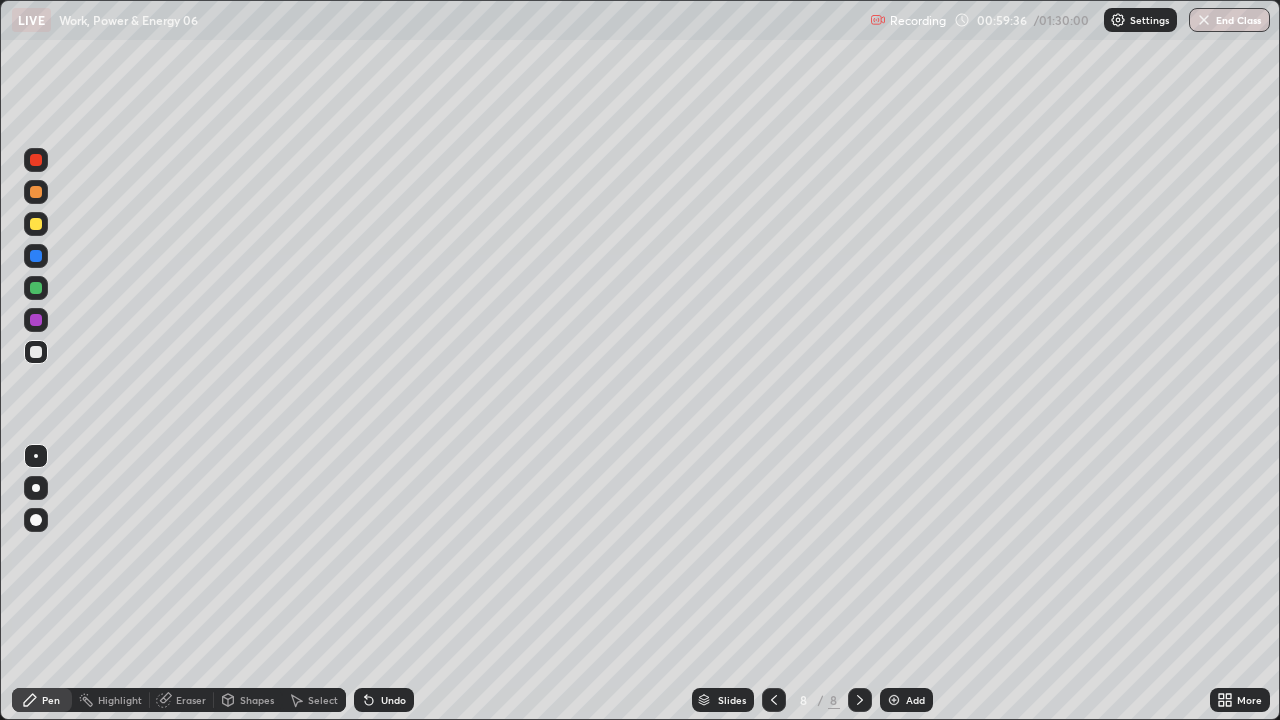 click at bounding box center [36, 288] 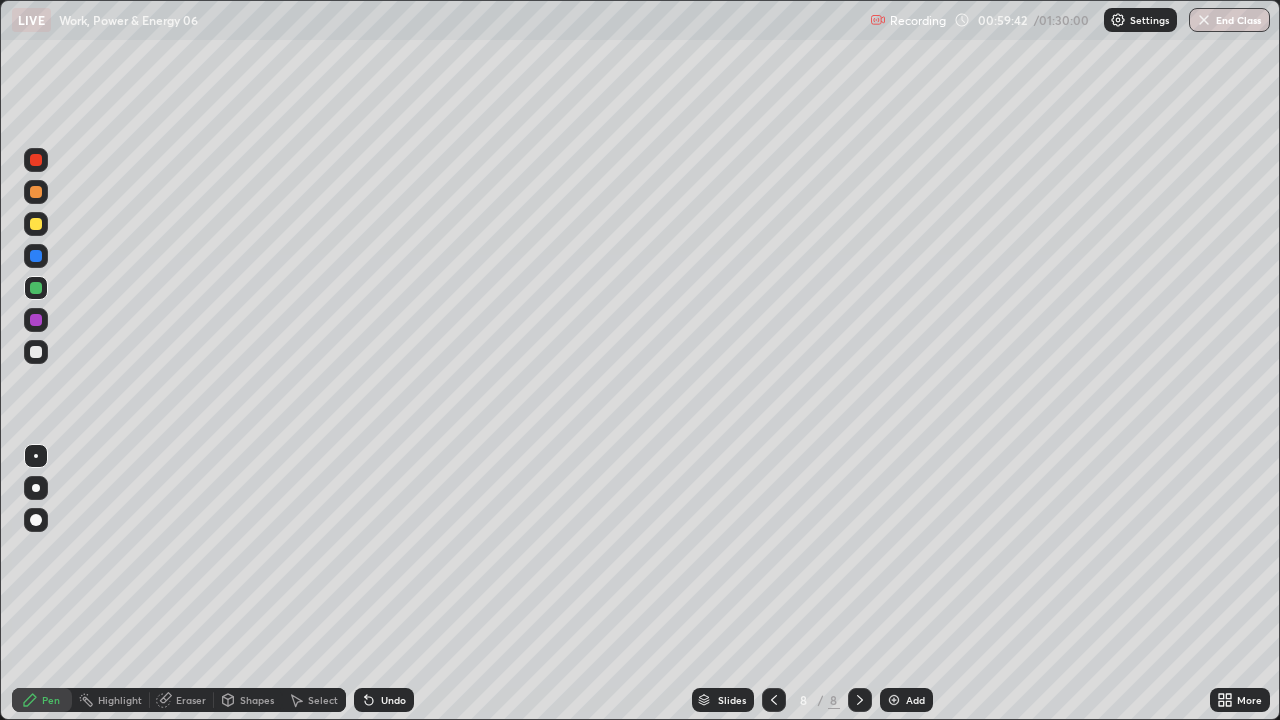 click at bounding box center [36, 352] 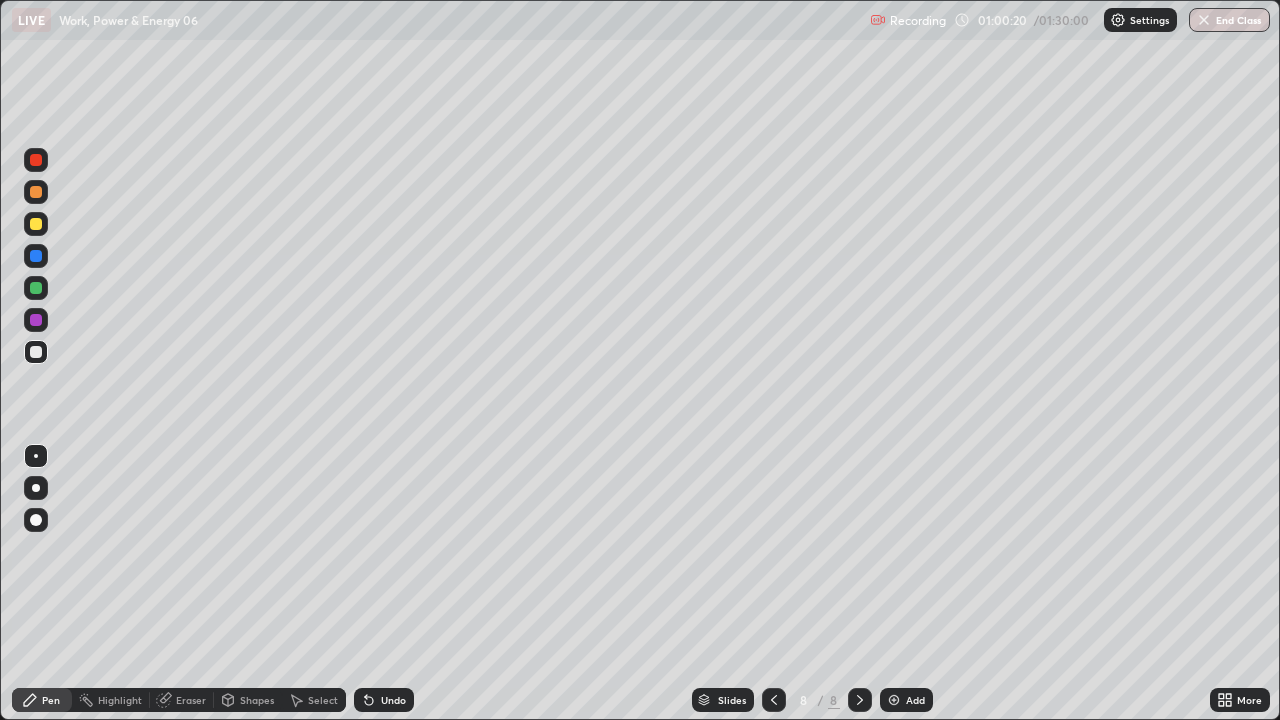 click at bounding box center [36, 352] 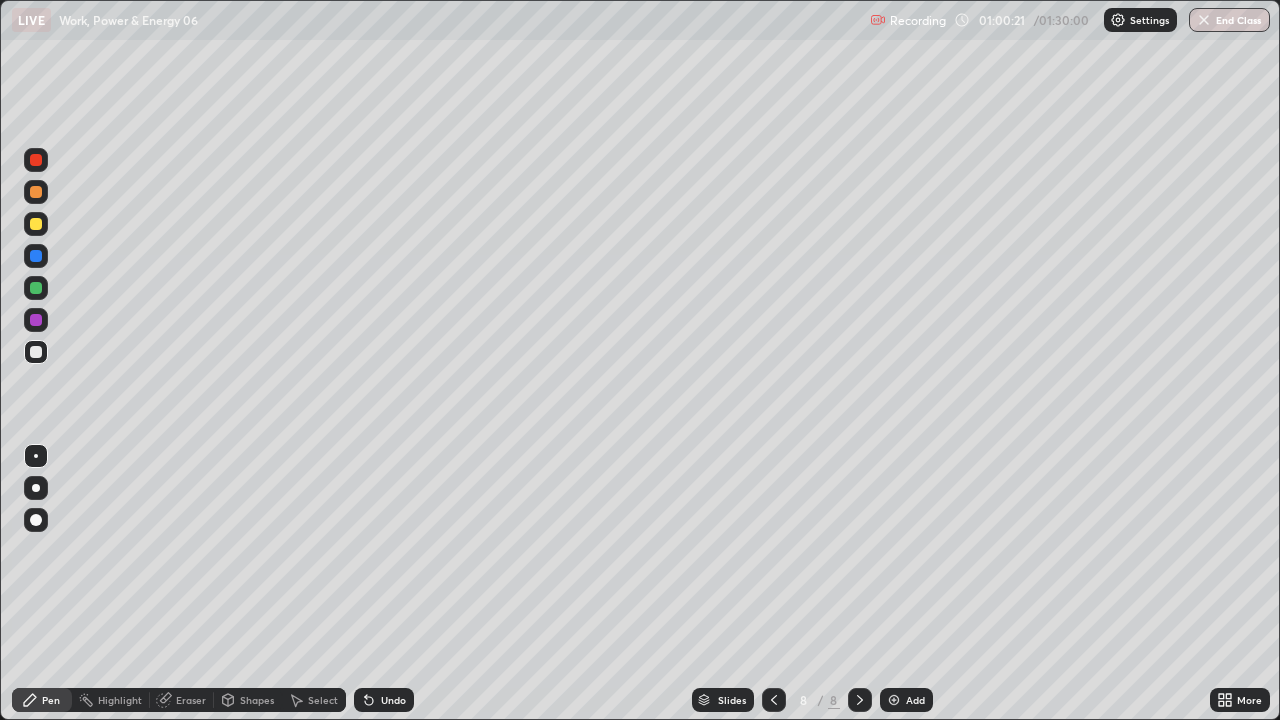 click at bounding box center [36, 288] 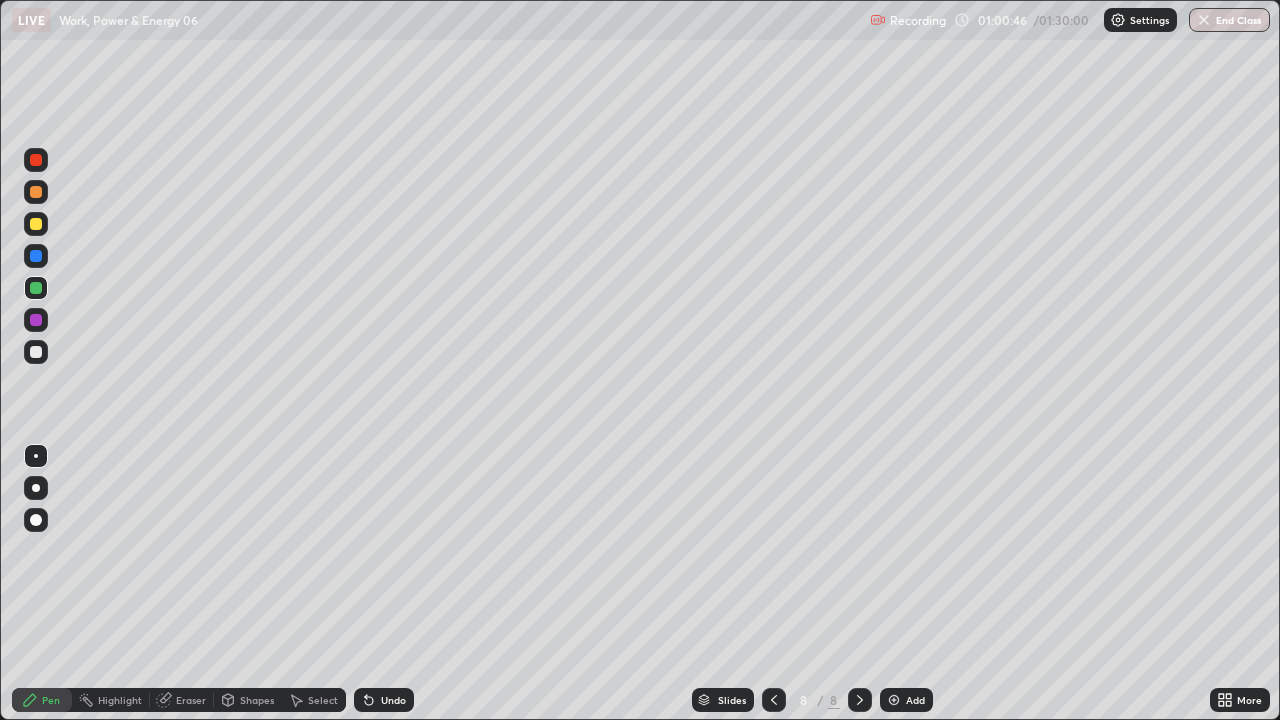 click at bounding box center [36, 352] 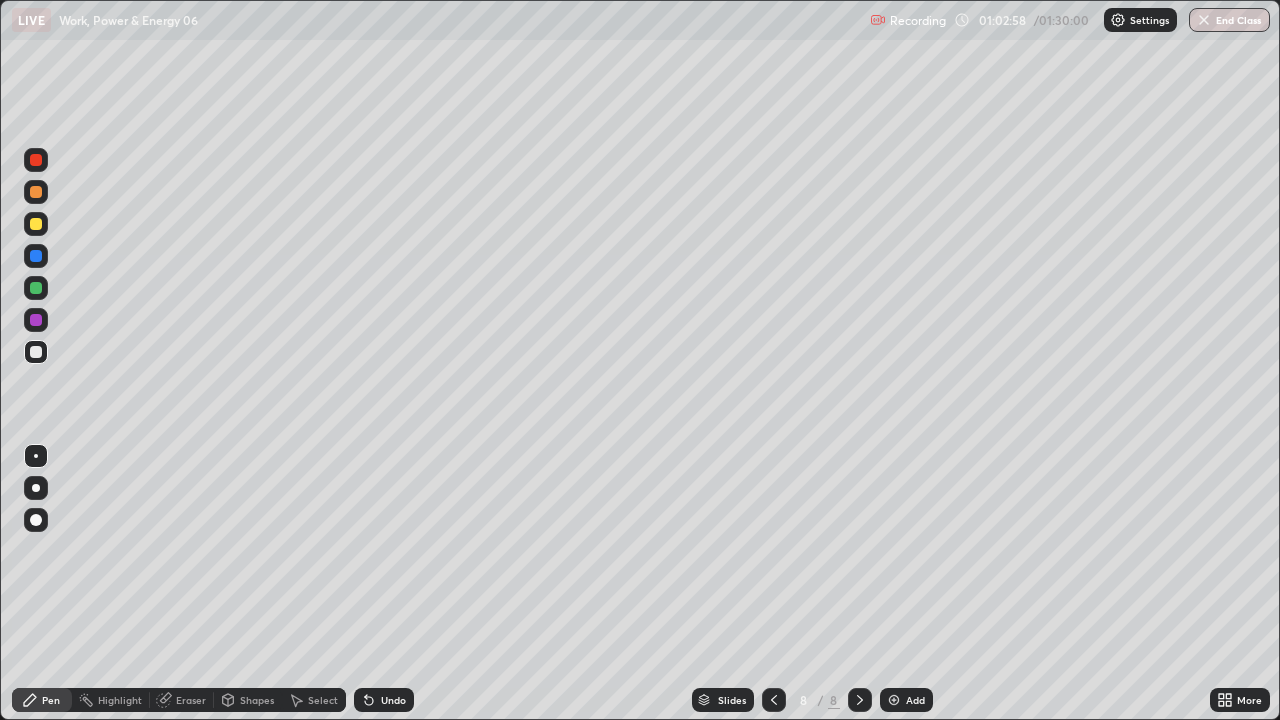 click at bounding box center [894, 700] 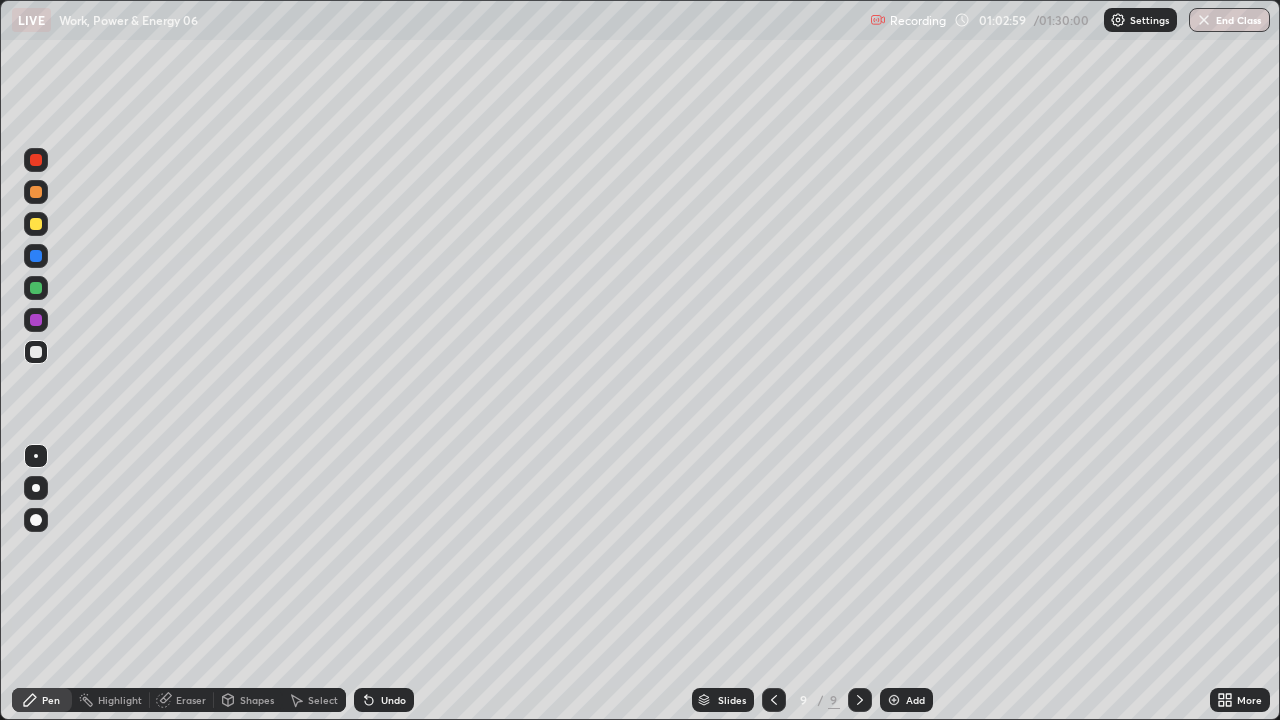 click at bounding box center (36, 352) 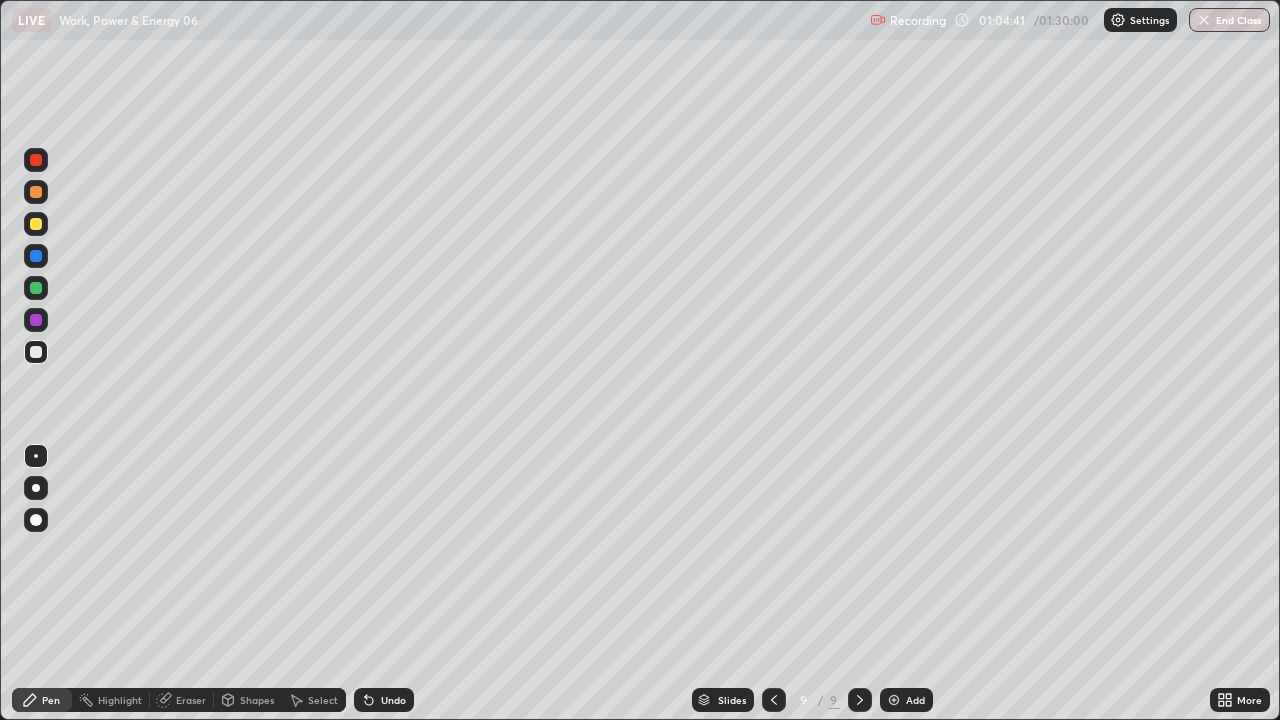 click at bounding box center [36, 224] 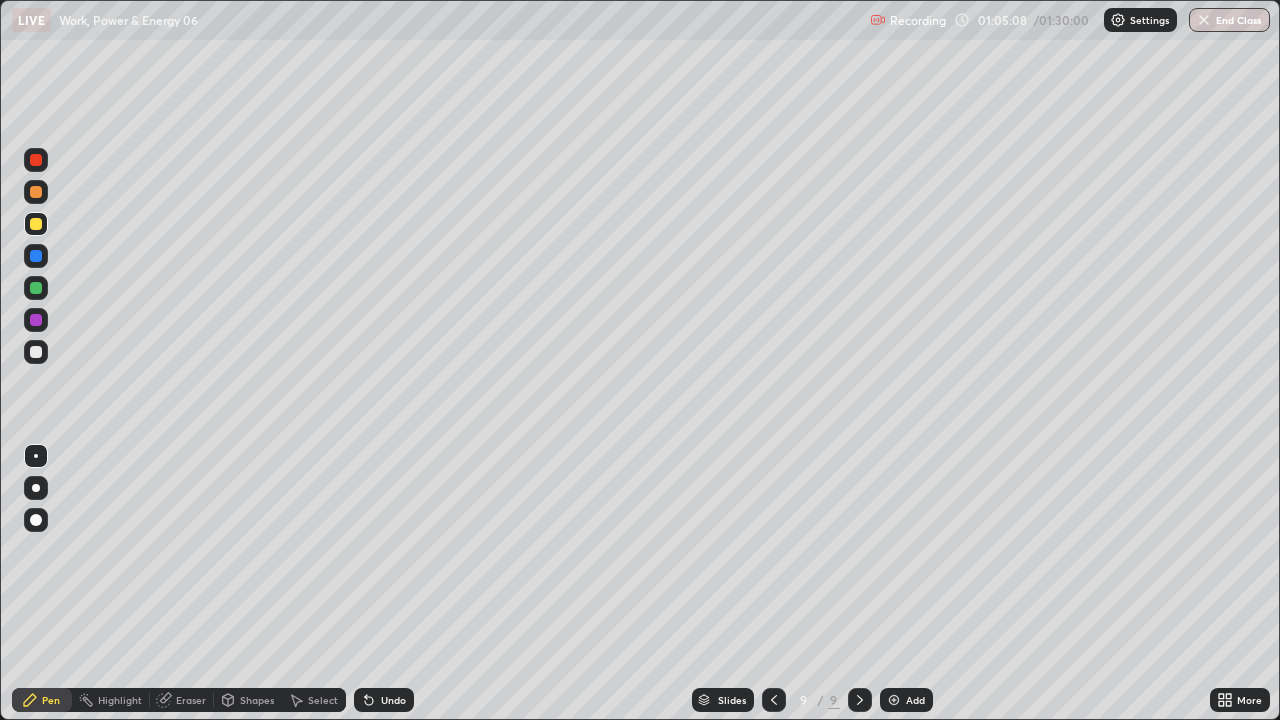 click on "Undo" at bounding box center (393, 700) 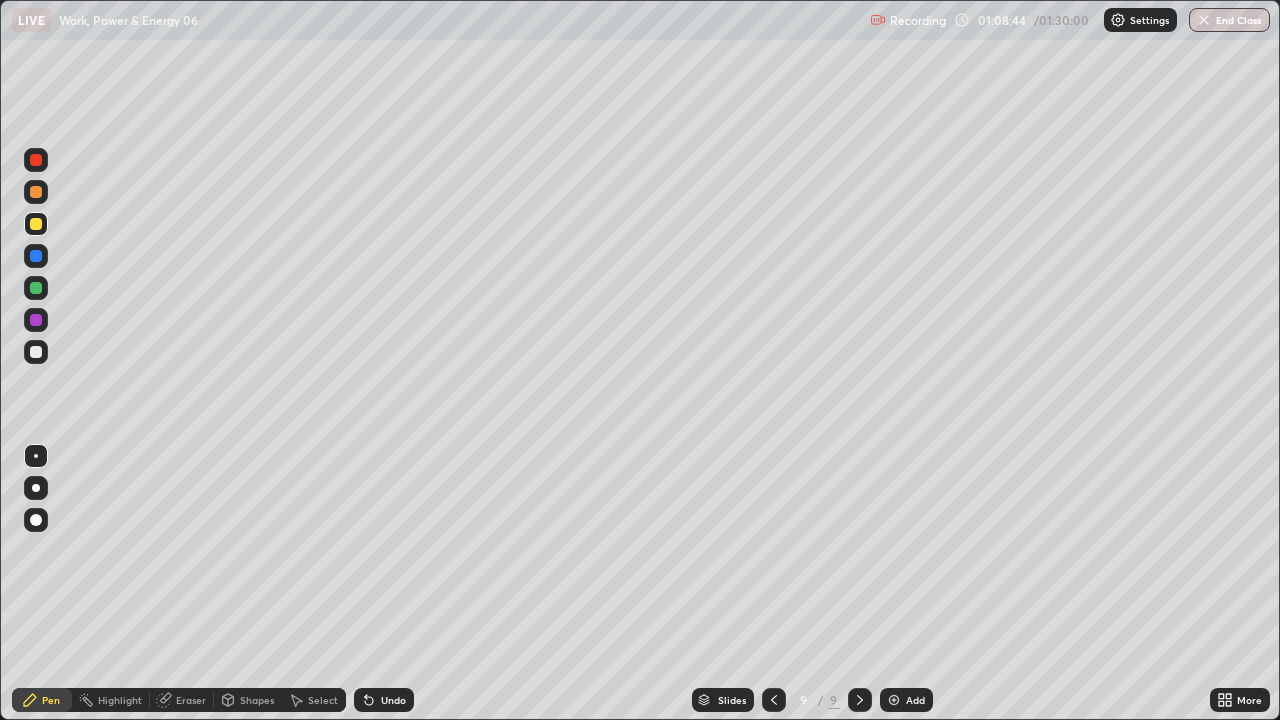 click at bounding box center [36, 352] 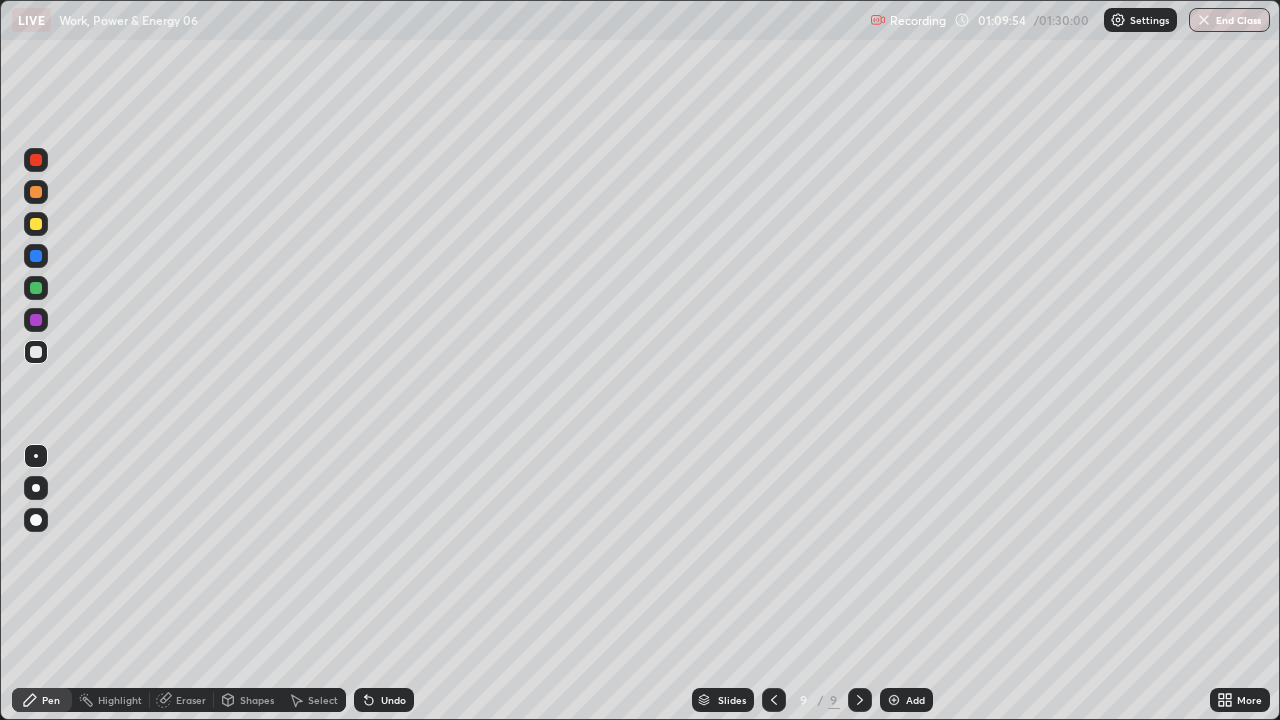 click at bounding box center (36, 224) 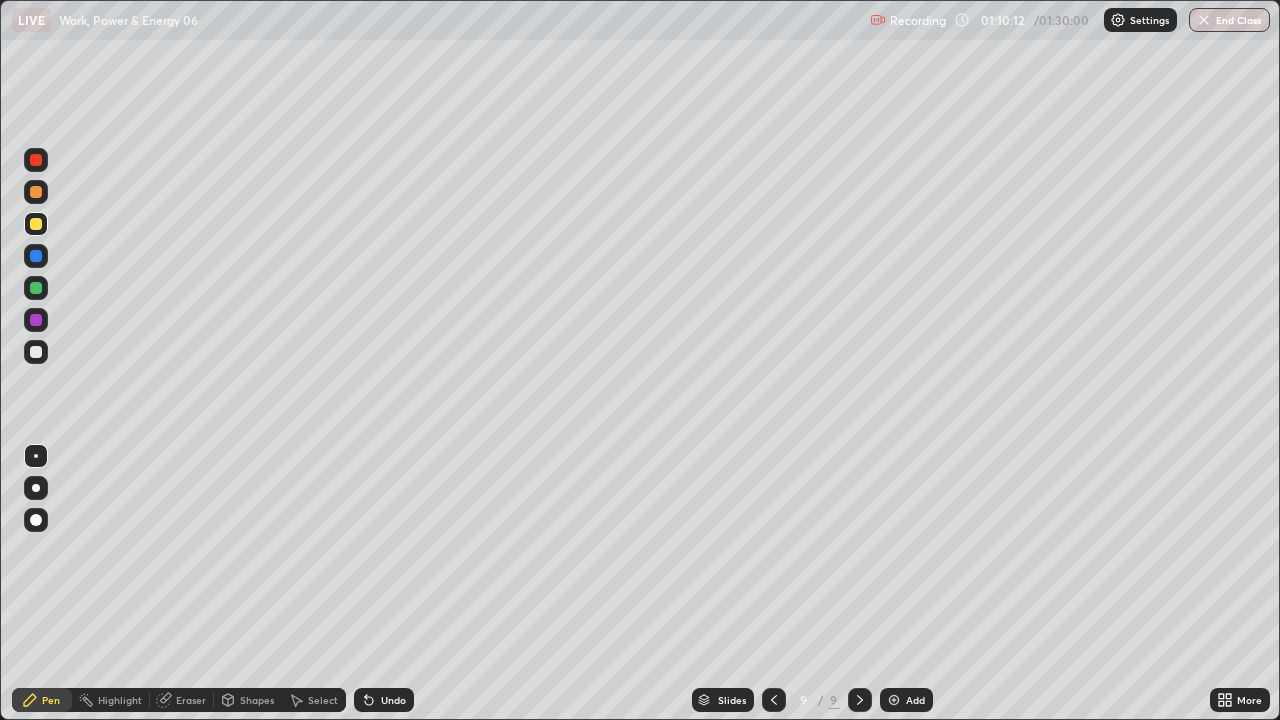 click at bounding box center [36, 352] 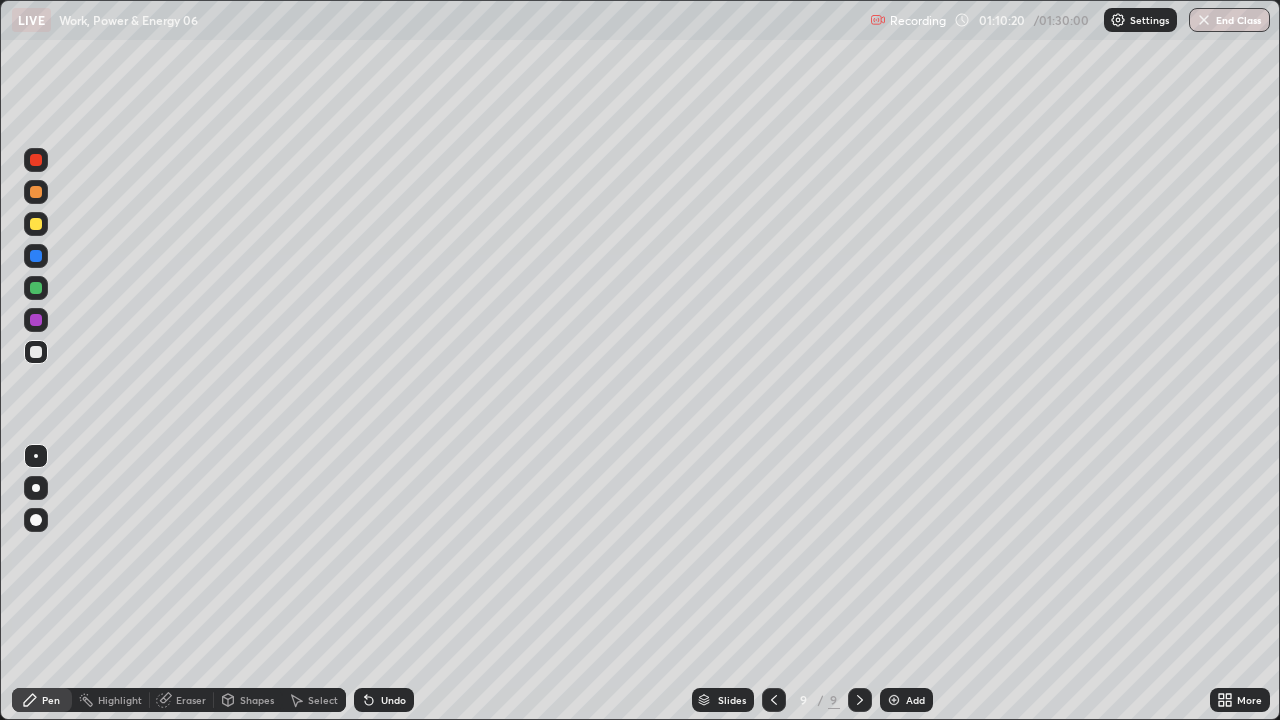 click on "Undo" at bounding box center [393, 700] 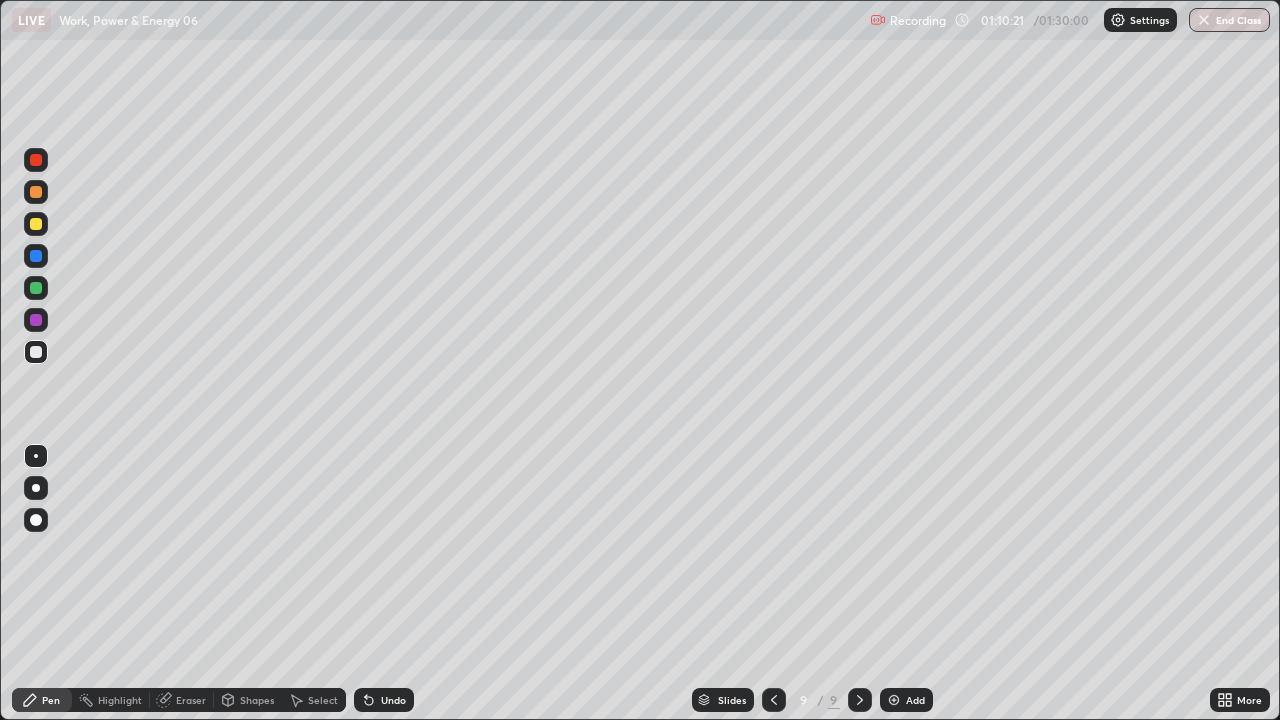 click on "Undo" at bounding box center [393, 700] 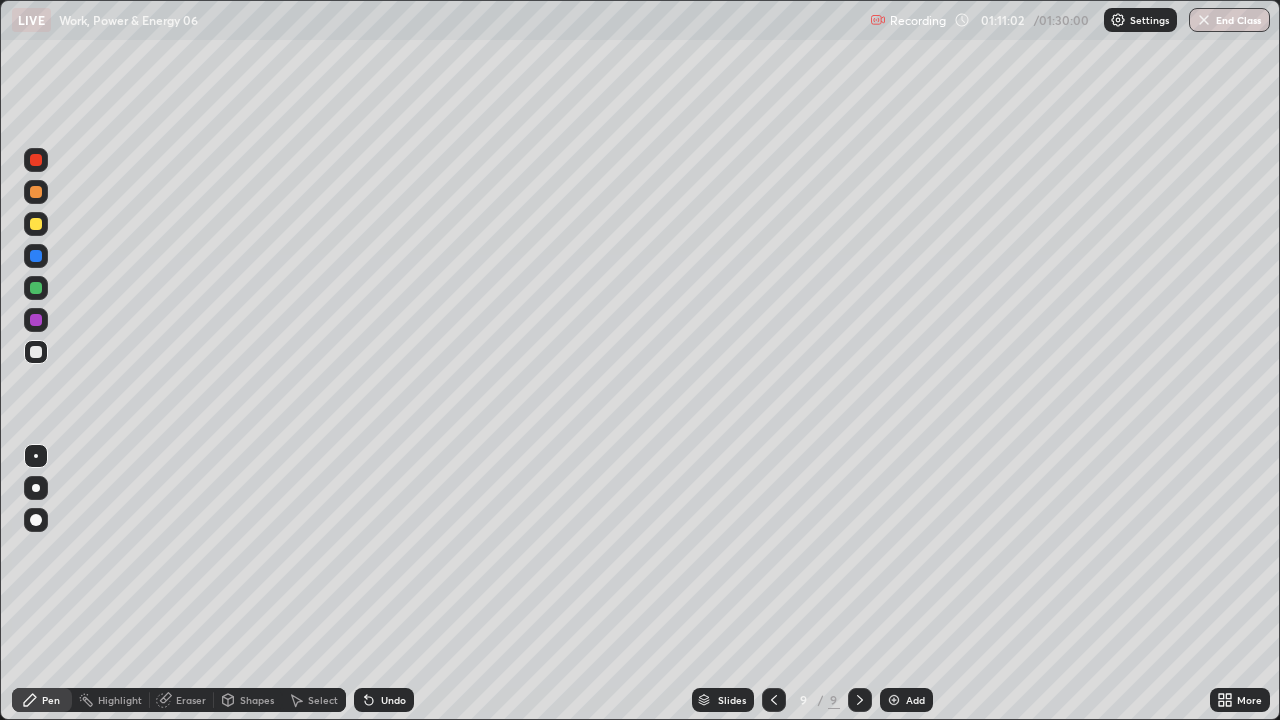 click on "Undo" at bounding box center [393, 700] 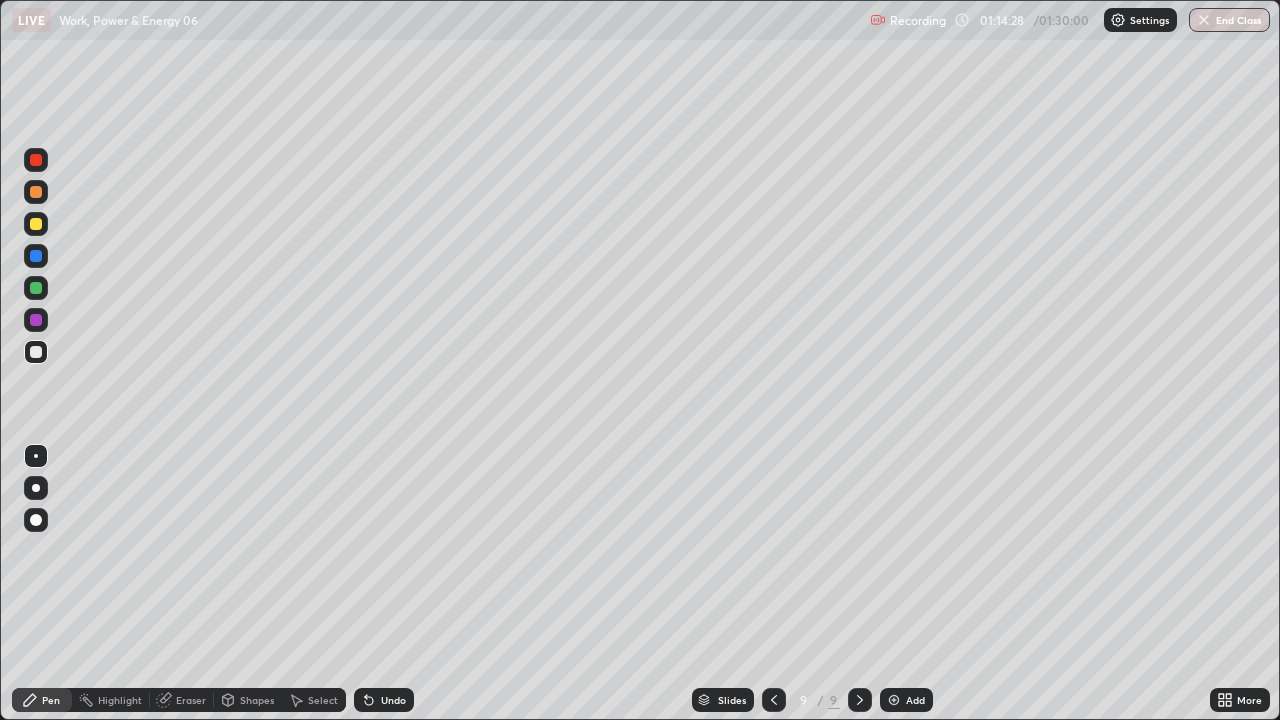 click at bounding box center [894, 700] 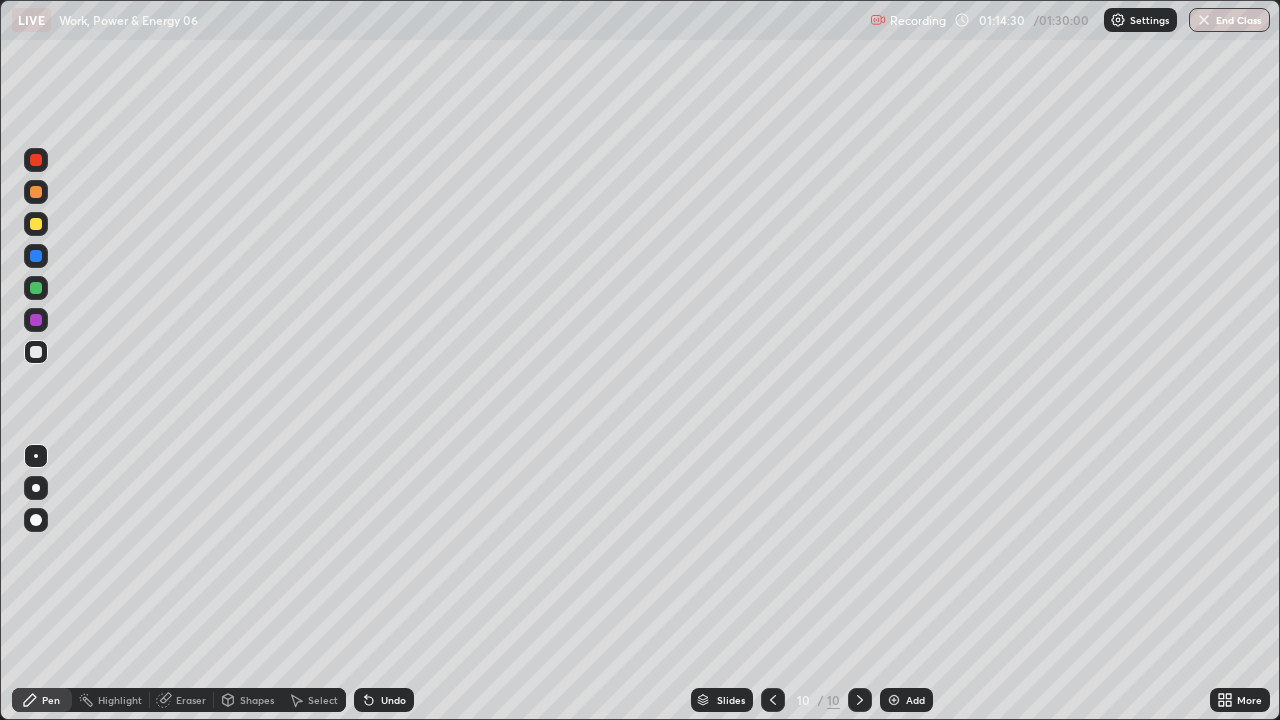 click at bounding box center [36, 352] 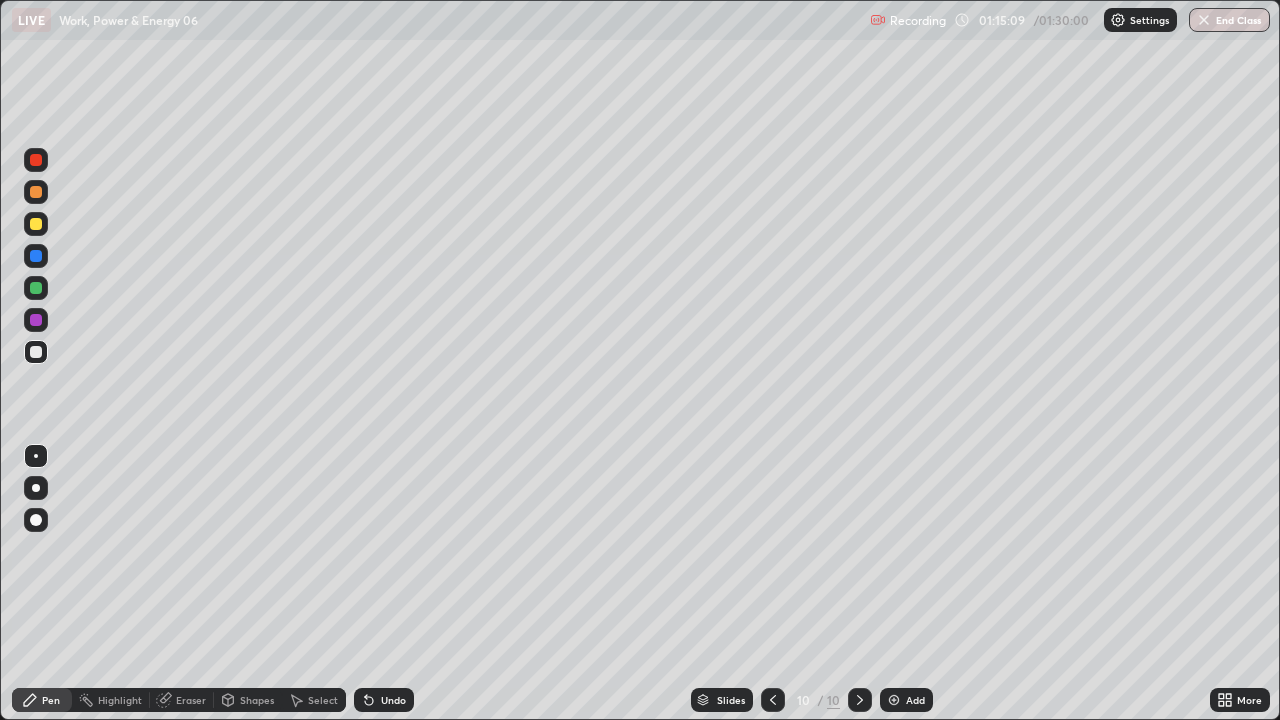 click at bounding box center (36, 224) 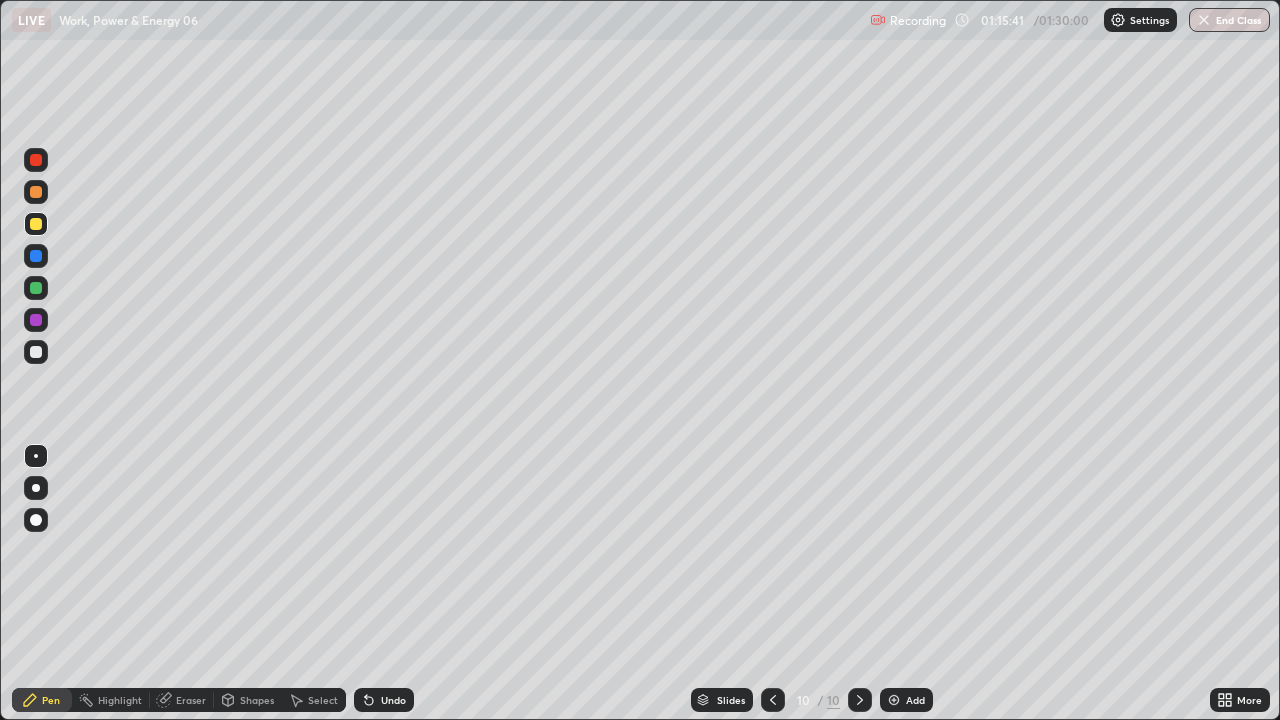 click at bounding box center (36, 352) 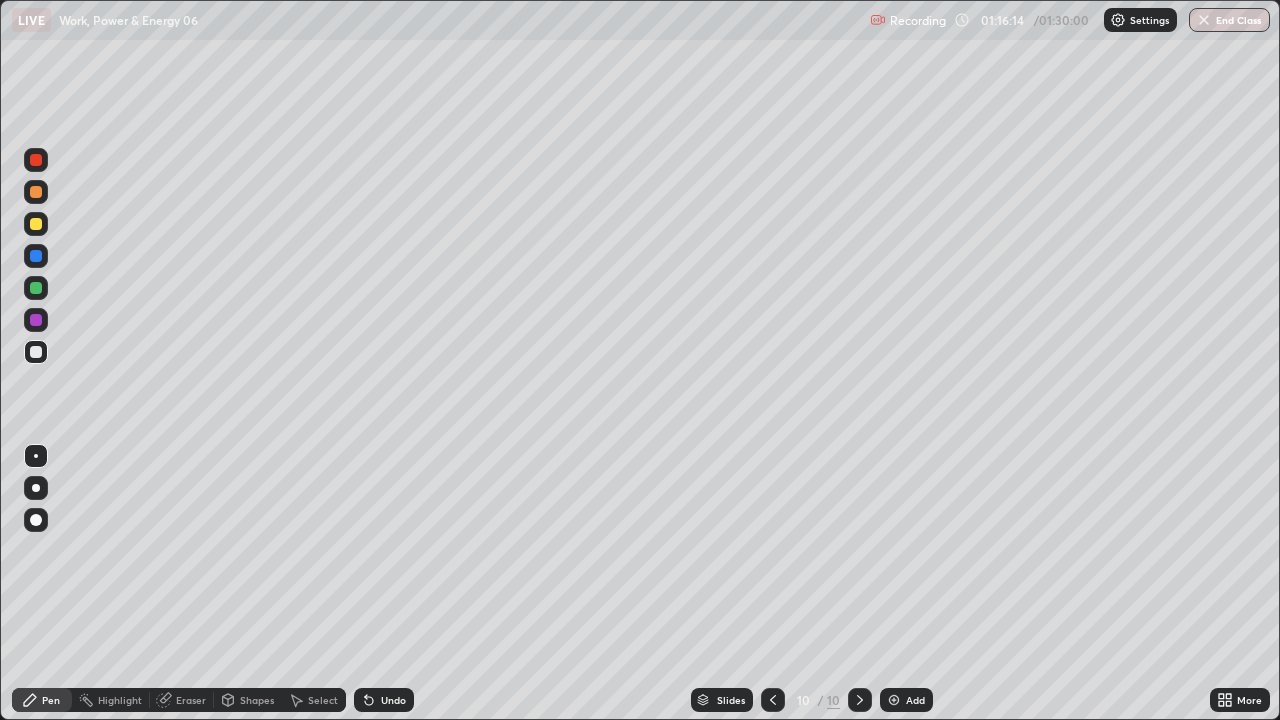 click on "Undo" at bounding box center (393, 700) 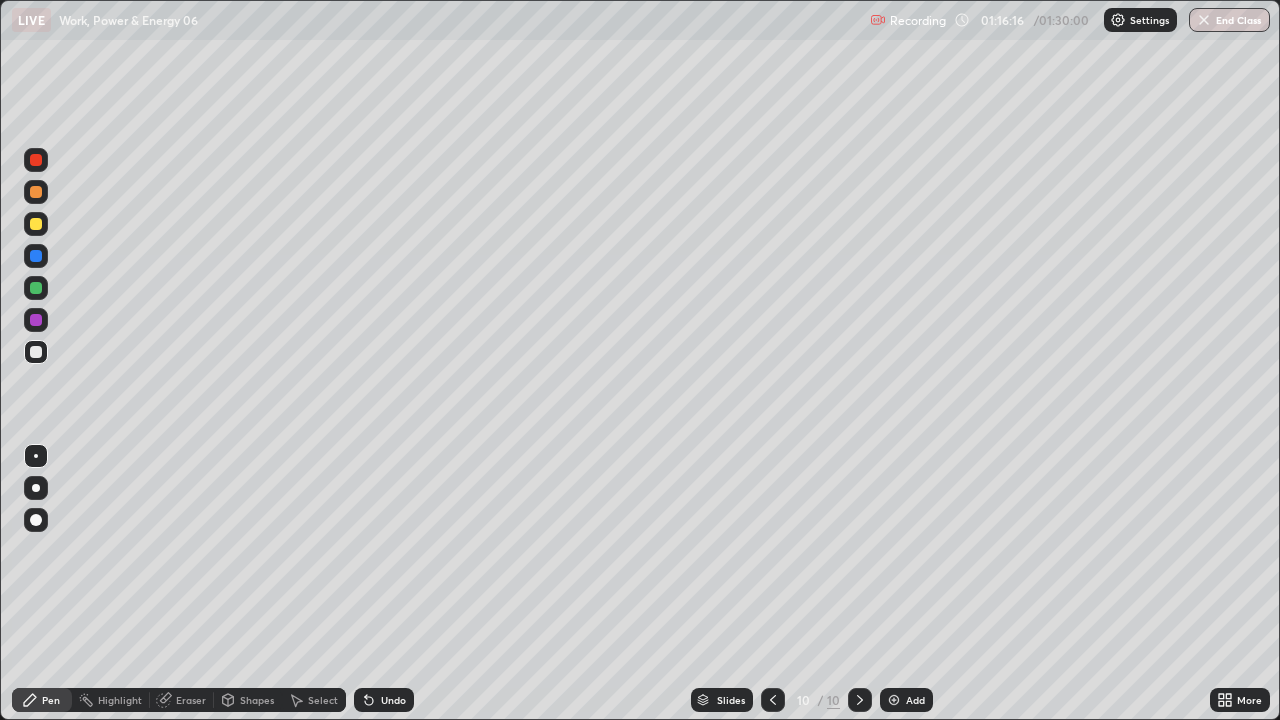 click on "Undo" at bounding box center [393, 700] 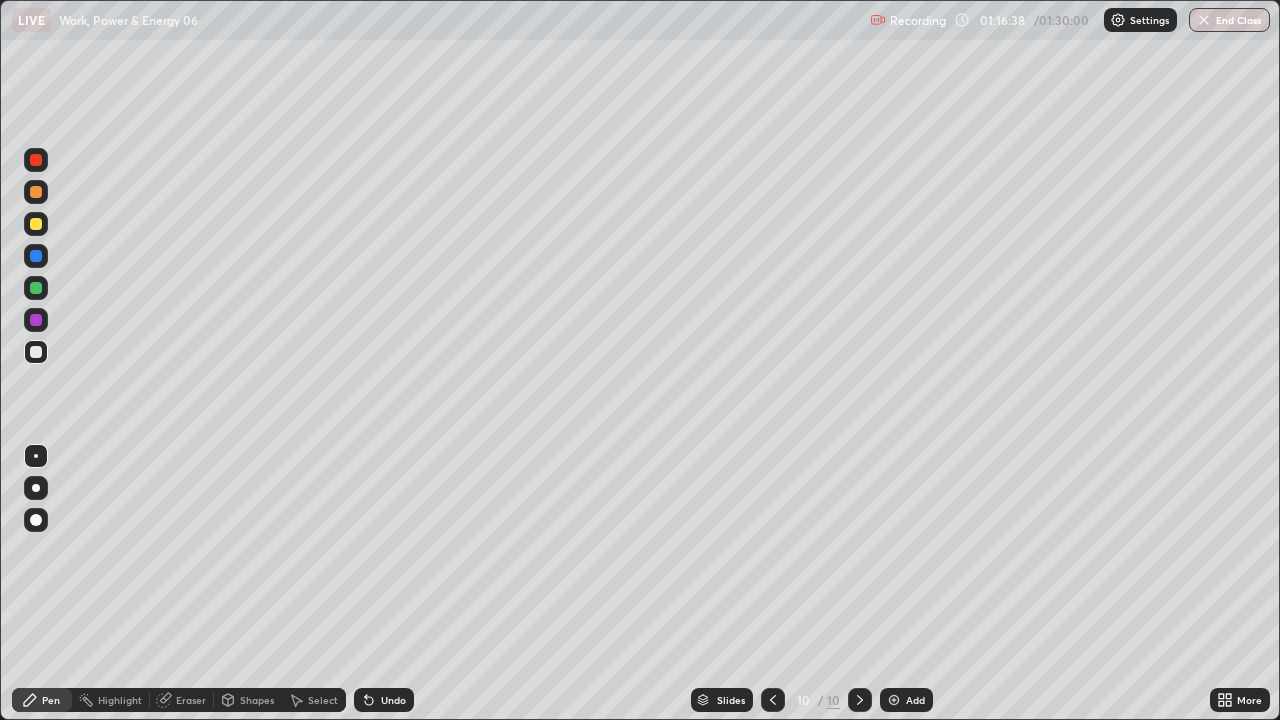 click at bounding box center (36, 224) 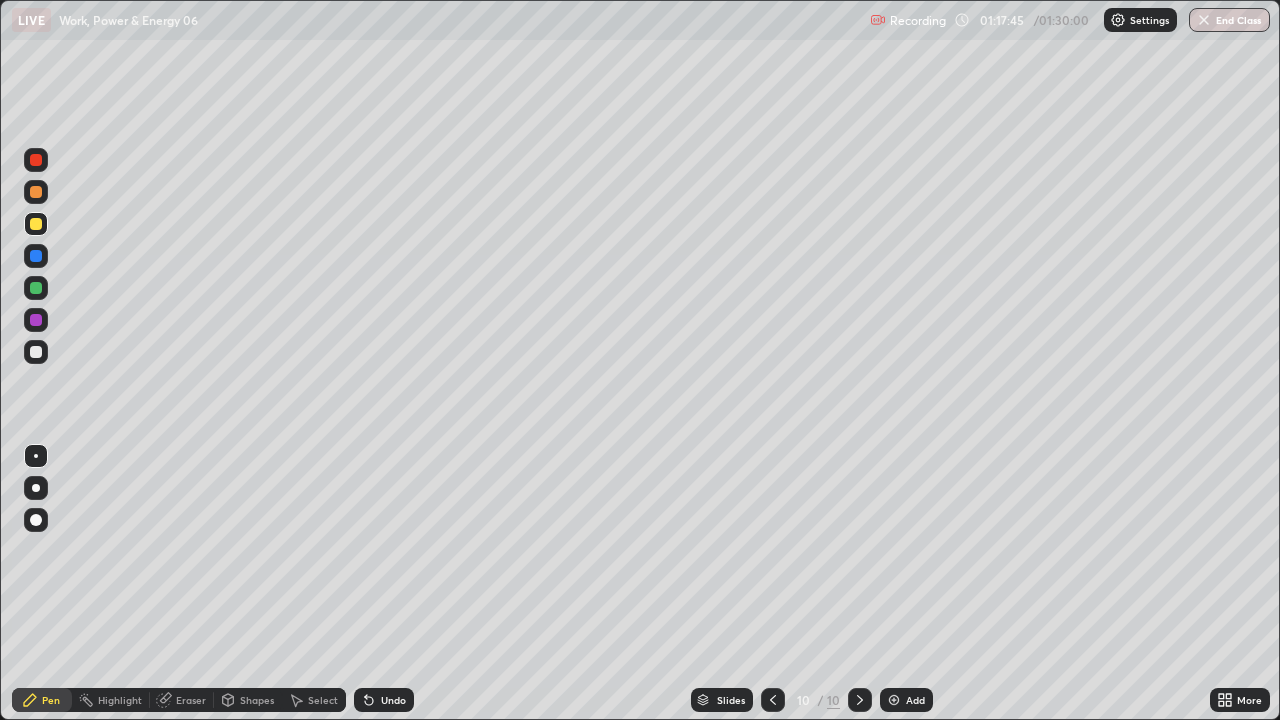 click on "Add" at bounding box center [906, 700] 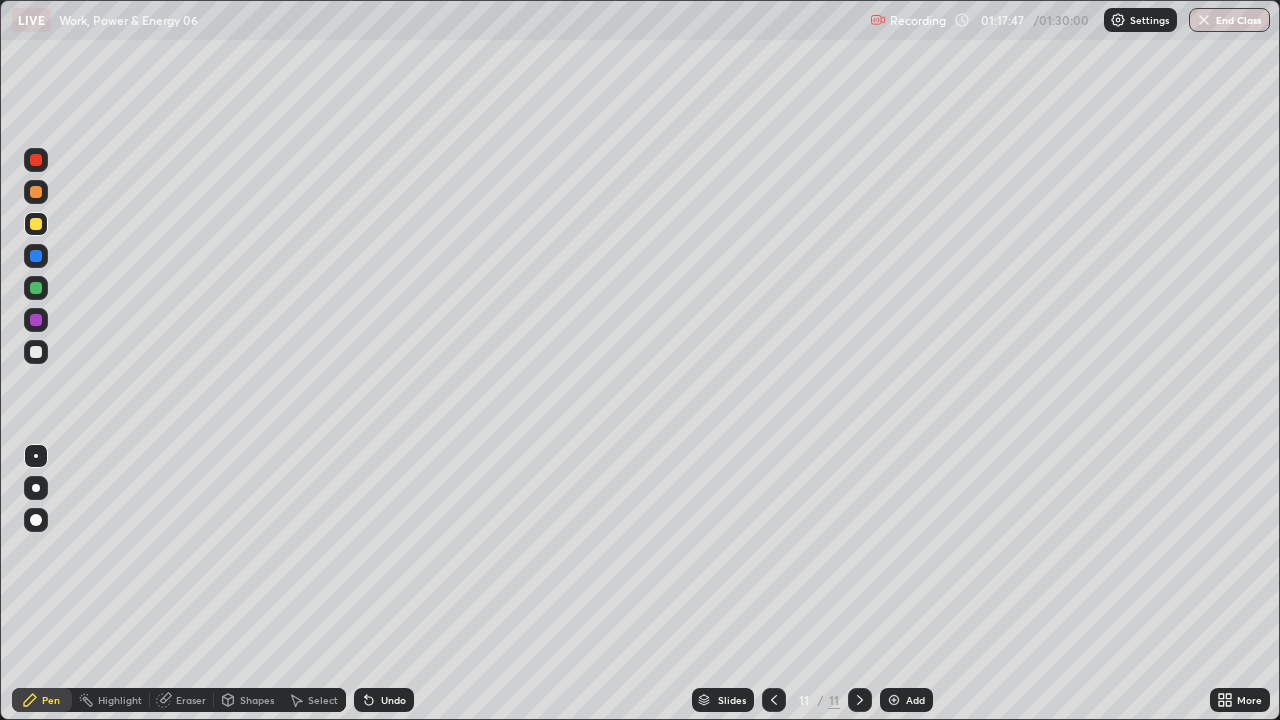 click at bounding box center (36, 352) 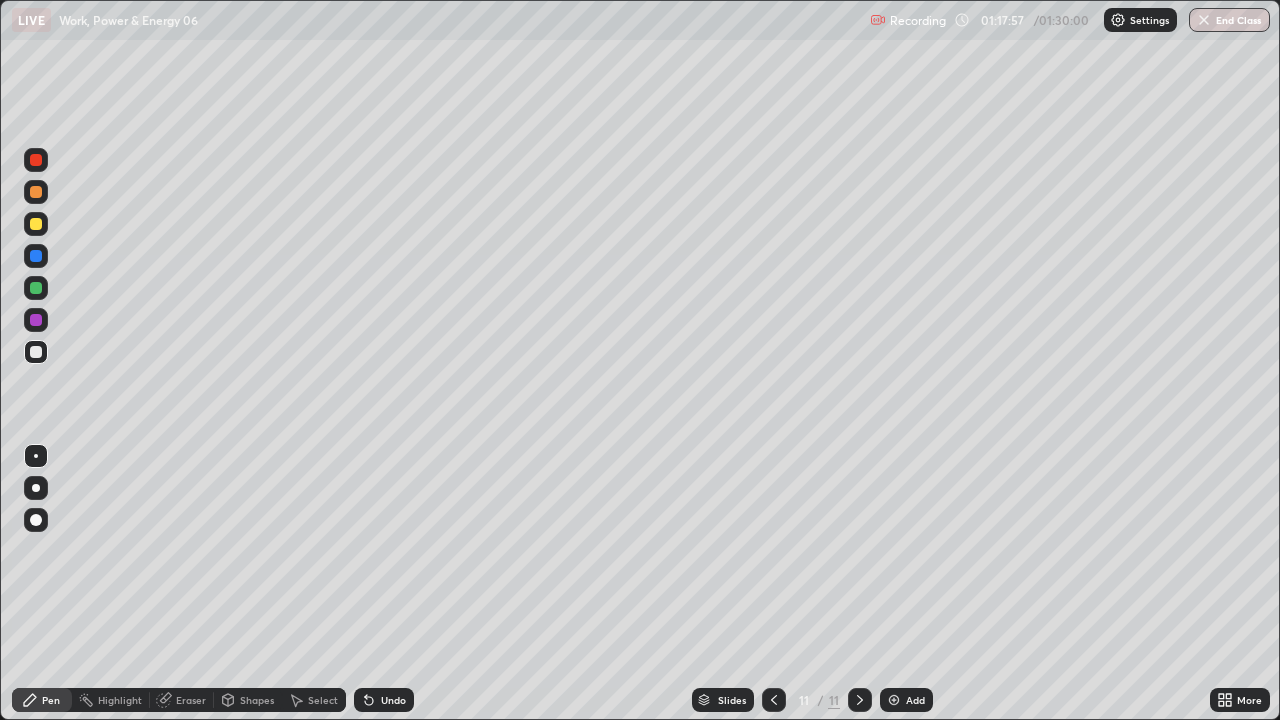 click at bounding box center [36, 224] 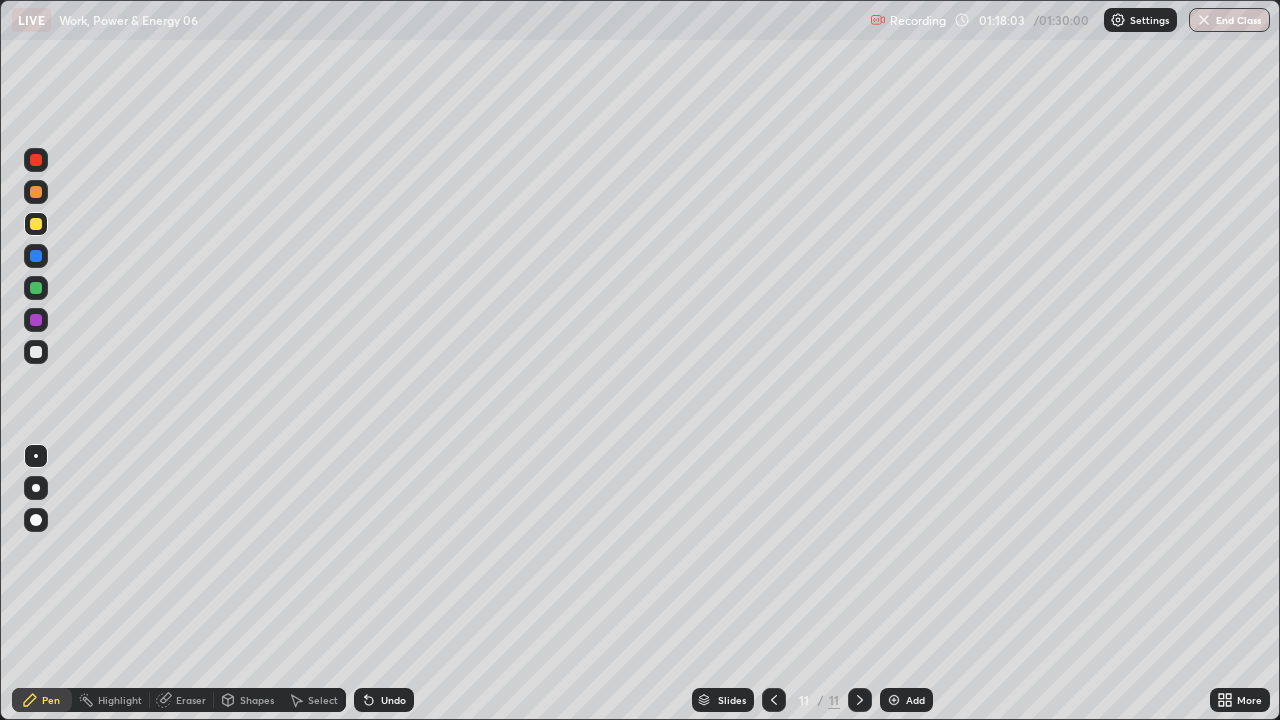 click on "Undo" at bounding box center [393, 700] 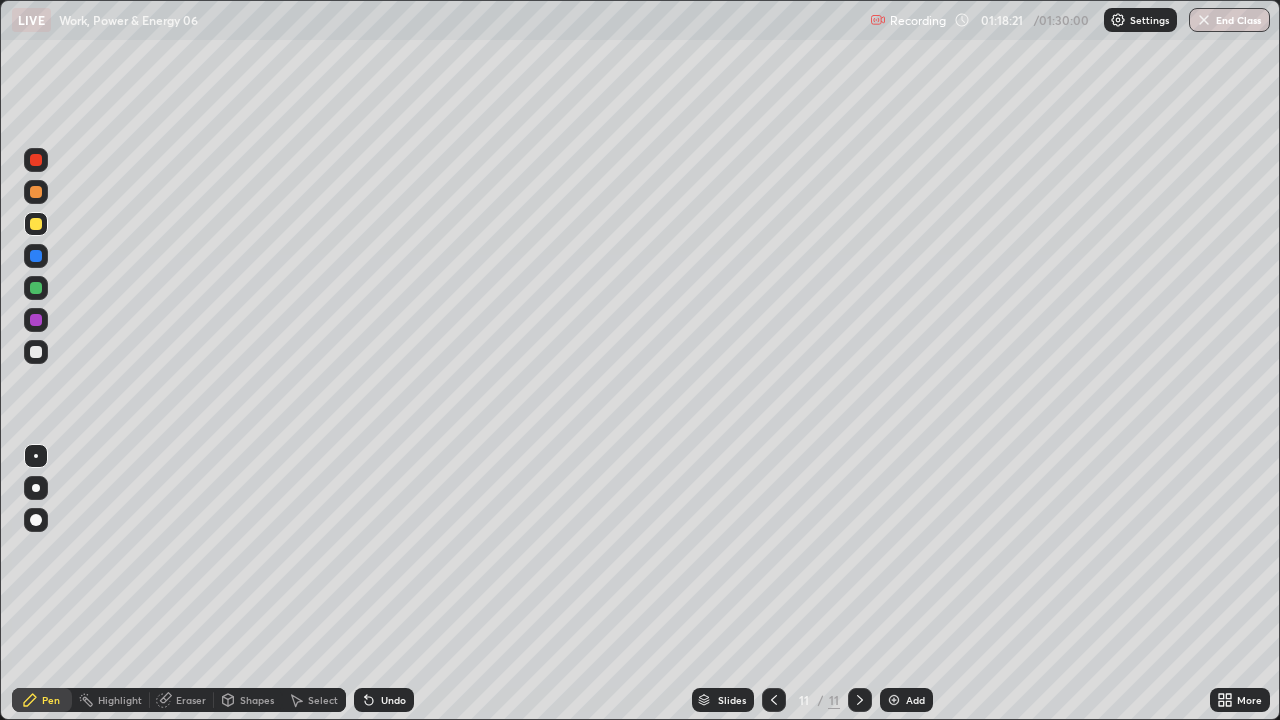 click on "Undo" at bounding box center (393, 700) 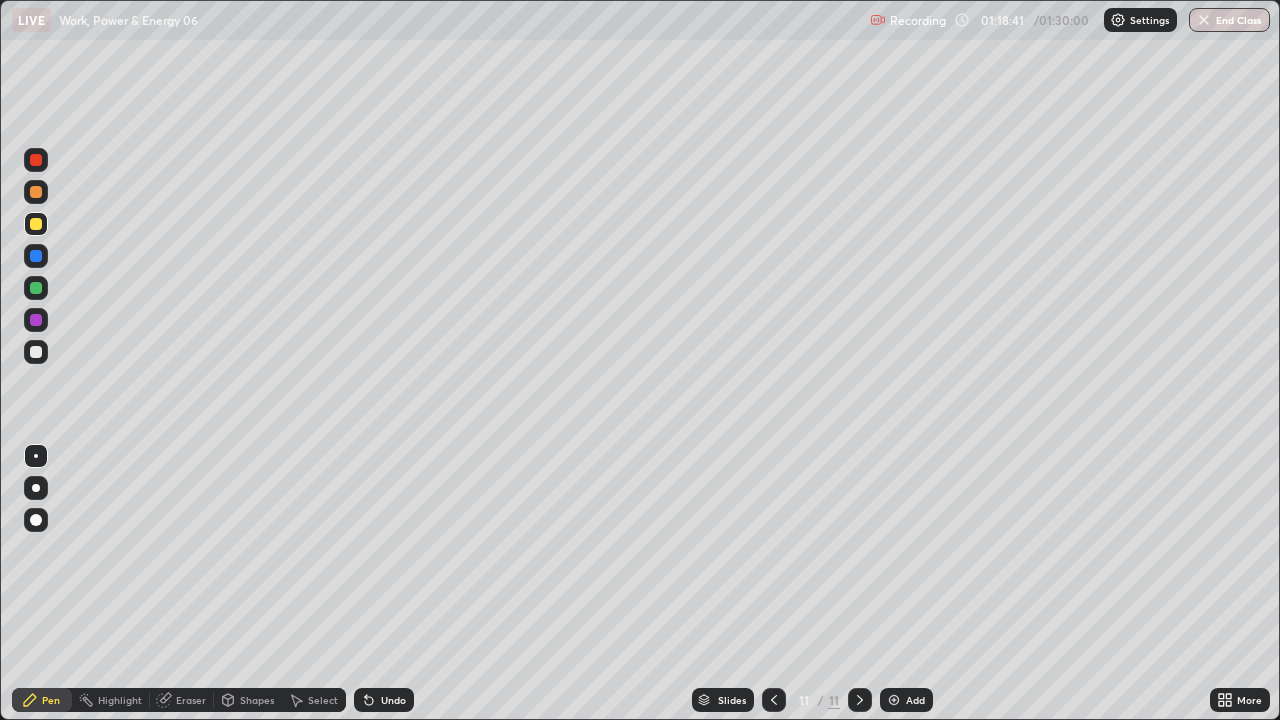 click on "Undo" at bounding box center (393, 700) 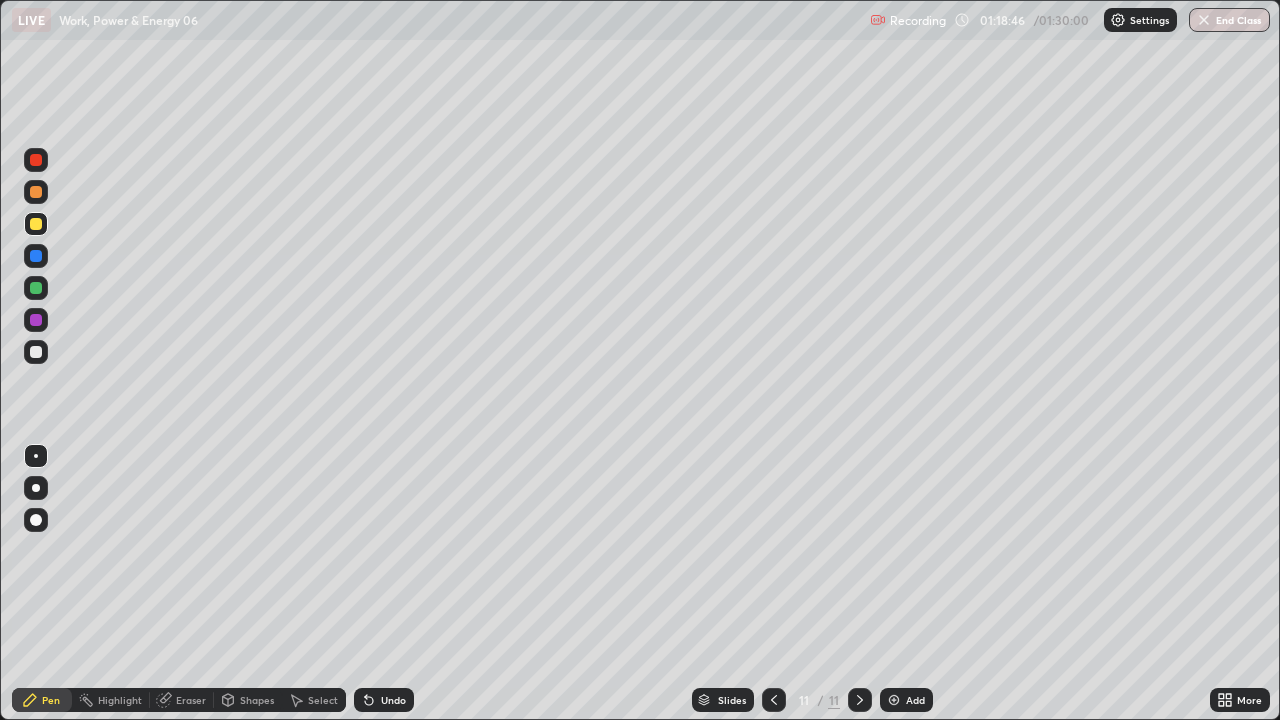 click at bounding box center (36, 352) 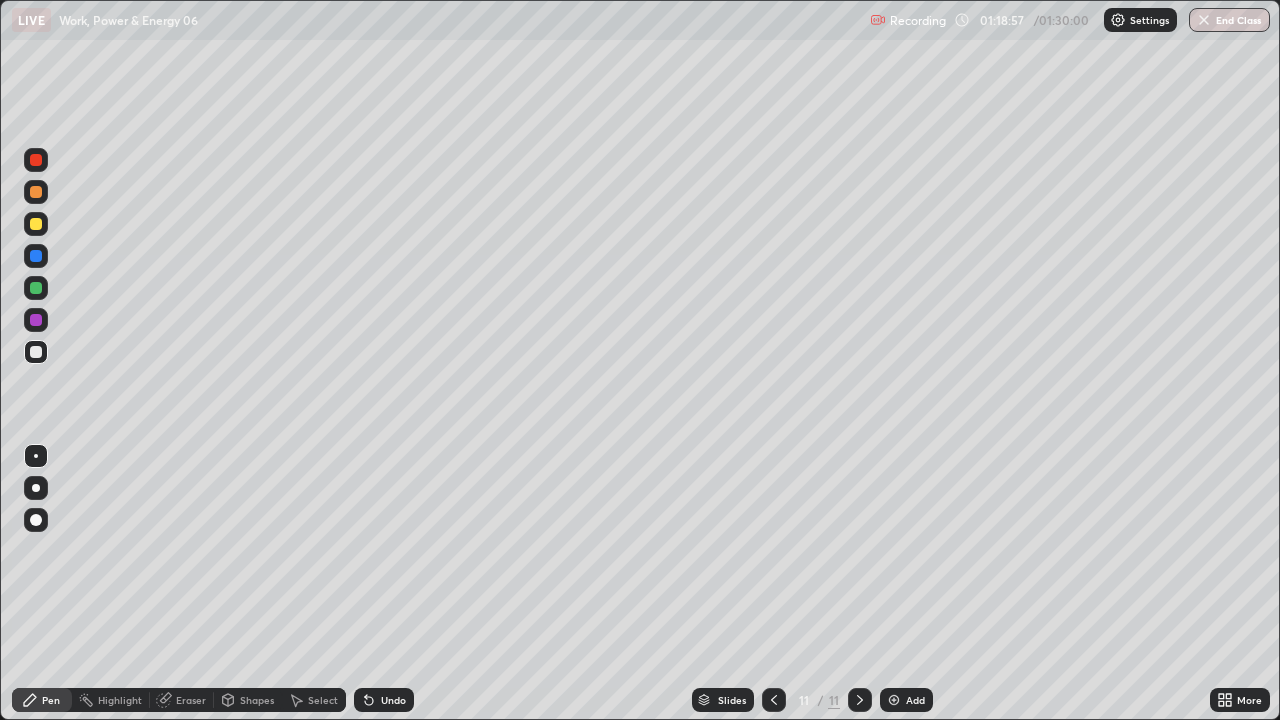 click at bounding box center (36, 352) 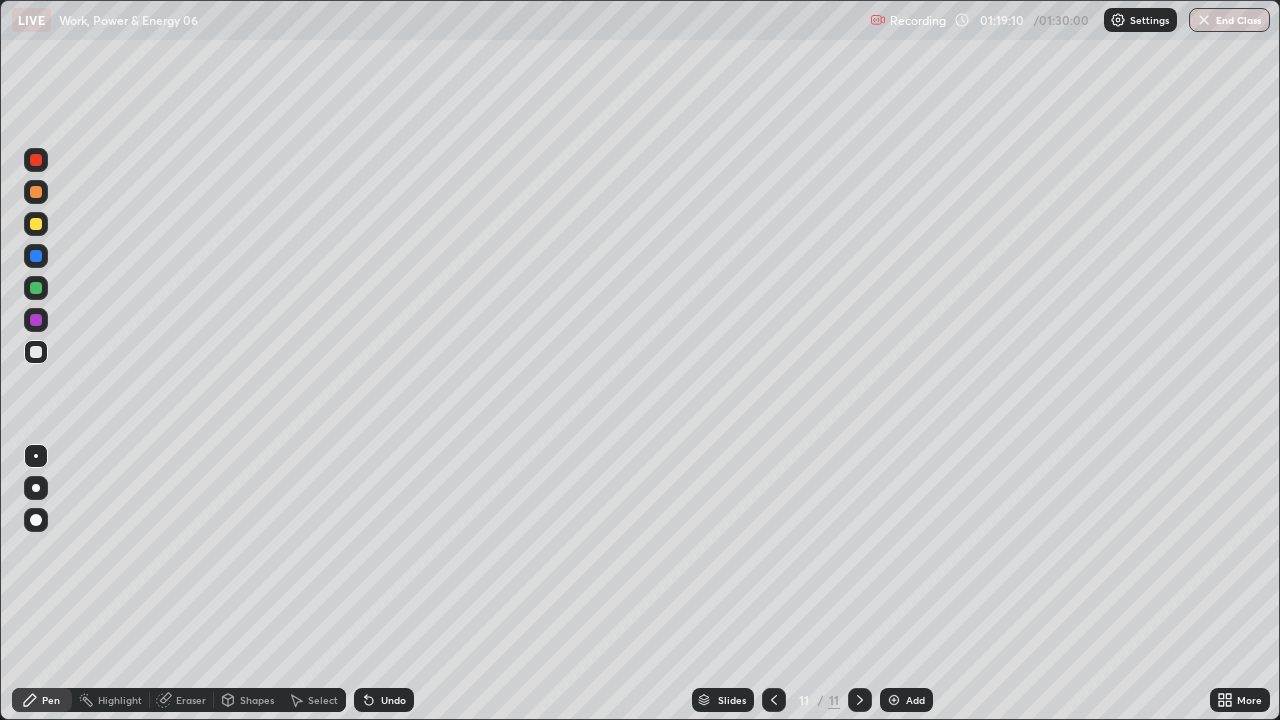 click at bounding box center (36, 224) 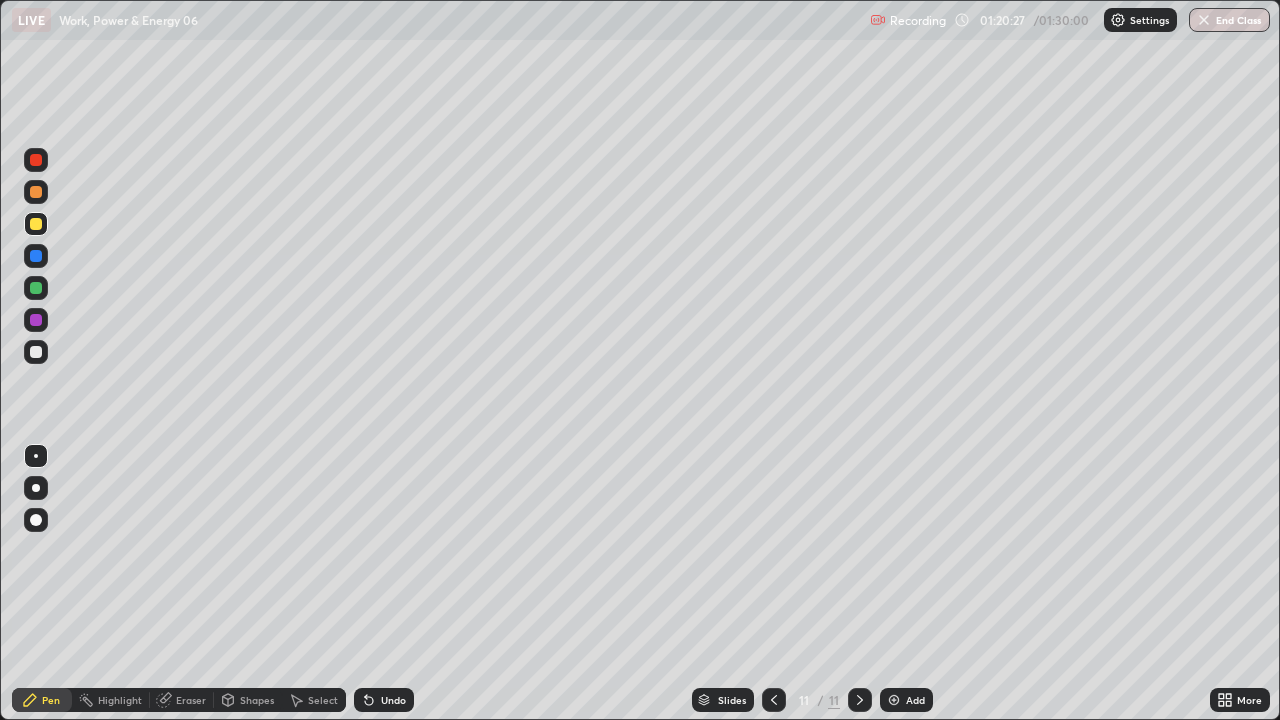 click at bounding box center (36, 352) 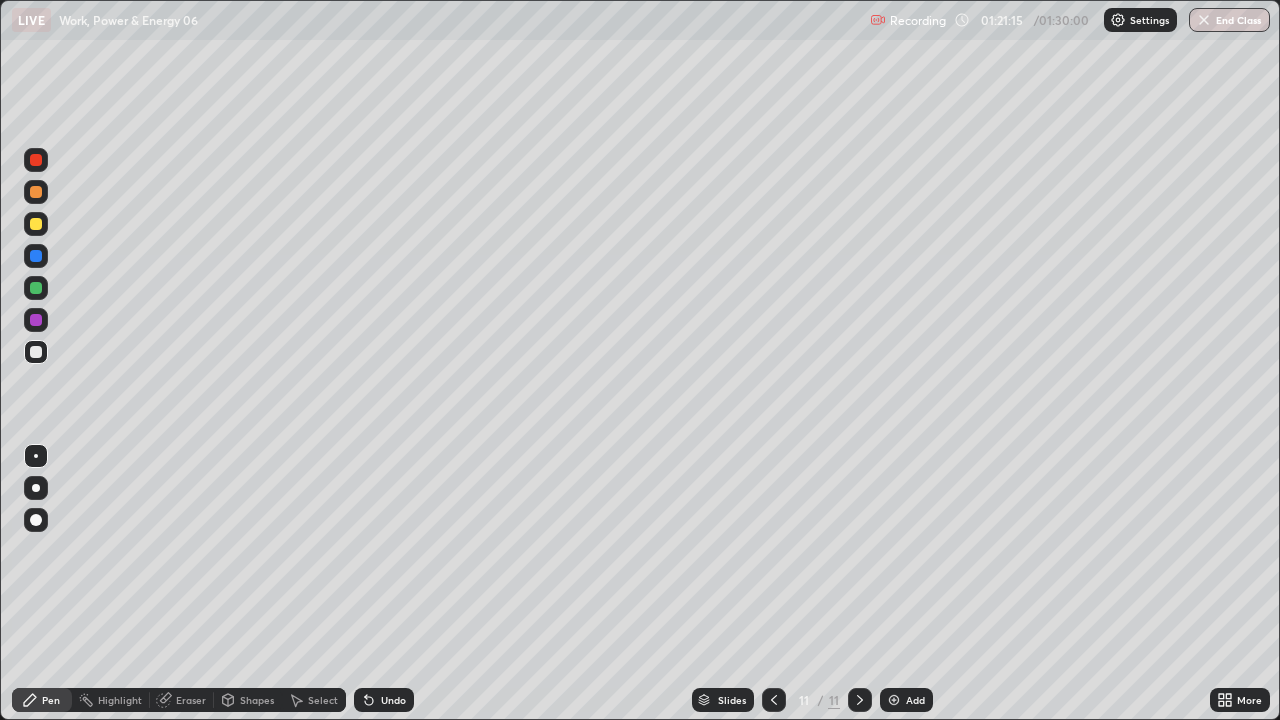 click on "Undo" at bounding box center [384, 700] 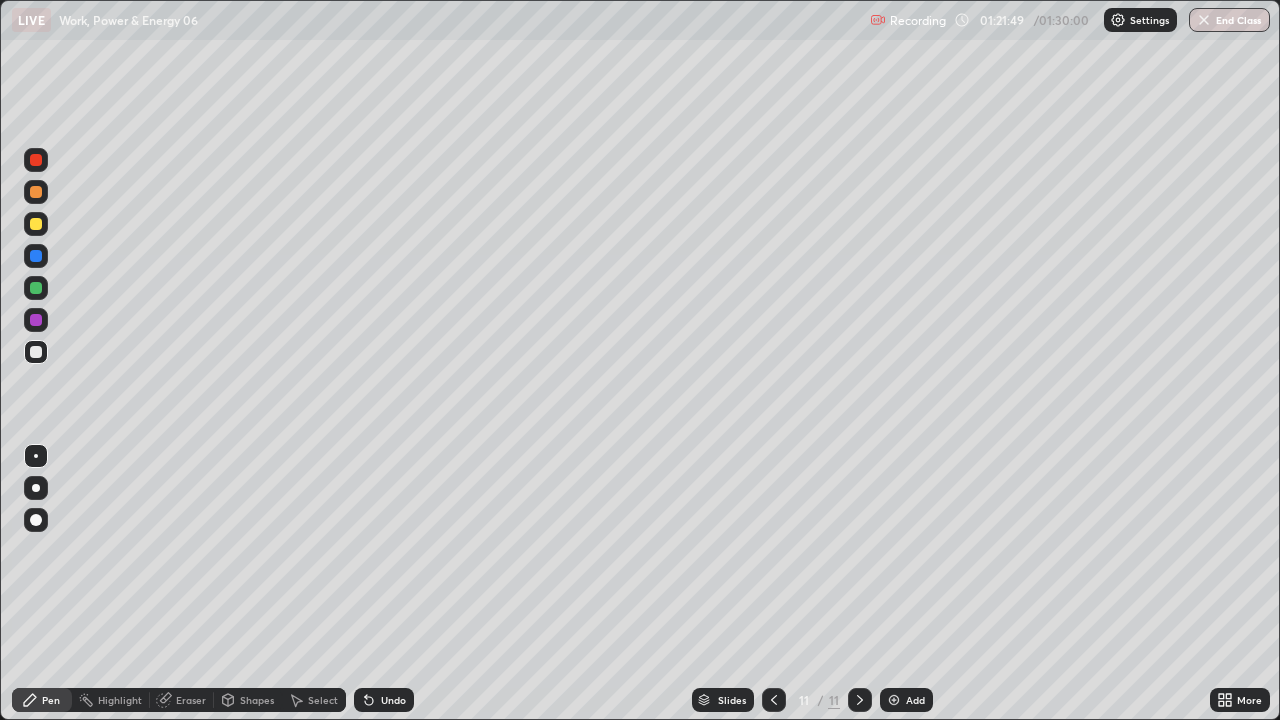 click at bounding box center [894, 700] 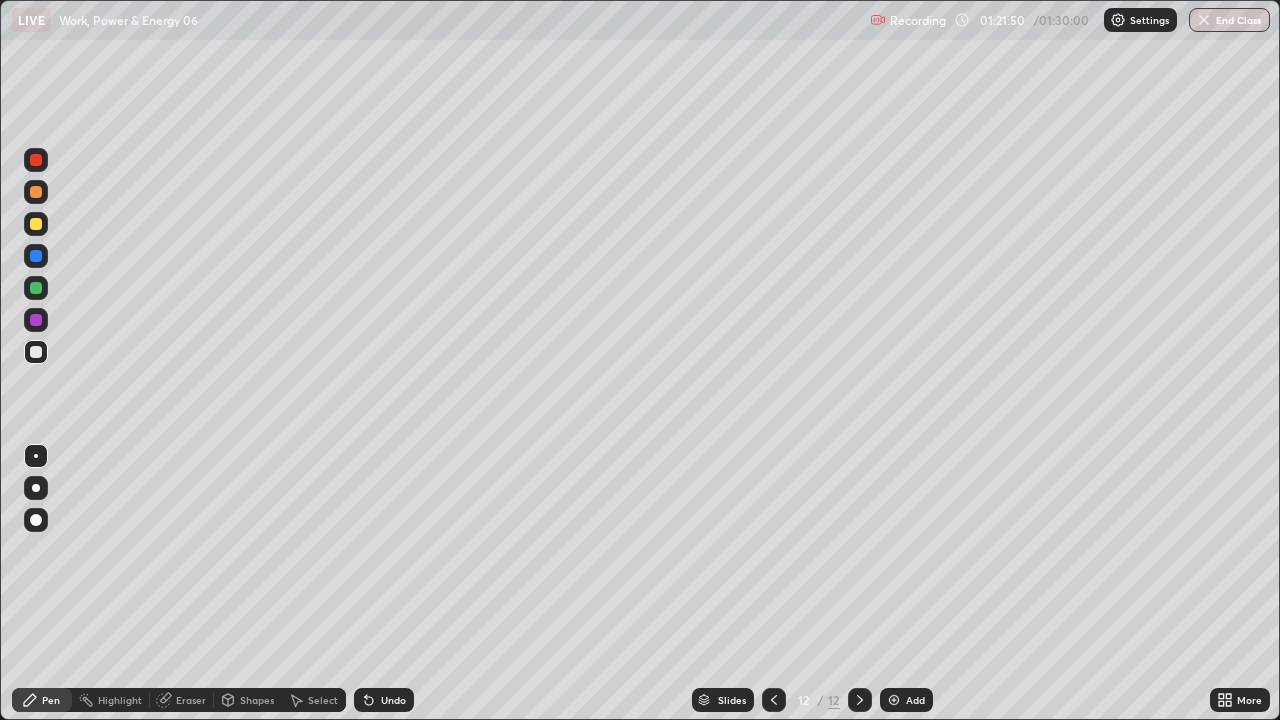 click at bounding box center [36, 224] 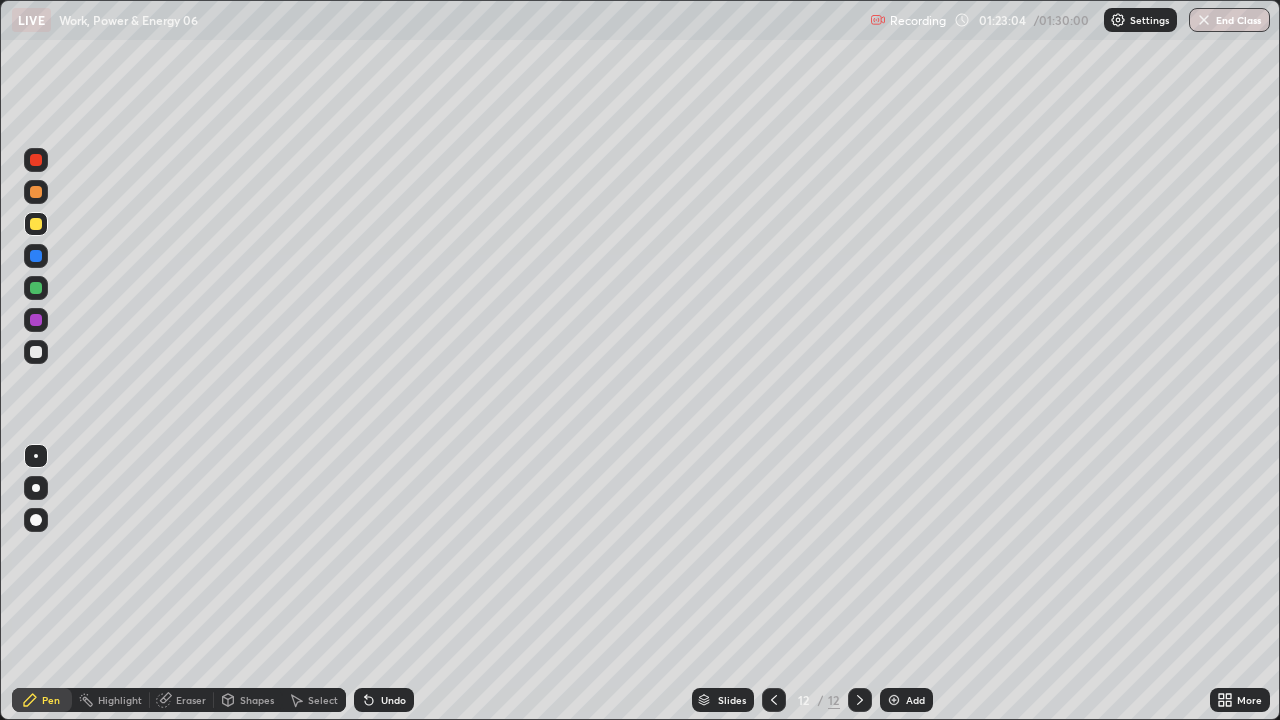 click on "Undo" at bounding box center (393, 700) 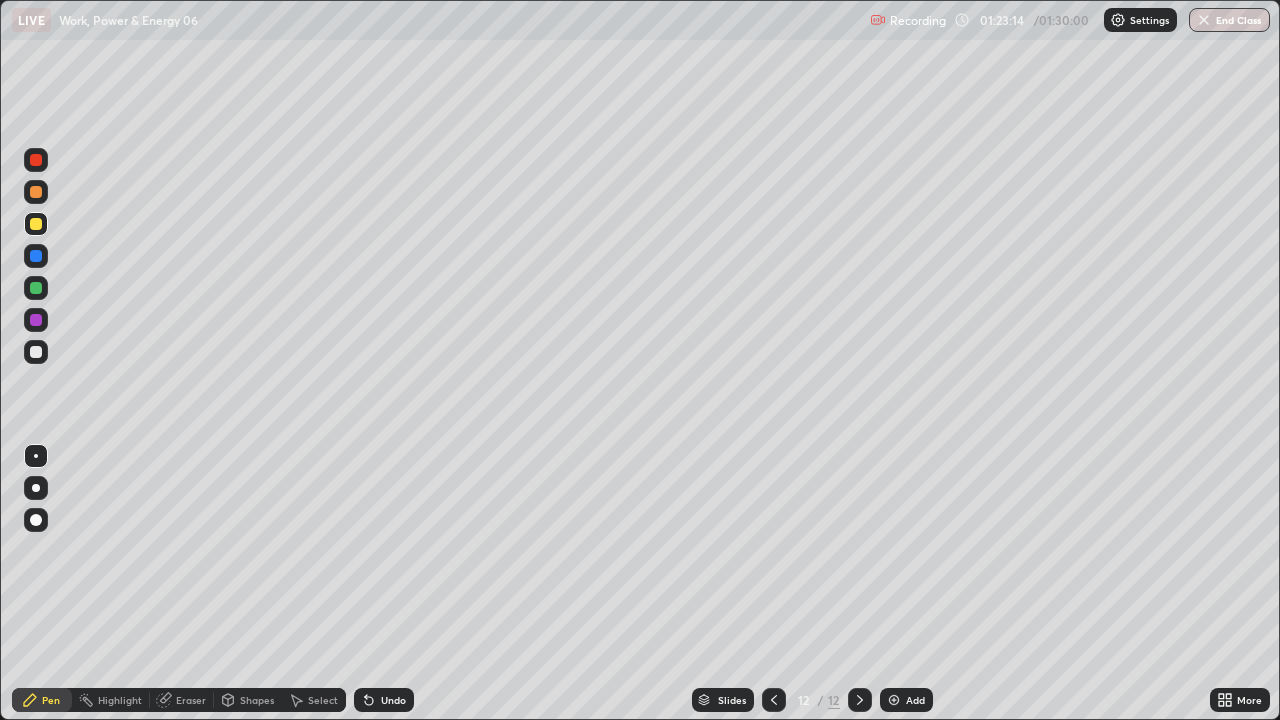 click on "Shapes" at bounding box center [248, 700] 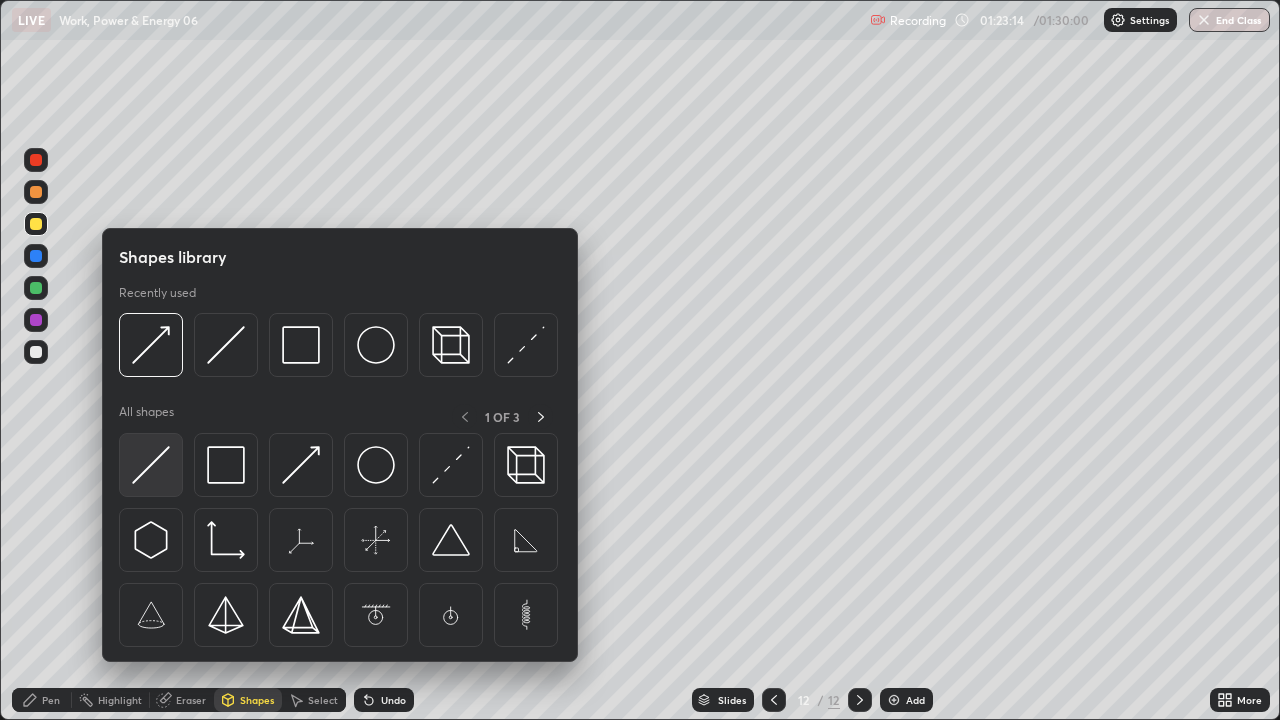 click at bounding box center [151, 465] 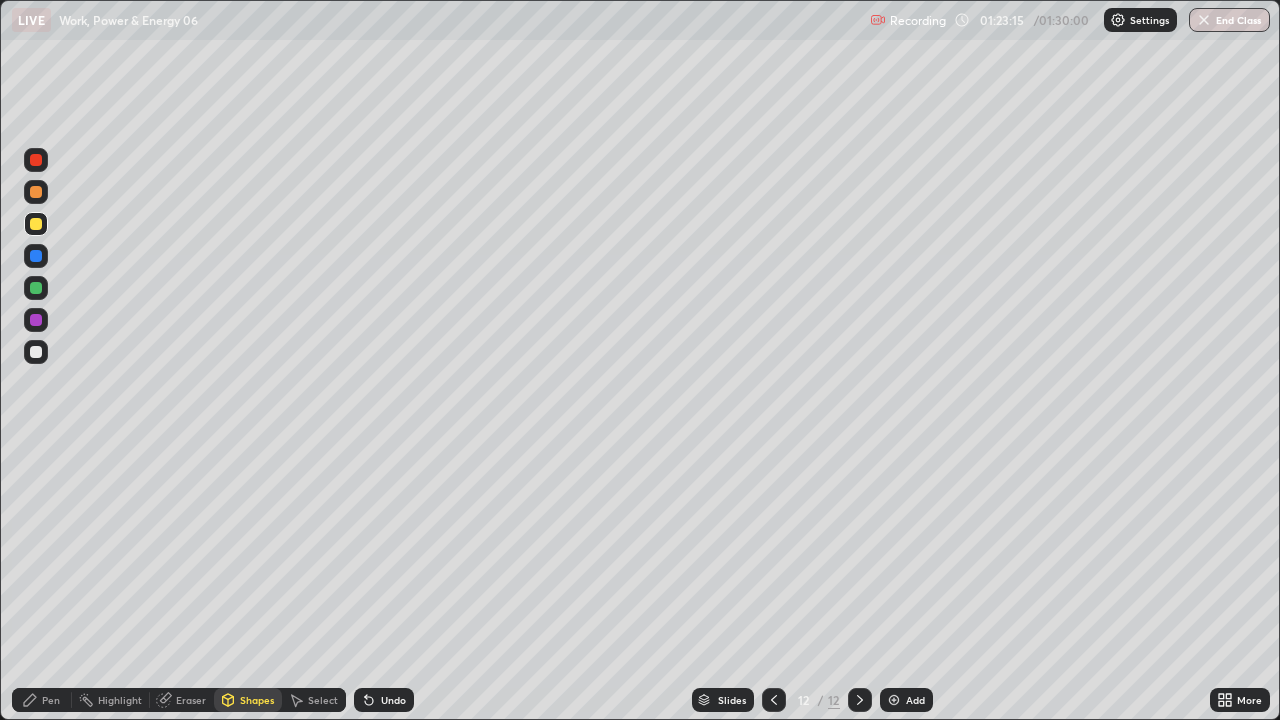 click at bounding box center (36, 352) 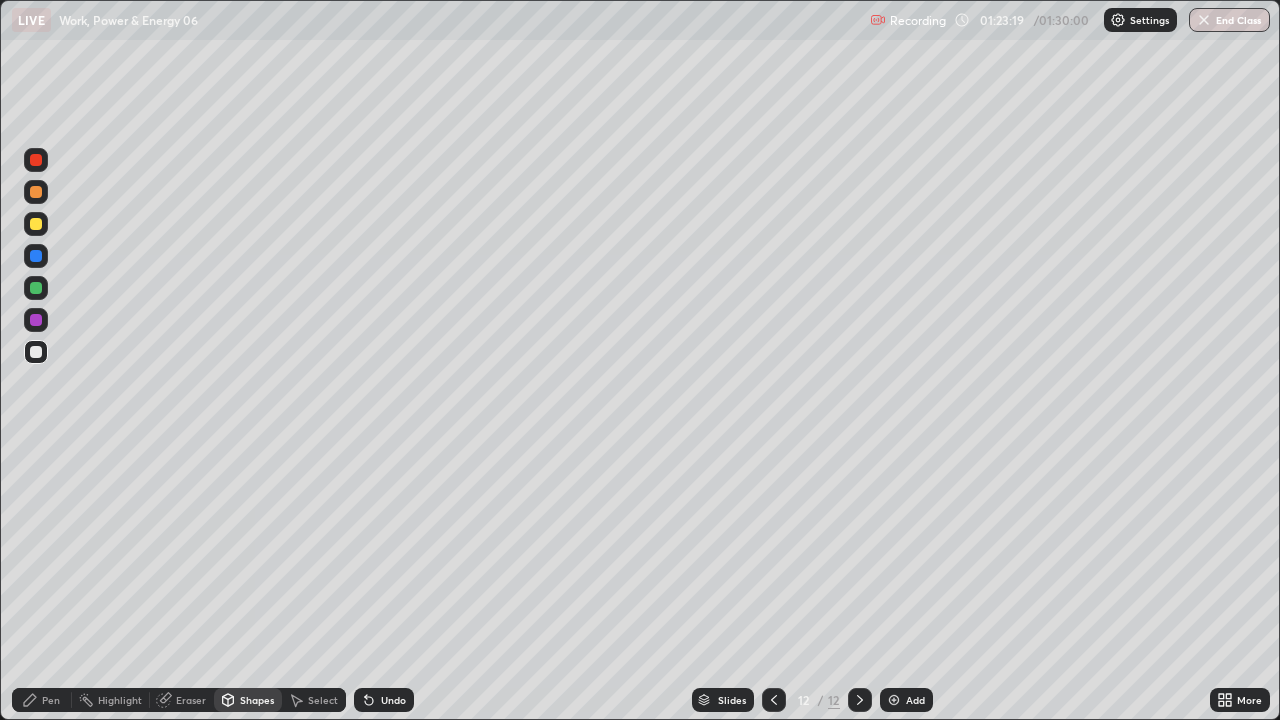 click on "Pen" at bounding box center [51, 700] 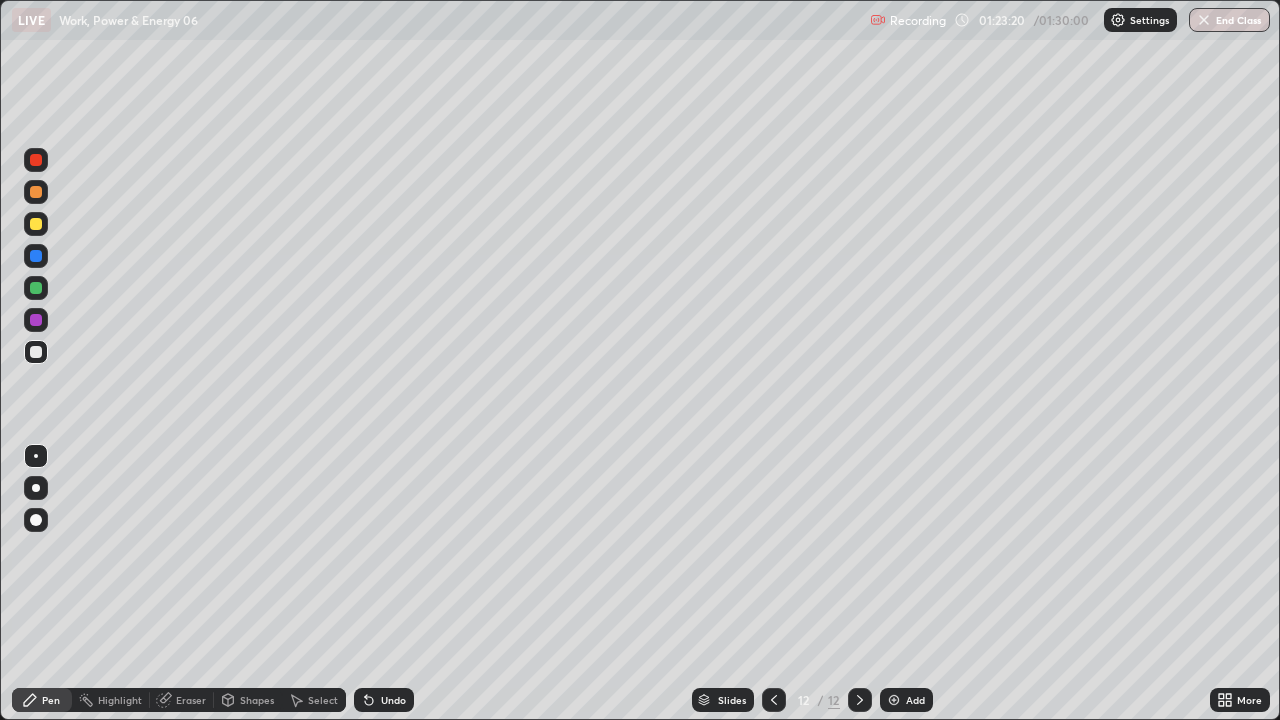 click at bounding box center [36, 224] 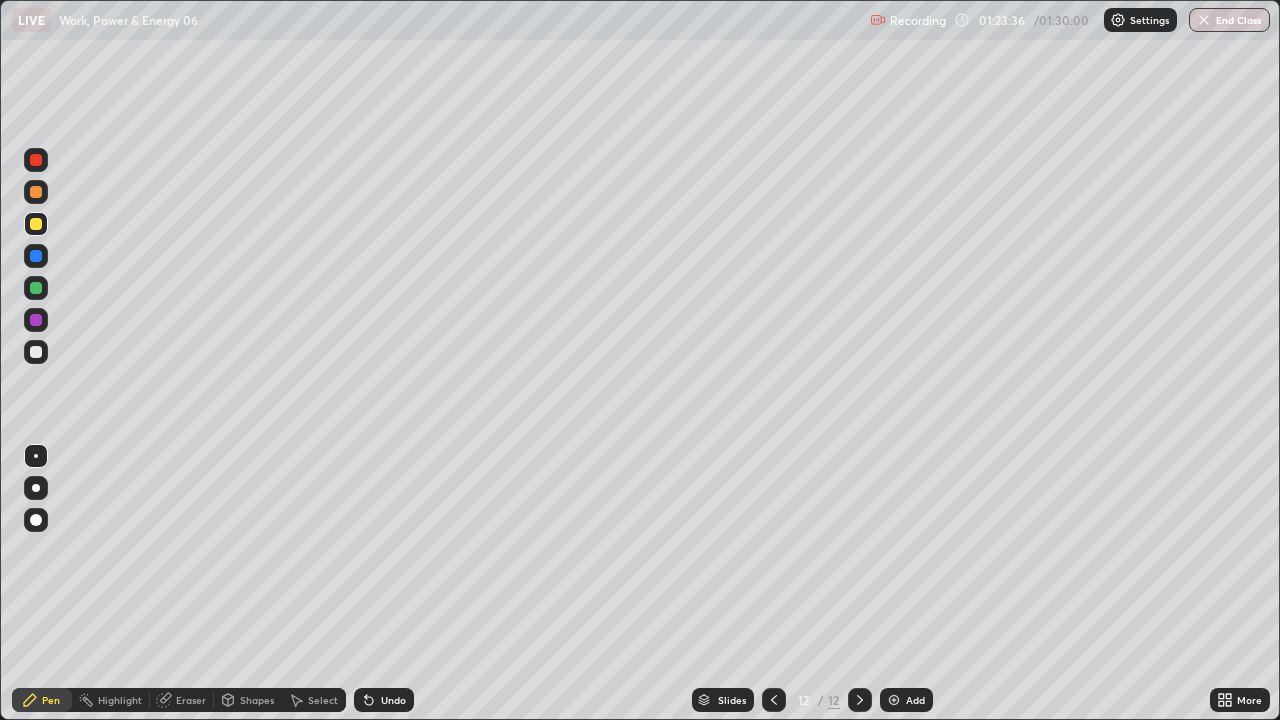 click at bounding box center (36, 352) 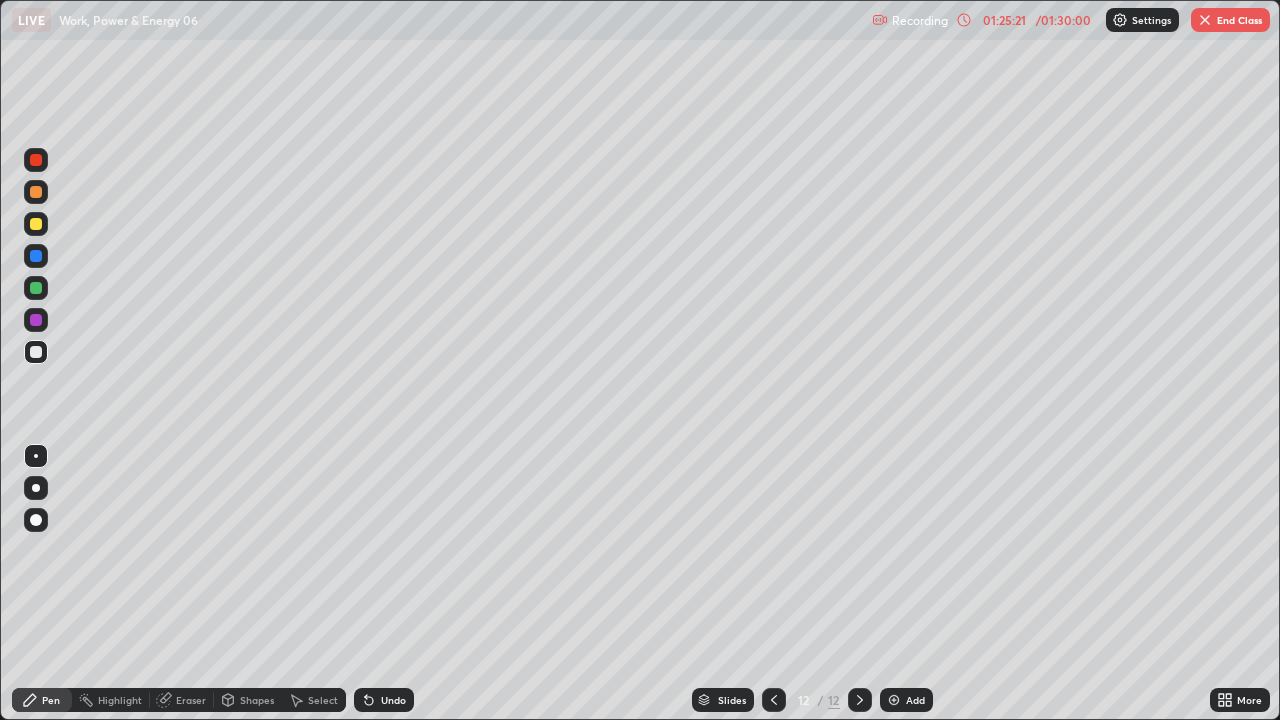 click on "Undo" at bounding box center (393, 700) 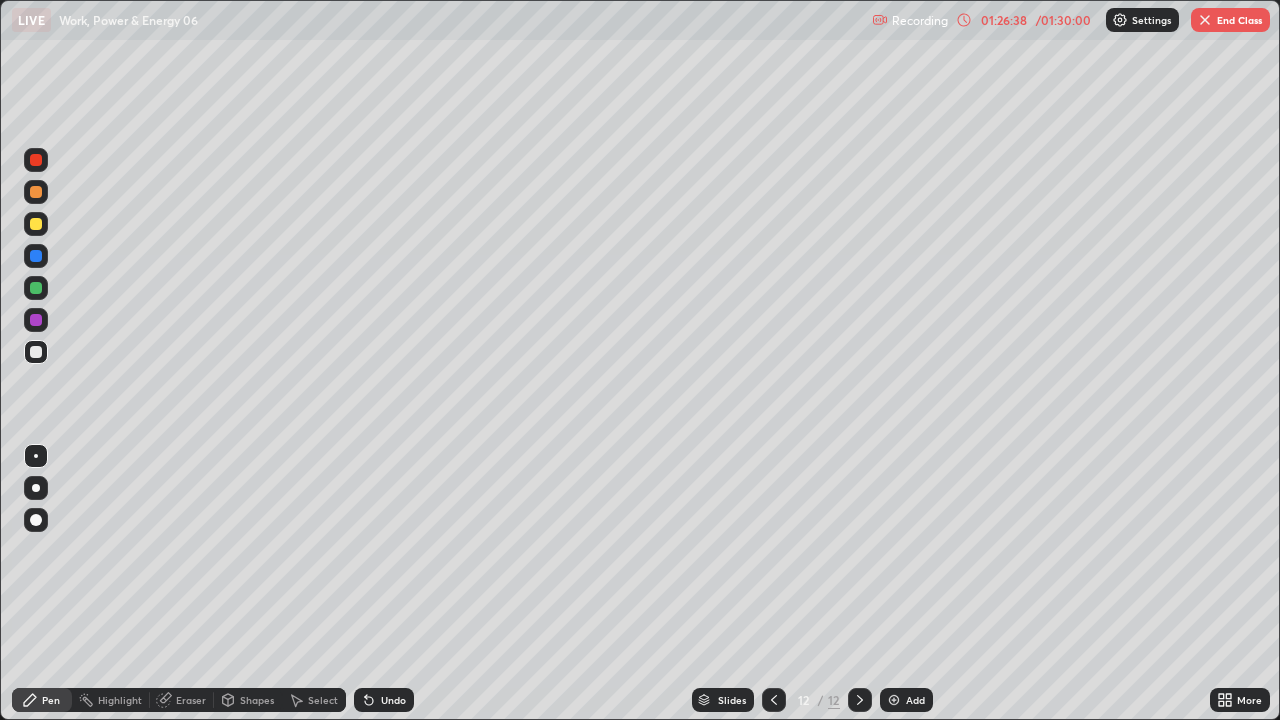 click on "End Class" at bounding box center (1230, 20) 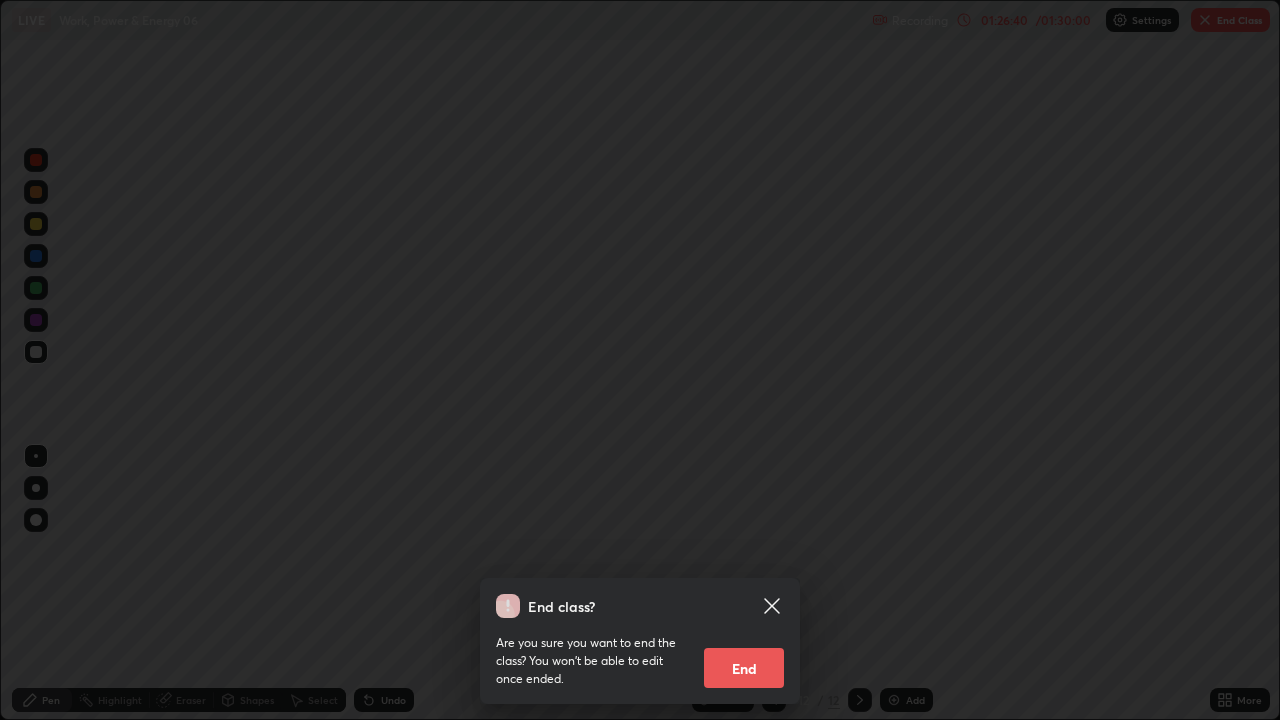 click on "End" at bounding box center (744, 668) 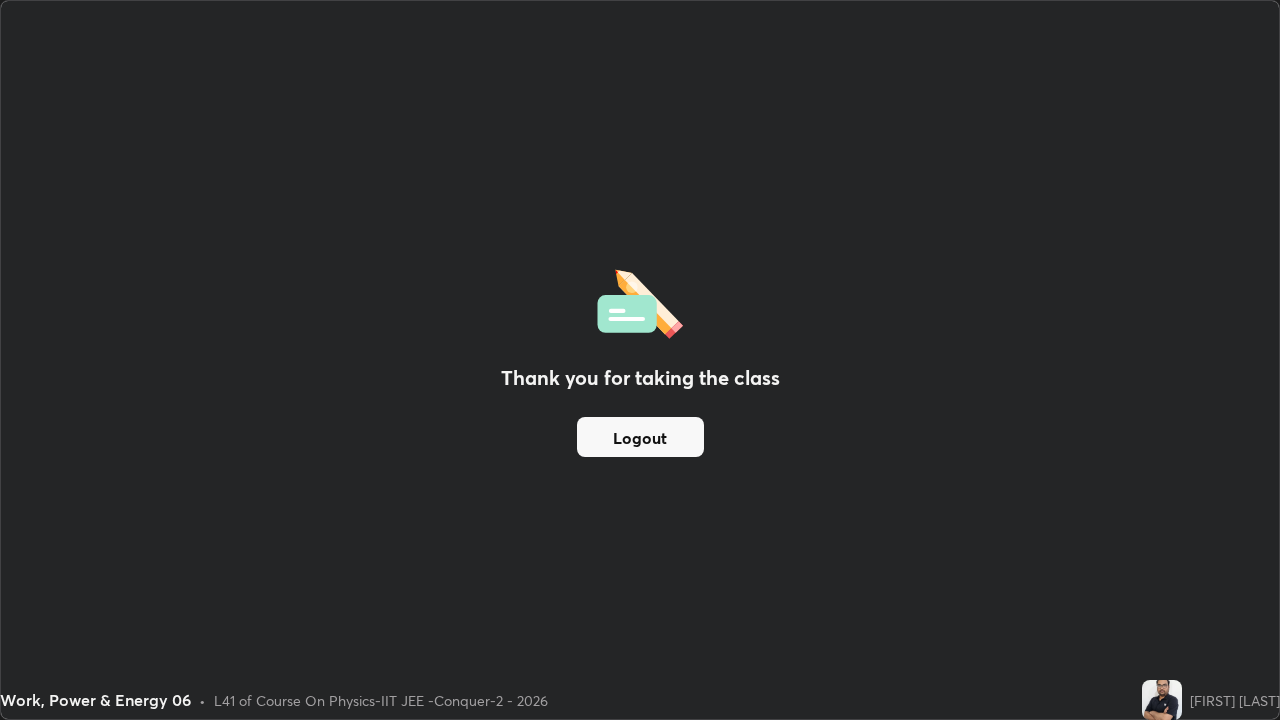 click on "Logout" at bounding box center [640, 437] 